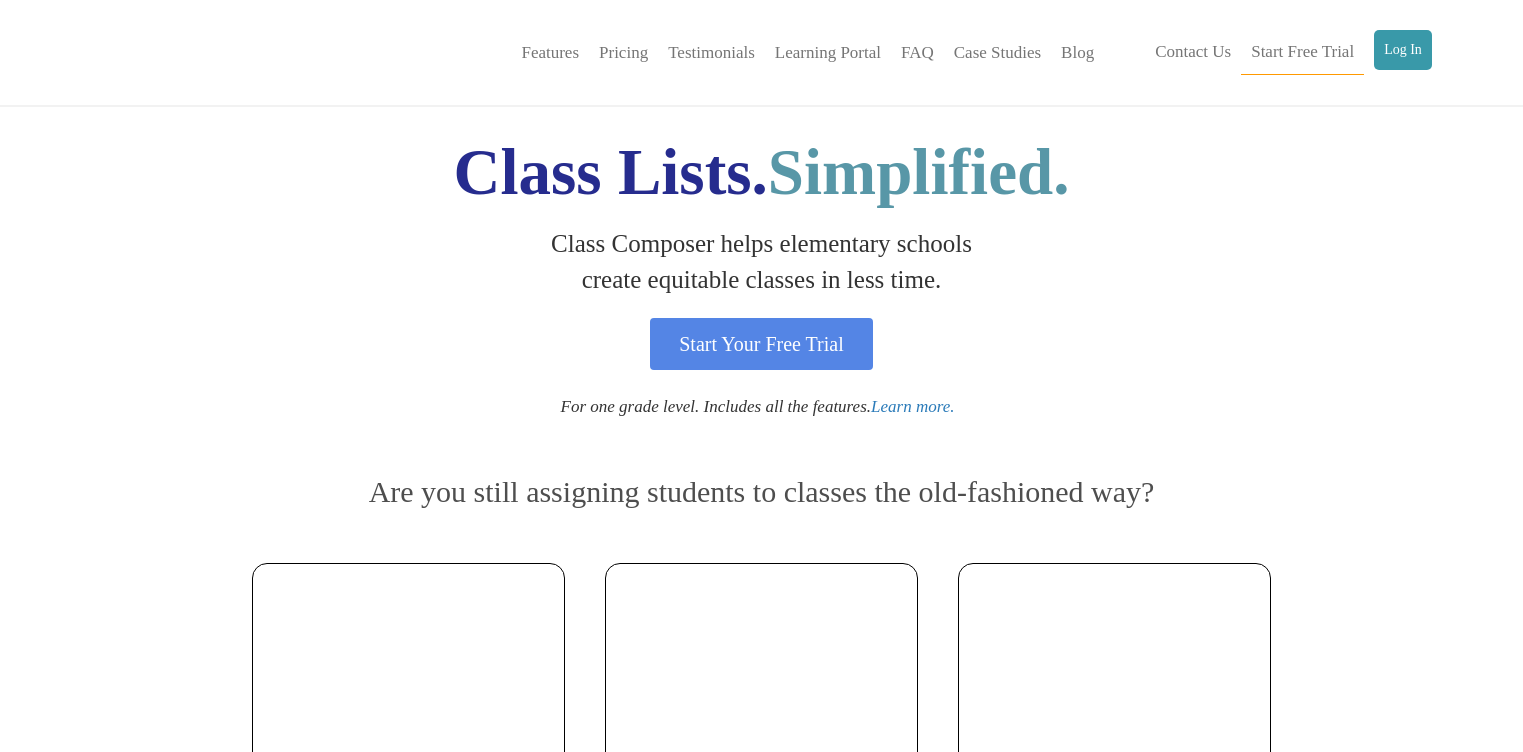 scroll, scrollTop: 0, scrollLeft: 0, axis: both 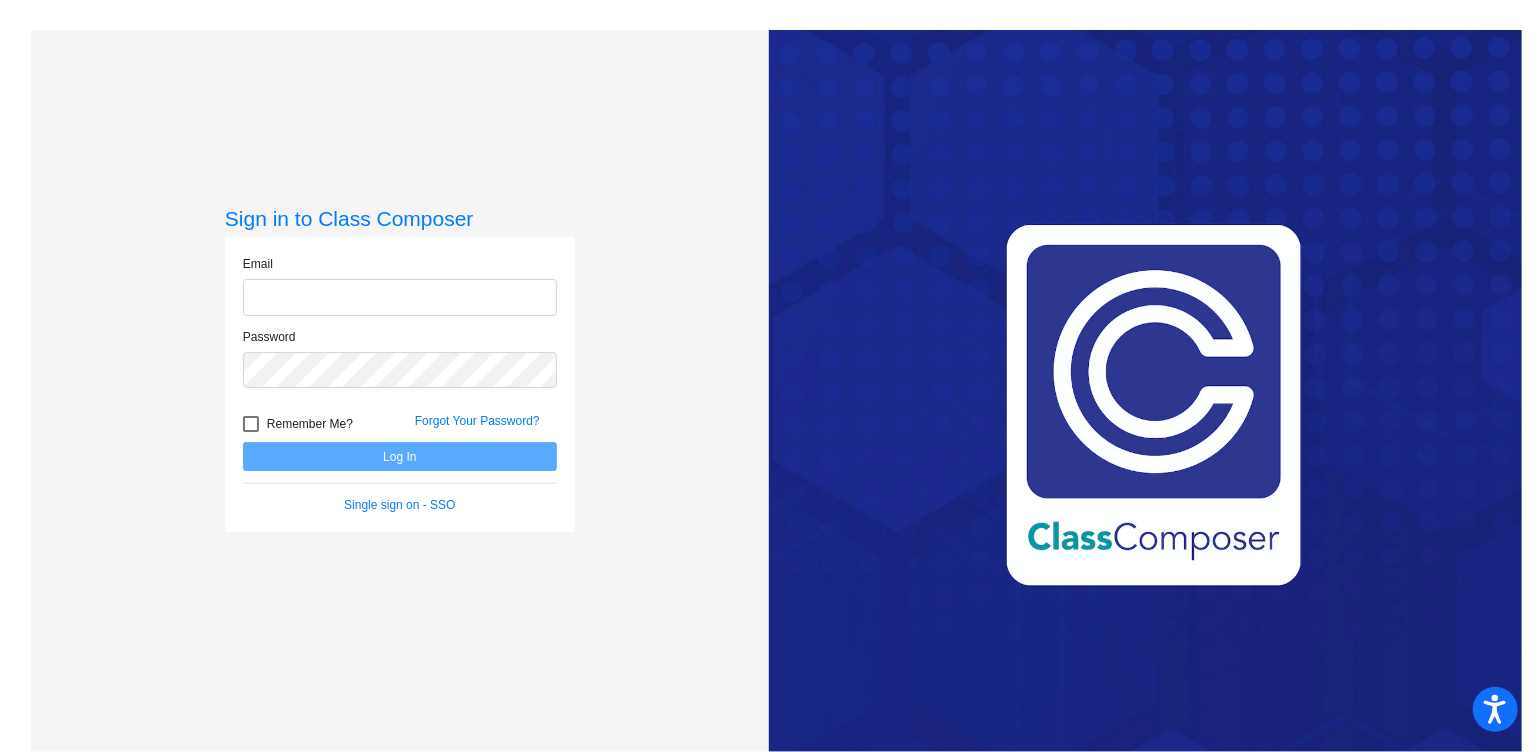 click 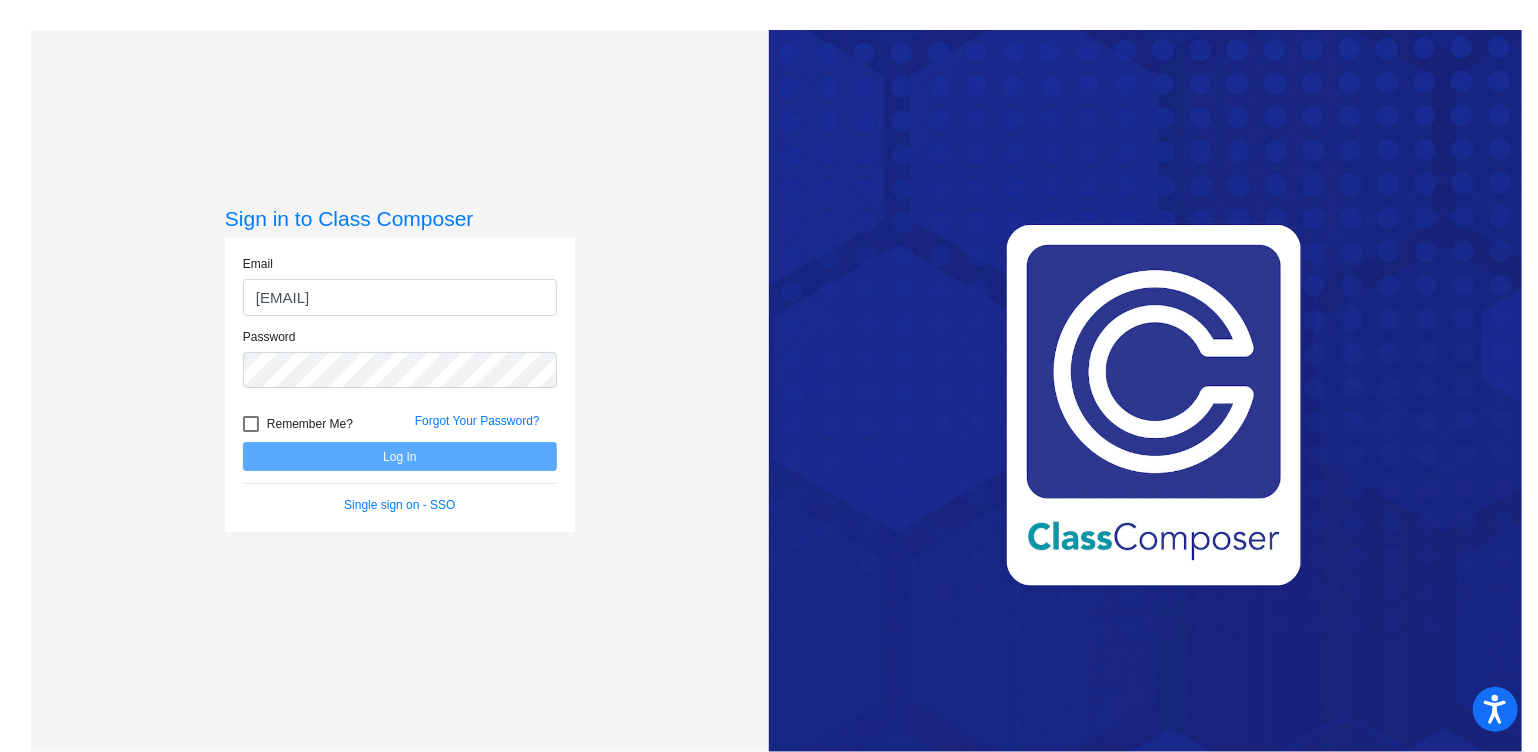 type on "[EMAIL]" 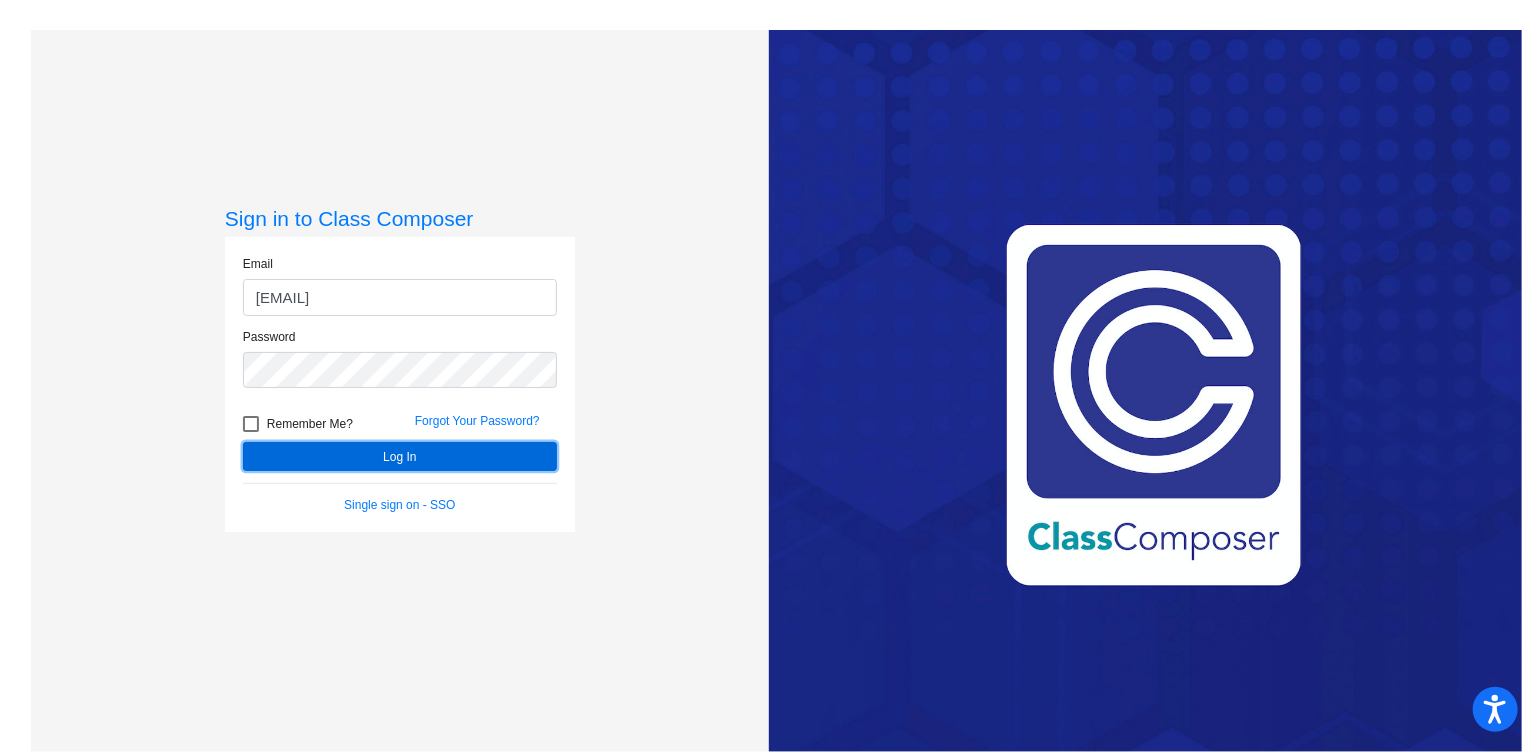 click on "Log In" 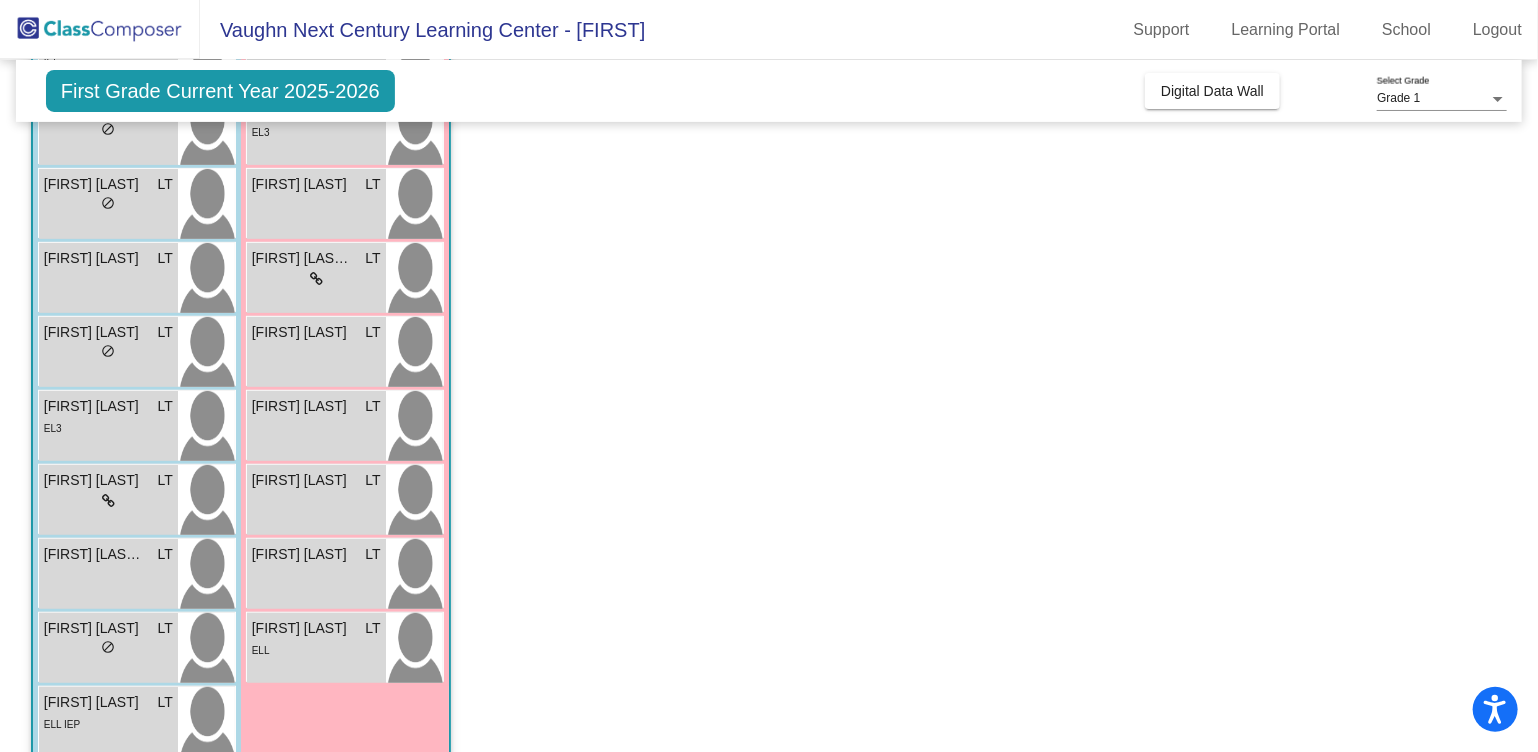 scroll, scrollTop: 400, scrollLeft: 0, axis: vertical 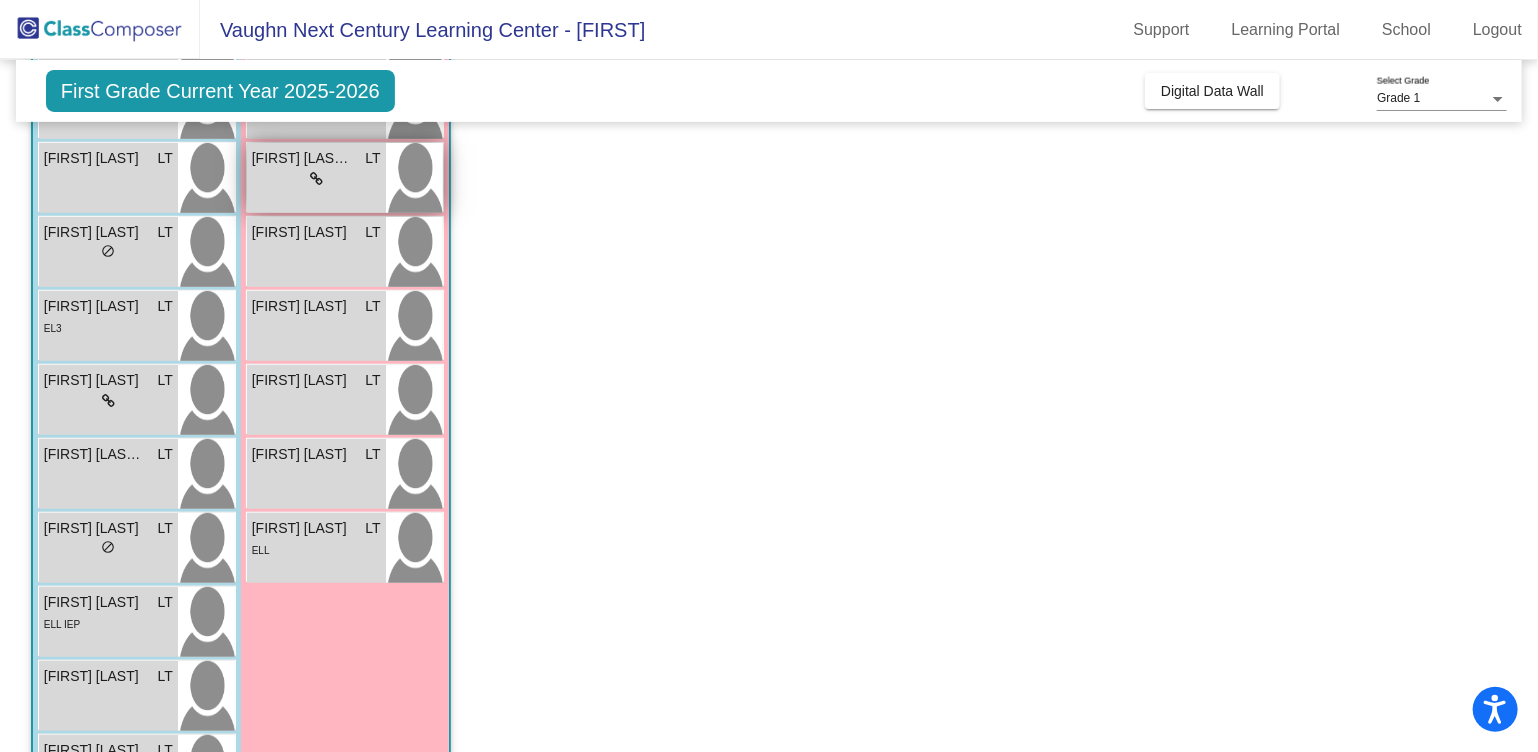 click on "lock do_not_disturb_alt" at bounding box center (316, 179) 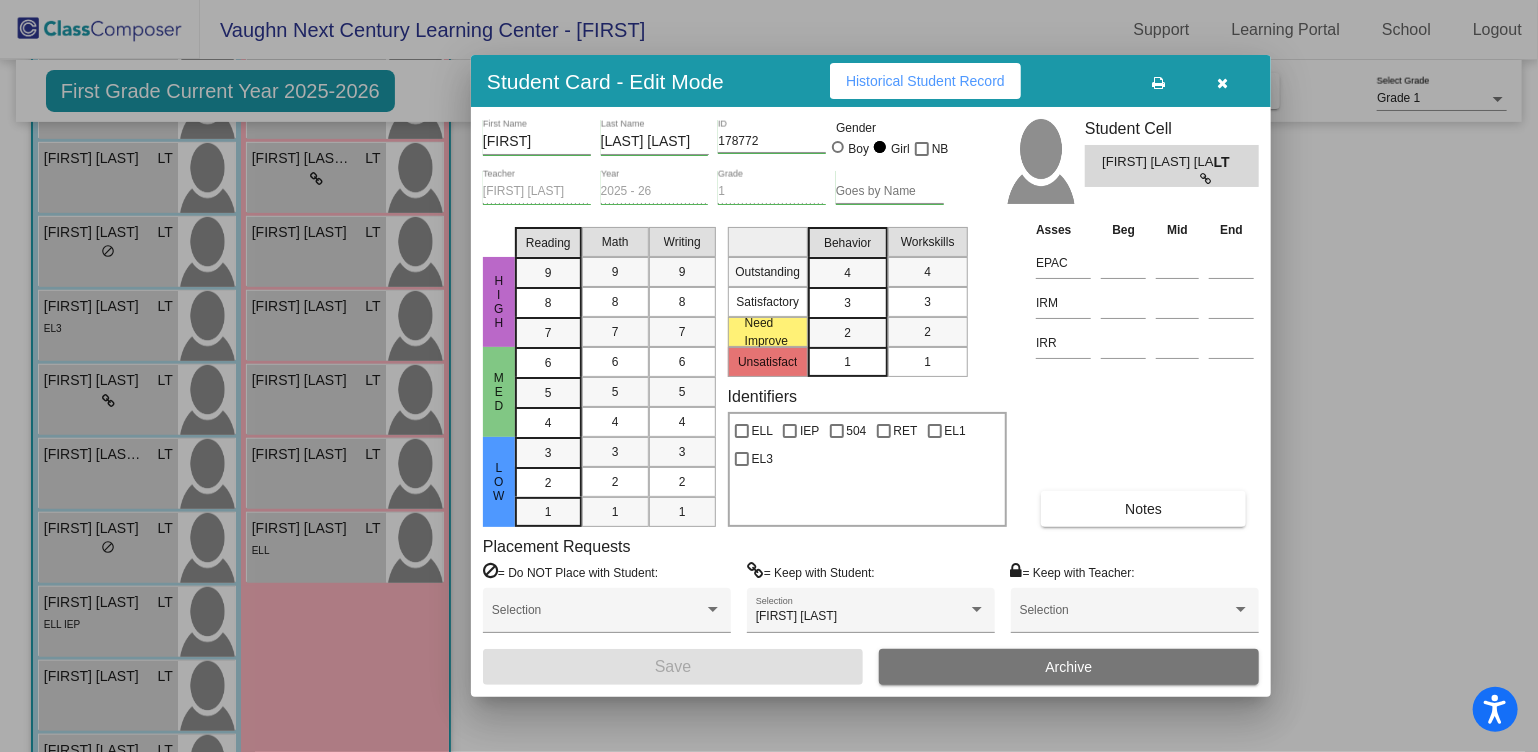drag, startPoint x: 1221, startPoint y: 76, endPoint x: 1152, endPoint y: 100, distance: 73.05477 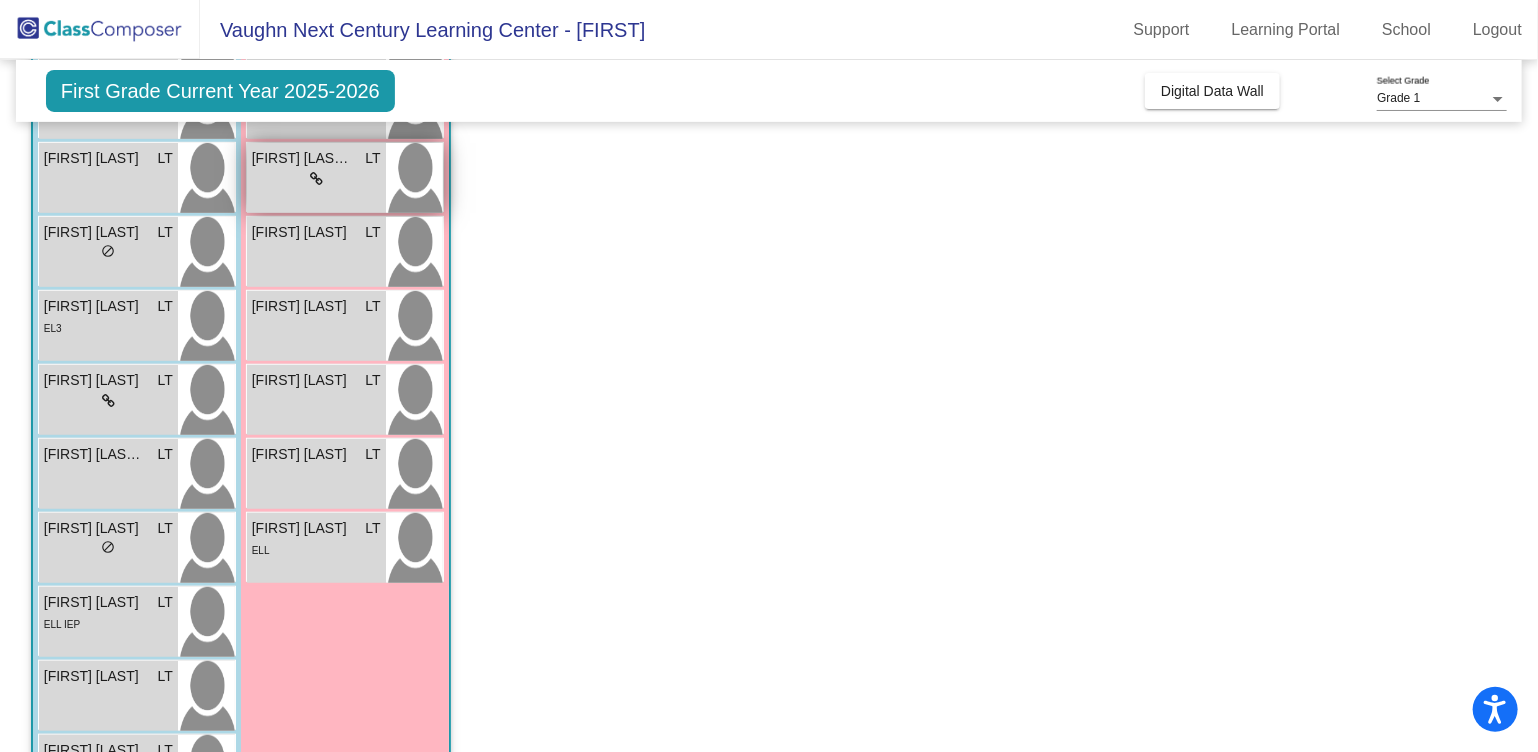 click on "lock do_not_disturb_alt" at bounding box center (316, 179) 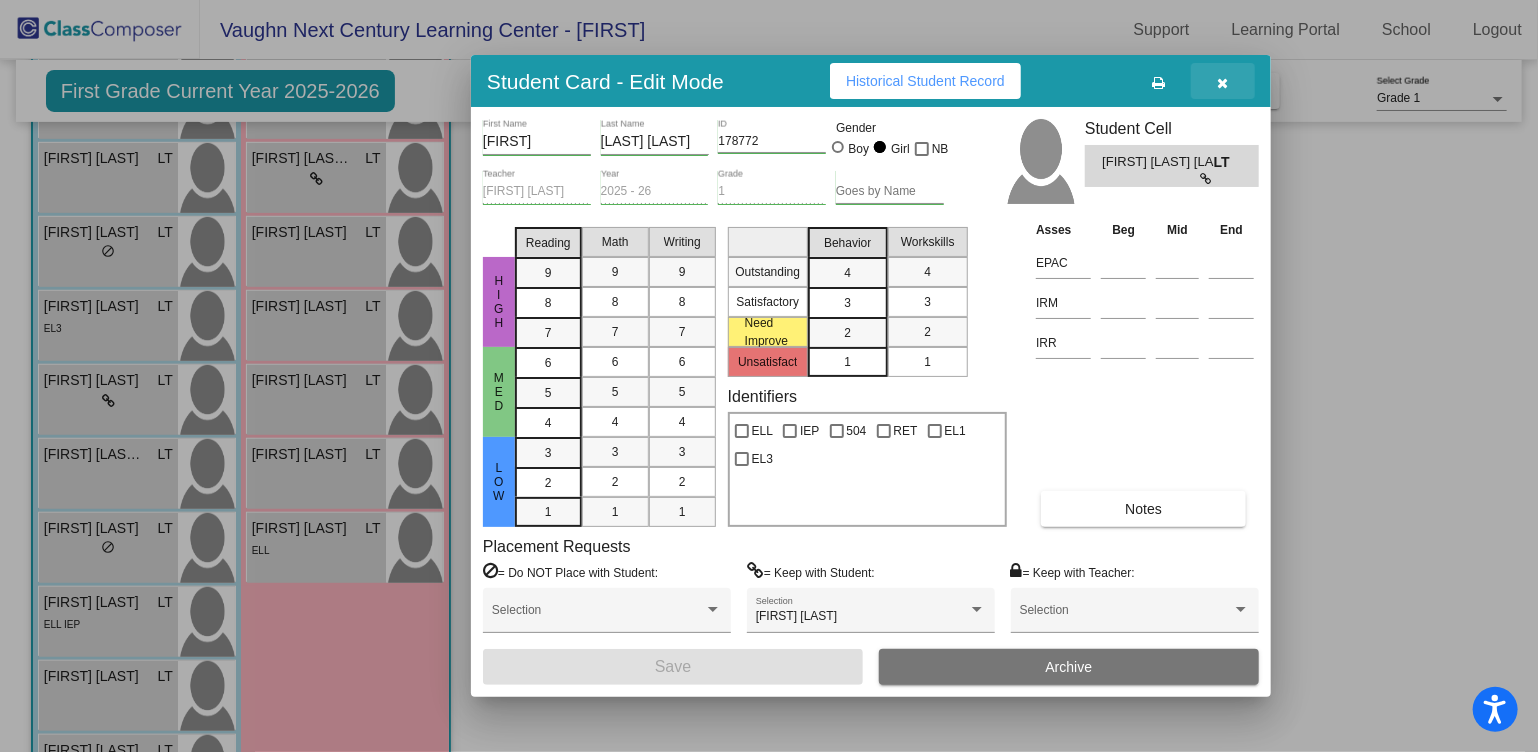 click at bounding box center (1223, 83) 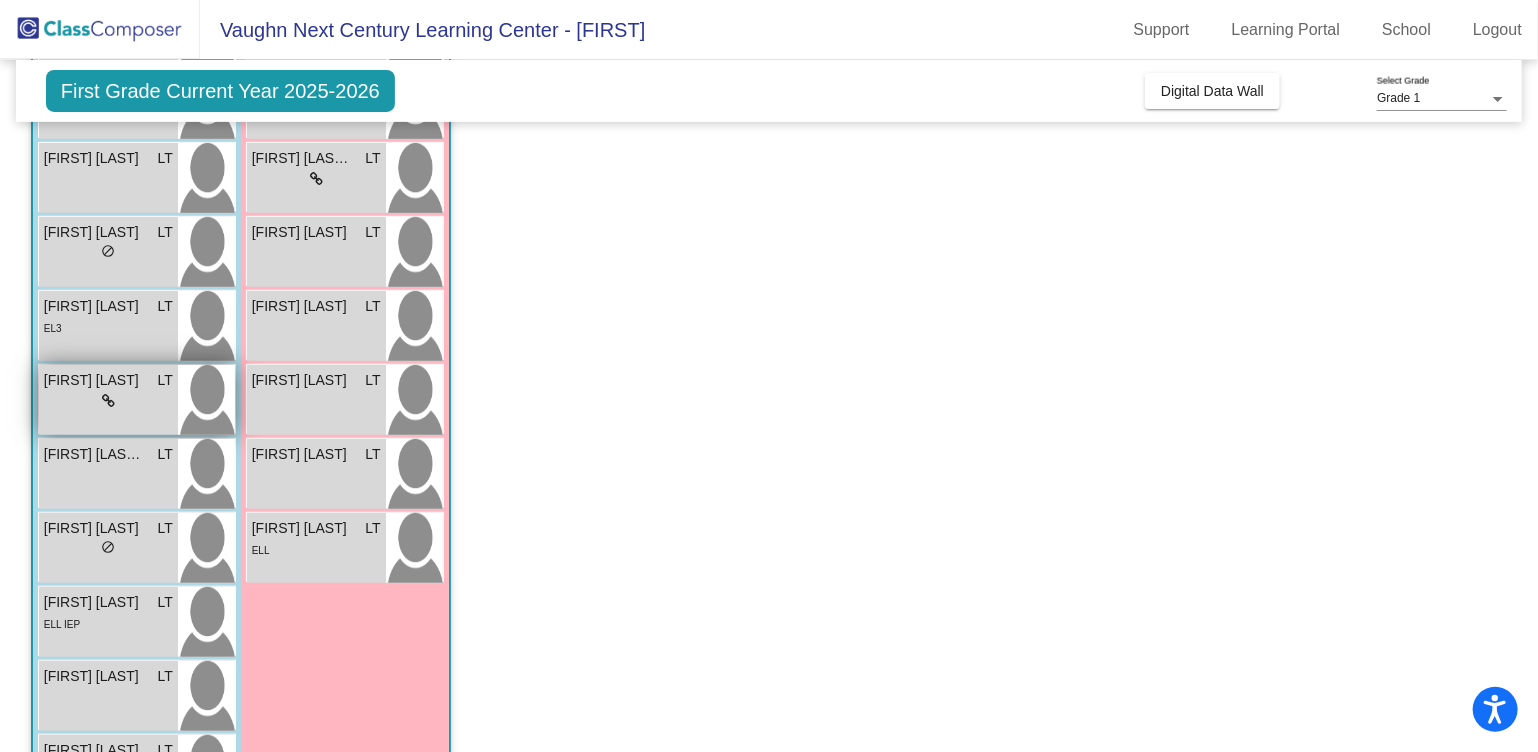 click on "Leonardo Flores" at bounding box center (94, 380) 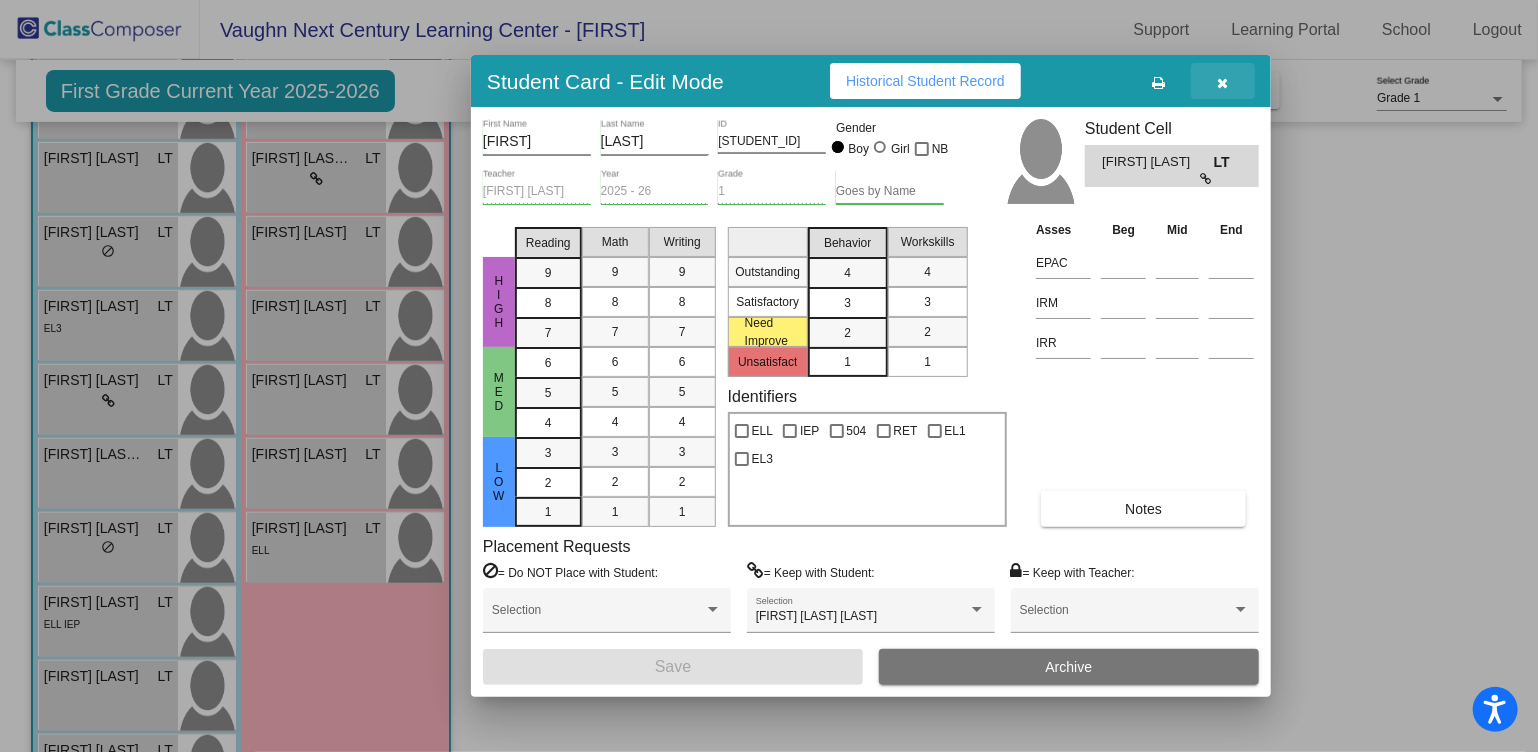 click at bounding box center [1223, 81] 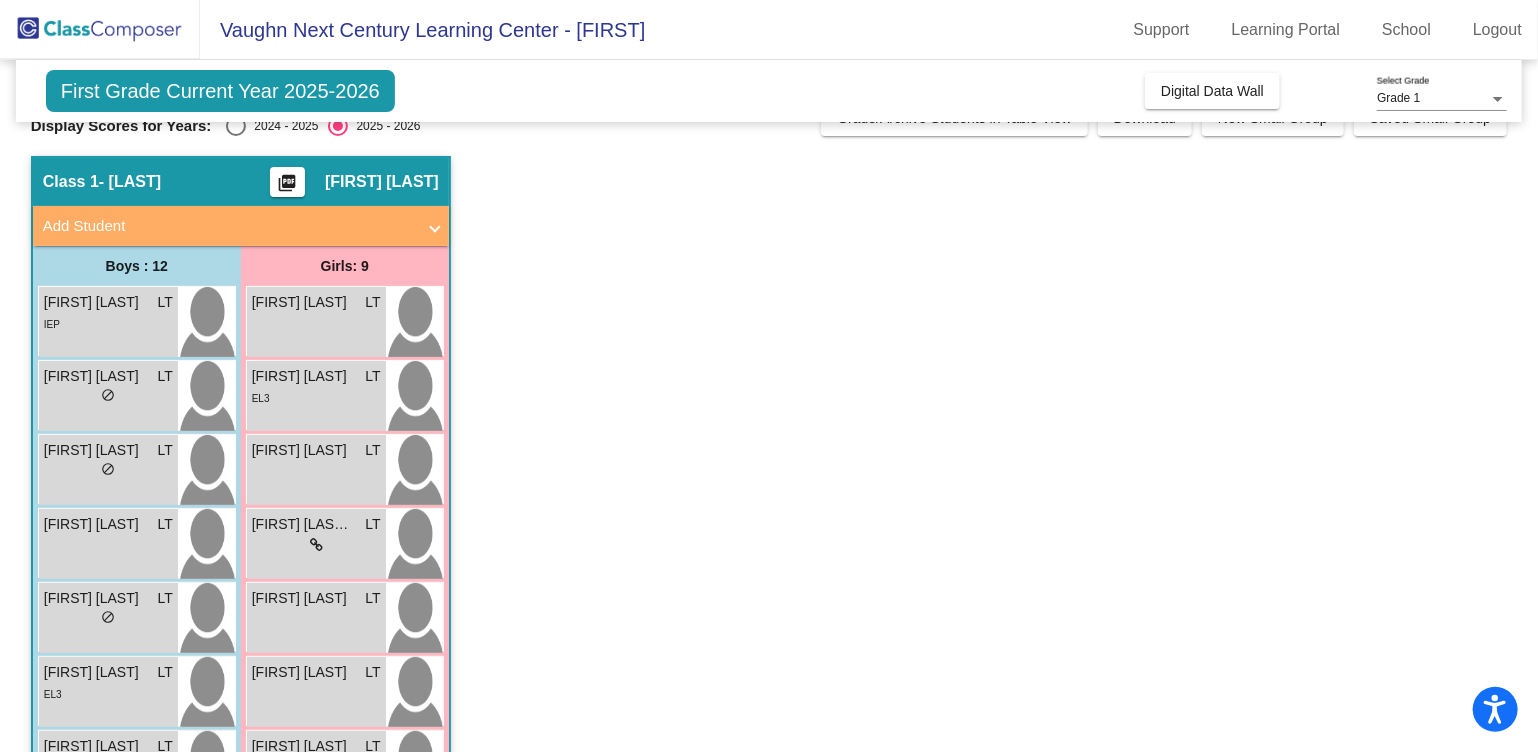 scroll, scrollTop: 0, scrollLeft: 0, axis: both 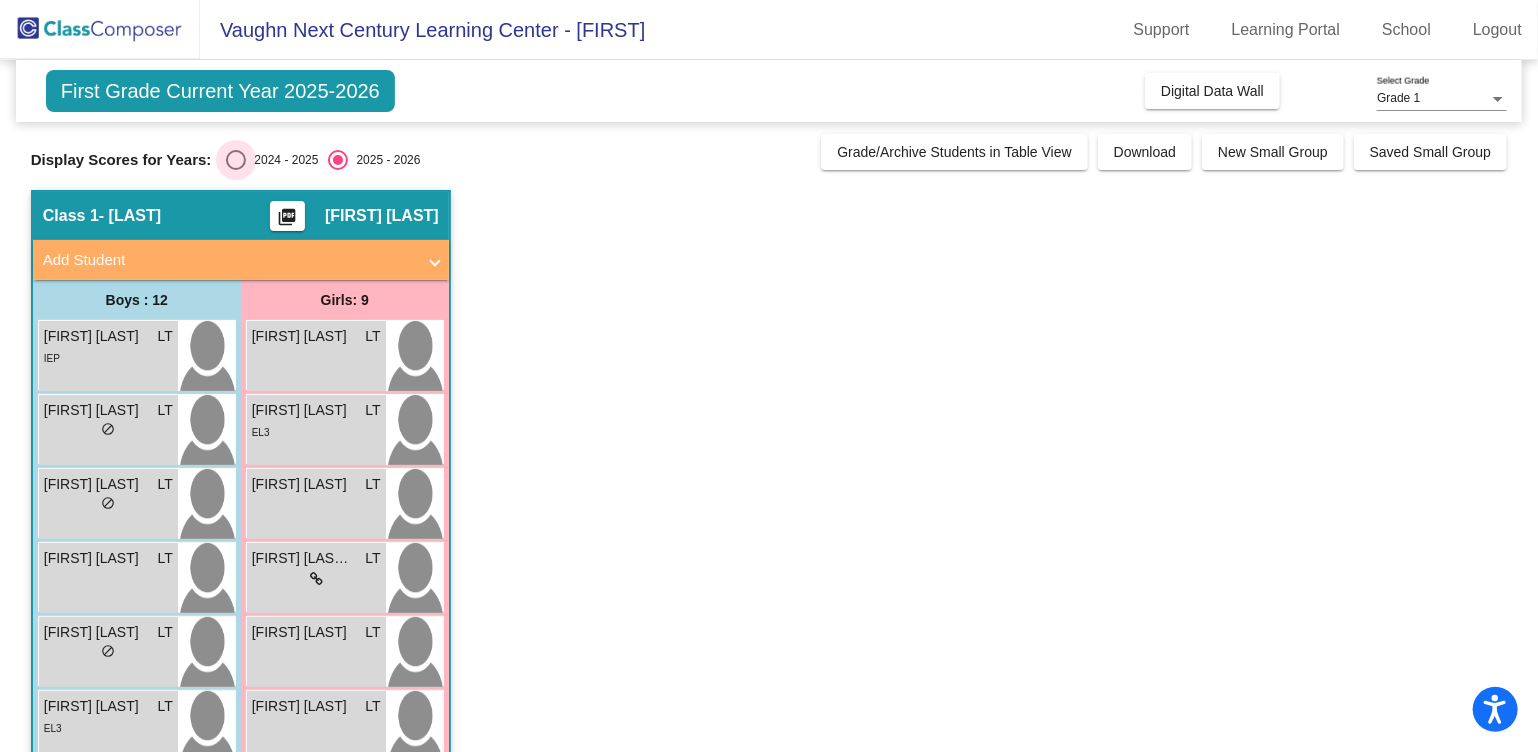 click on "2024 - 2025" at bounding box center (282, 160) 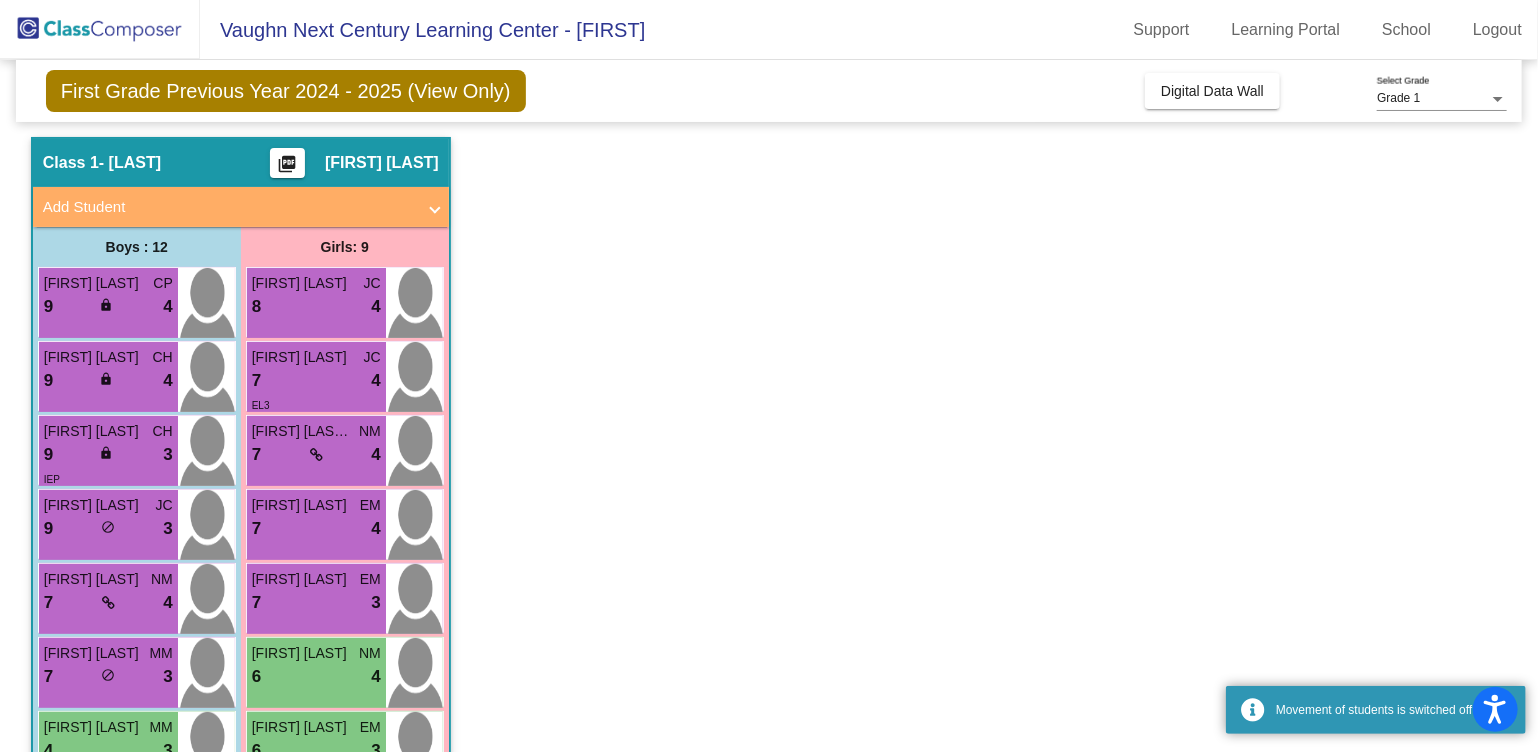 scroll, scrollTop: 200, scrollLeft: 0, axis: vertical 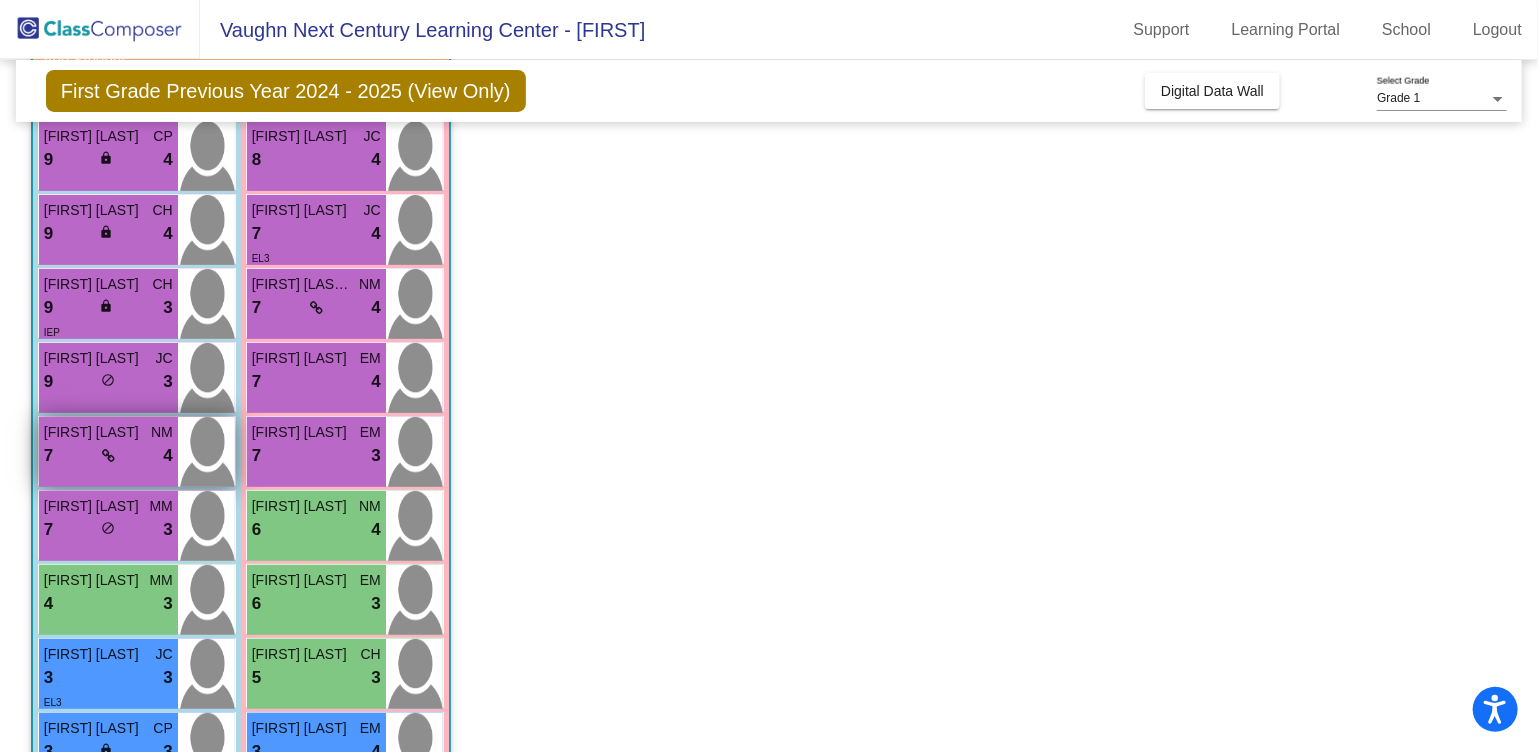 click on "7 lock do_not_disturb_alt 4" at bounding box center [108, 456] 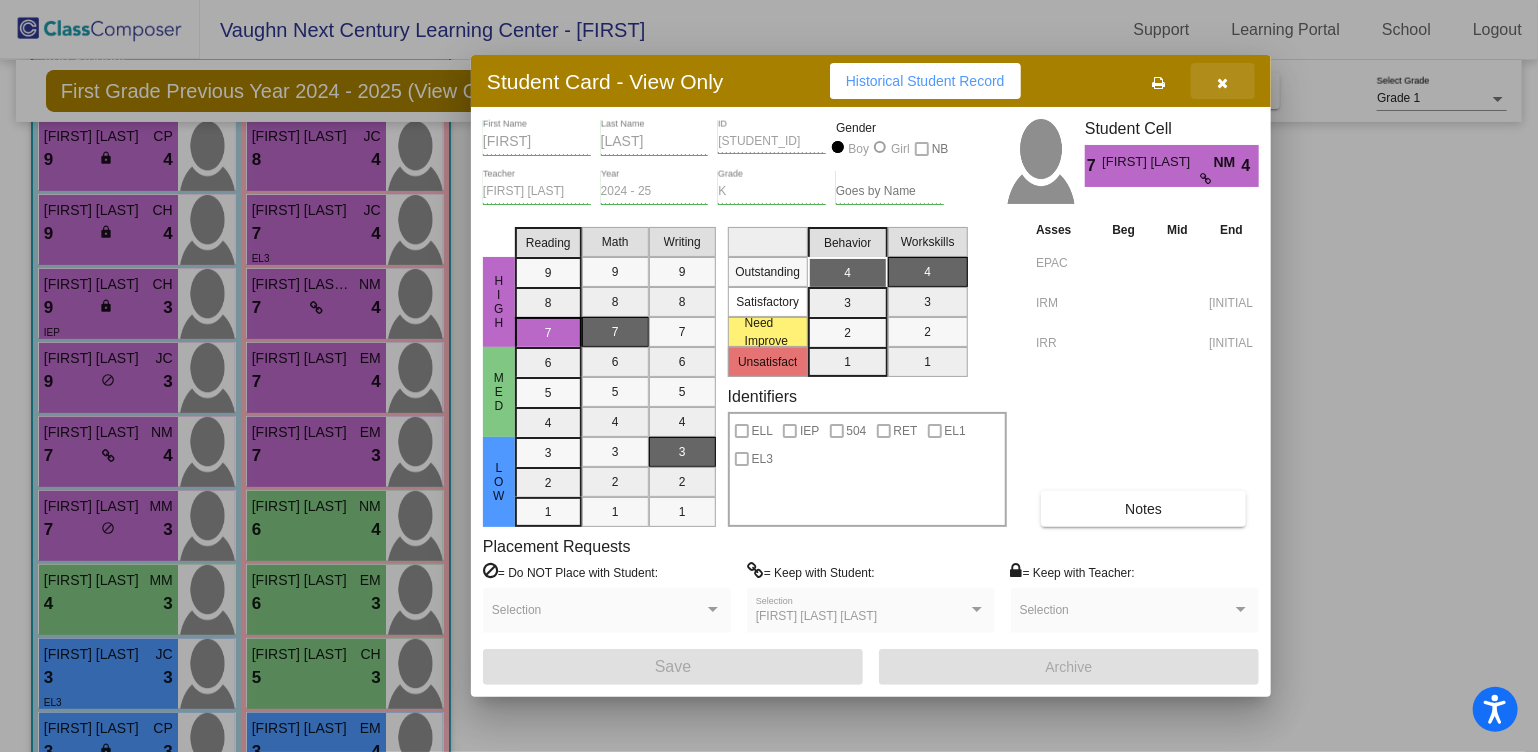 click at bounding box center (1223, 83) 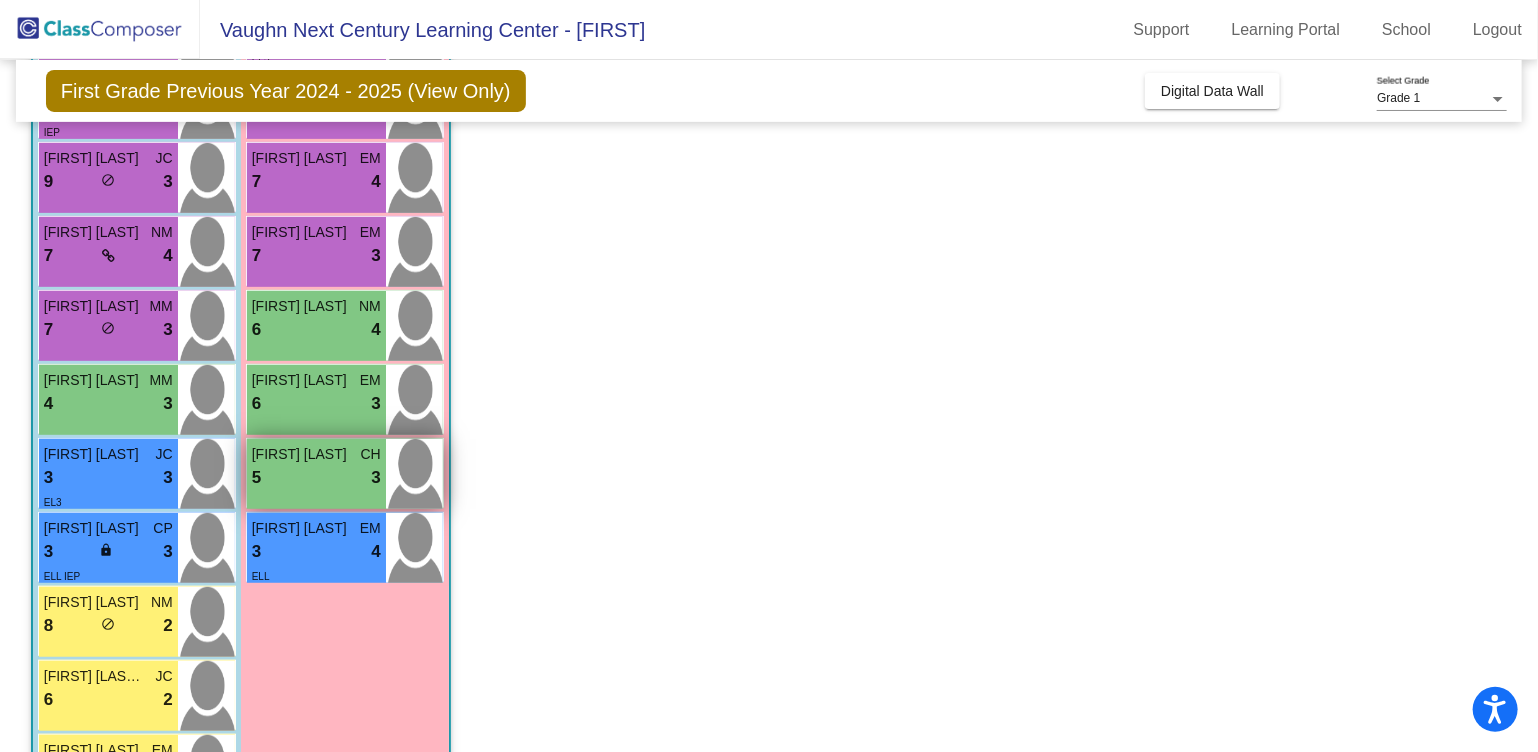 scroll, scrollTop: 487, scrollLeft: 0, axis: vertical 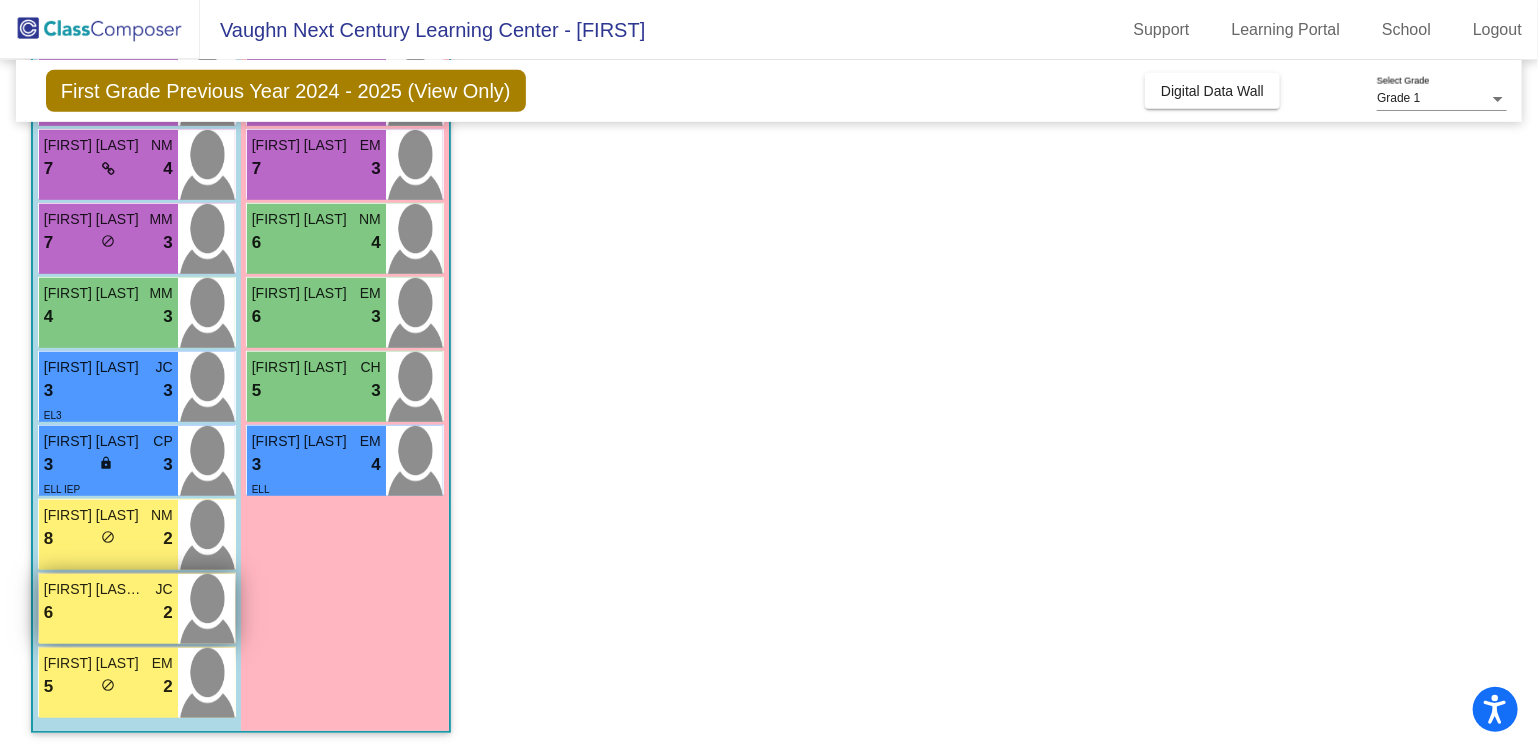 click on "6 lock do_not_disturb_alt 2" at bounding box center (108, 613) 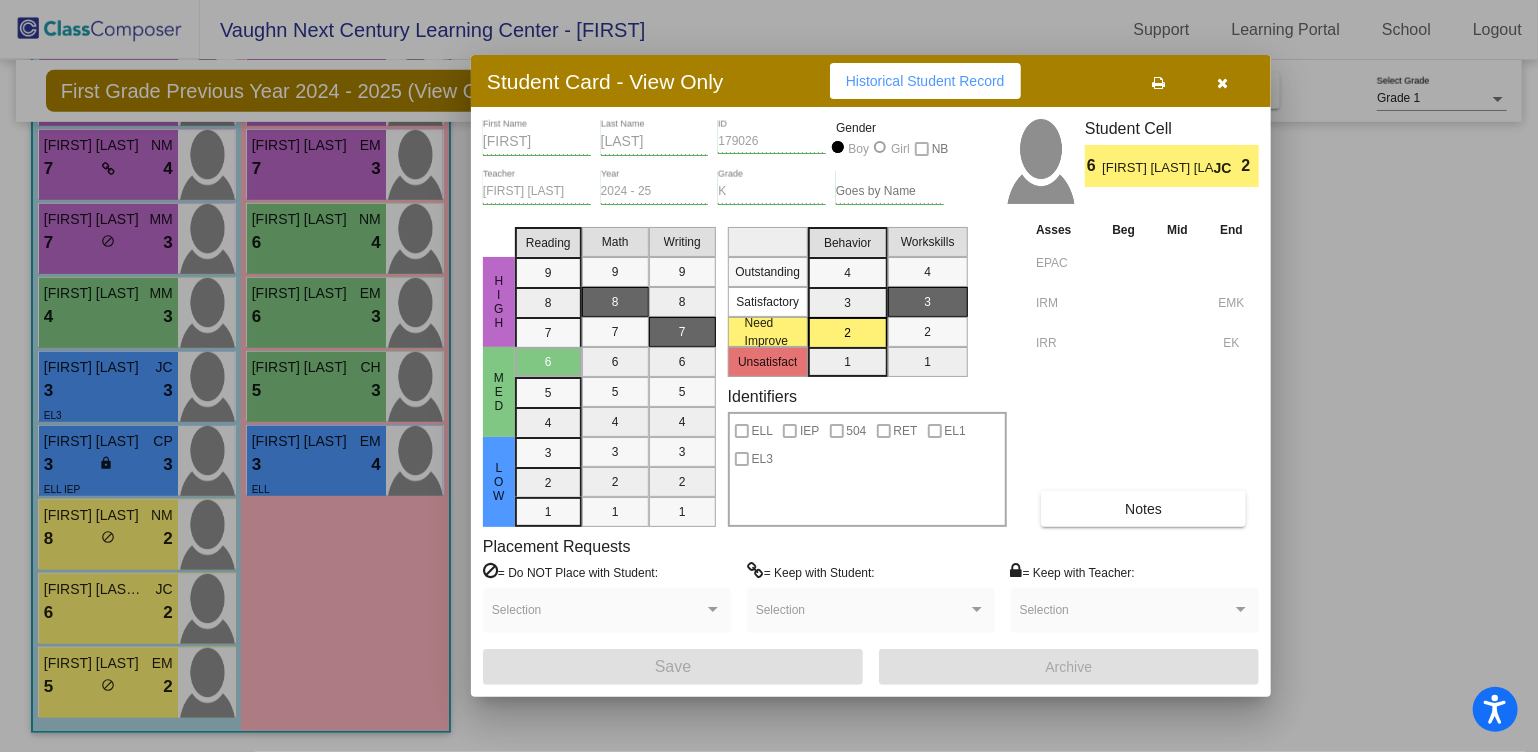 click at bounding box center (1223, 81) 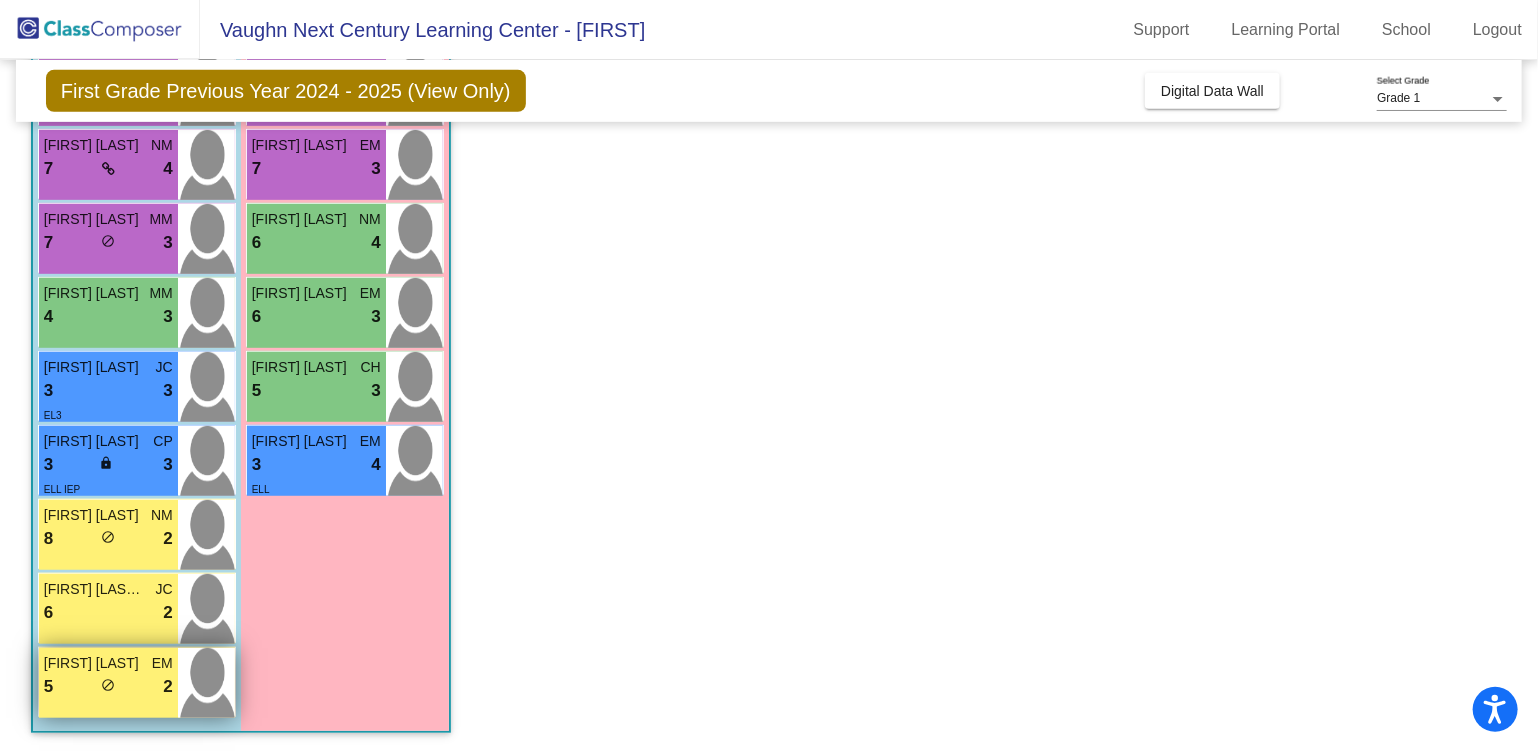 click on "5 lock do_not_disturb_alt 2" at bounding box center (108, 687) 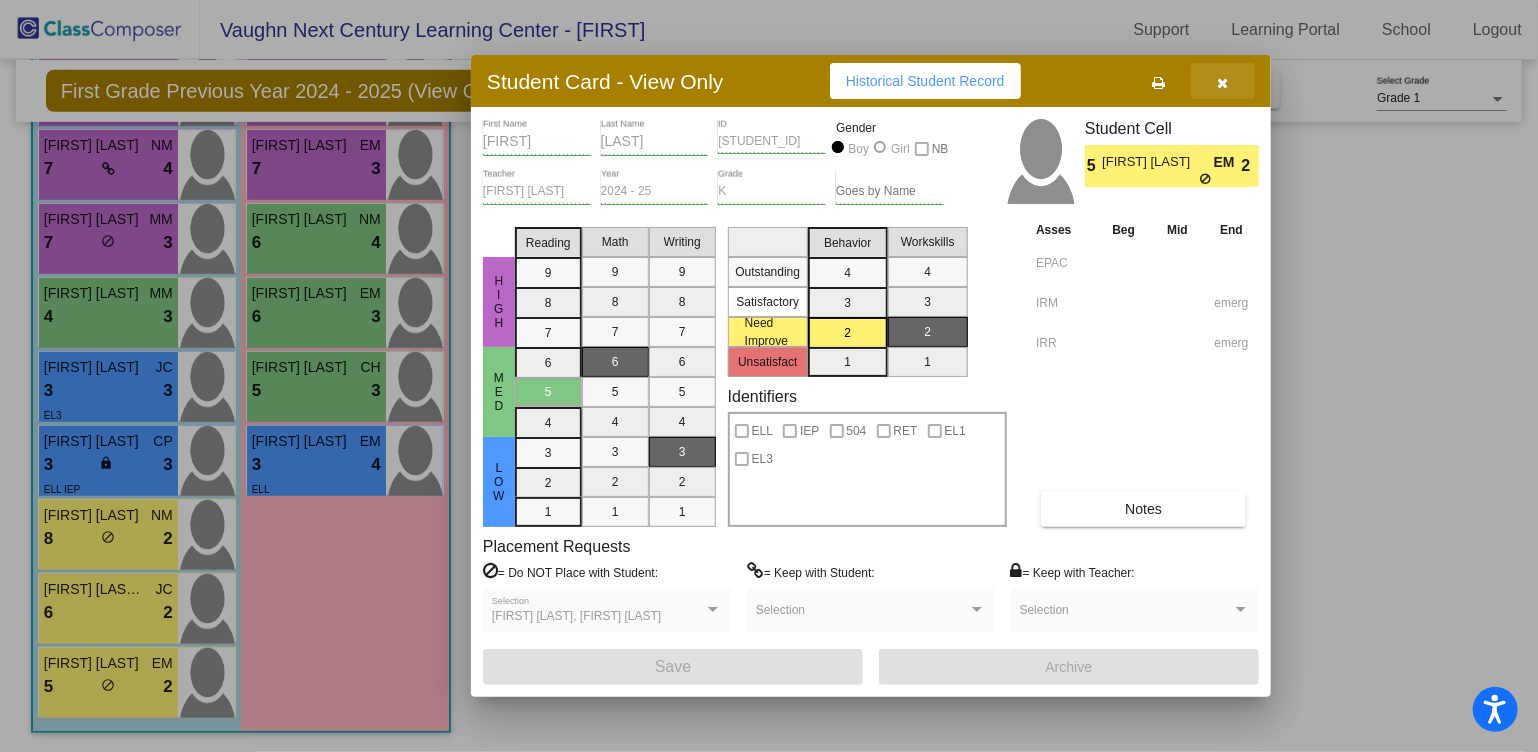 click at bounding box center [1223, 83] 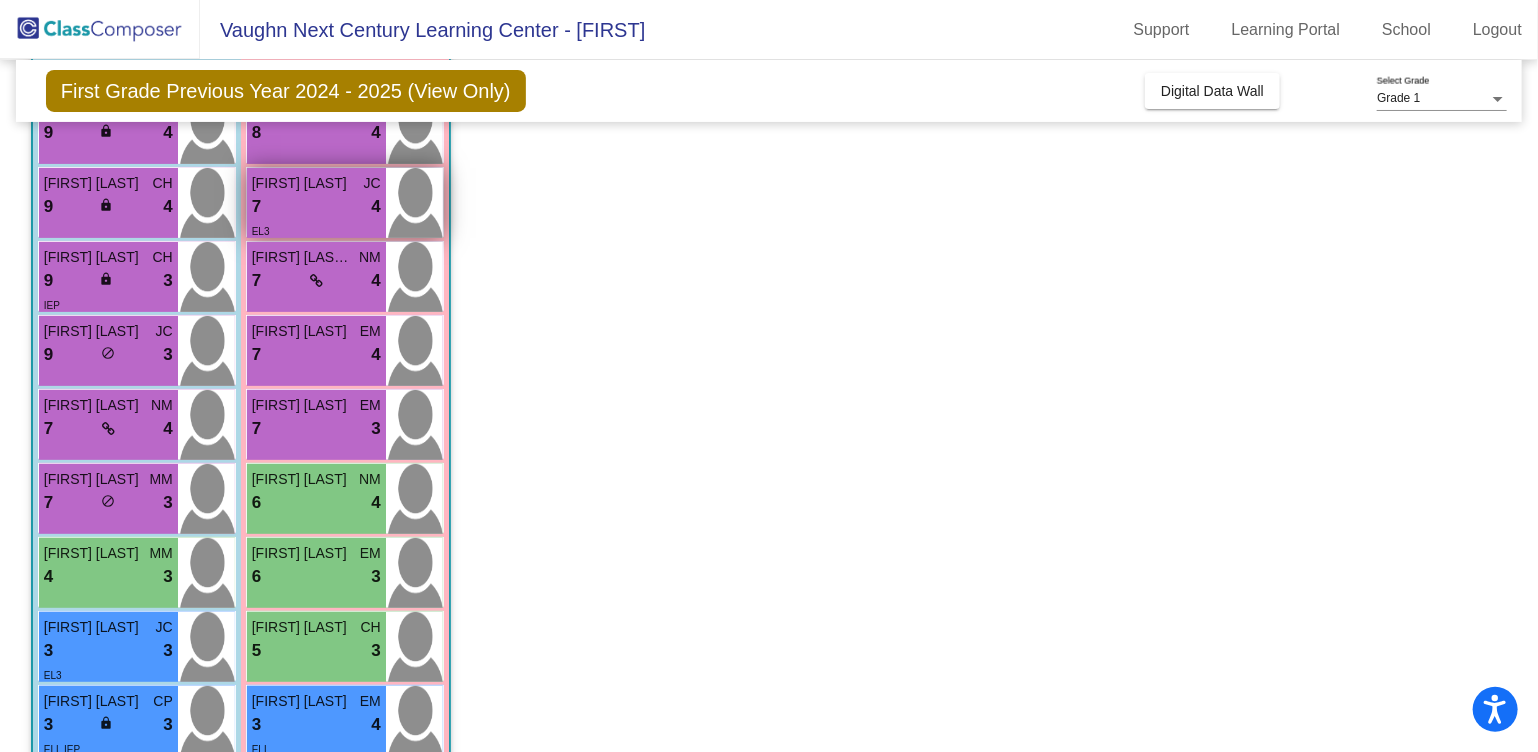 scroll, scrollTop: 287, scrollLeft: 0, axis: vertical 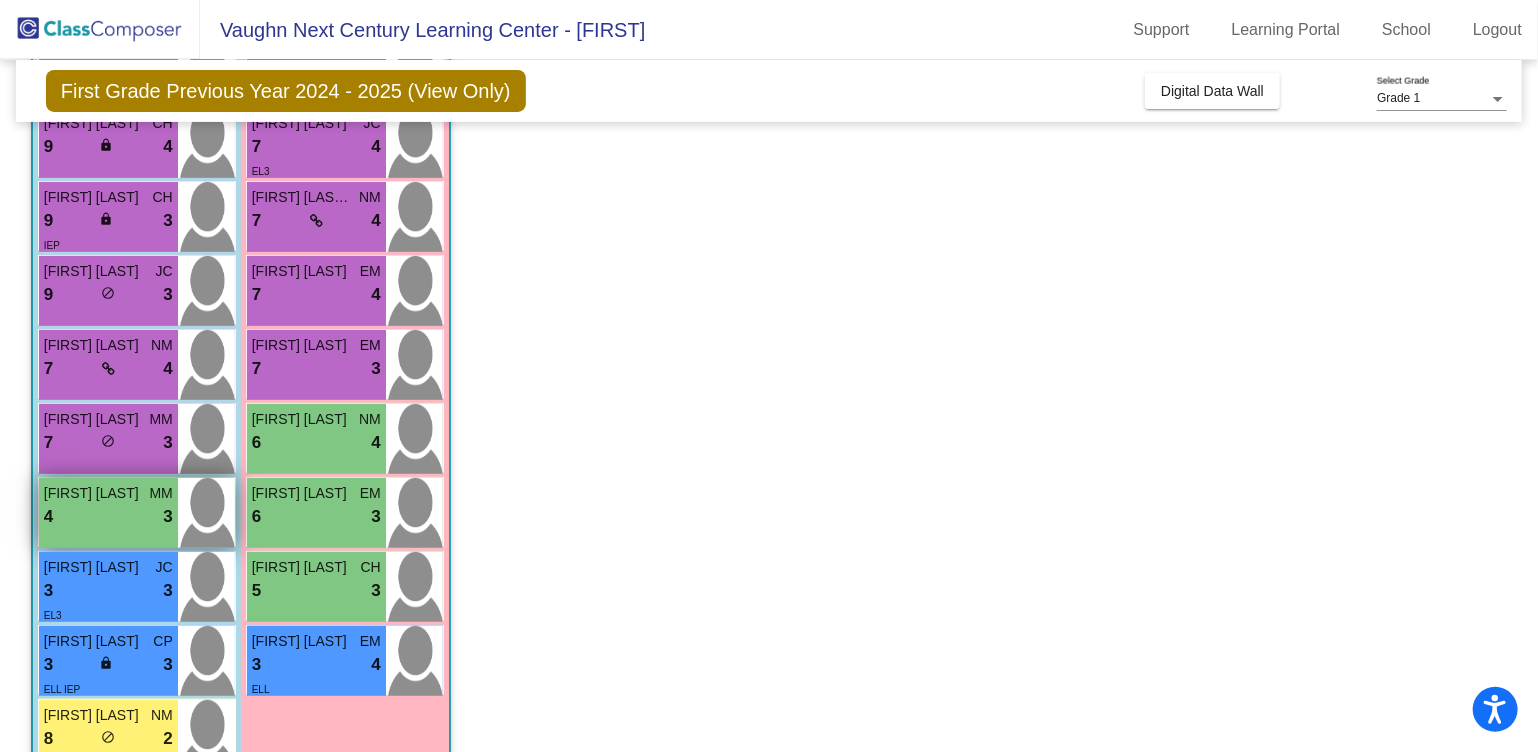 click on "4 lock do_not_disturb_alt 3" at bounding box center (108, 517) 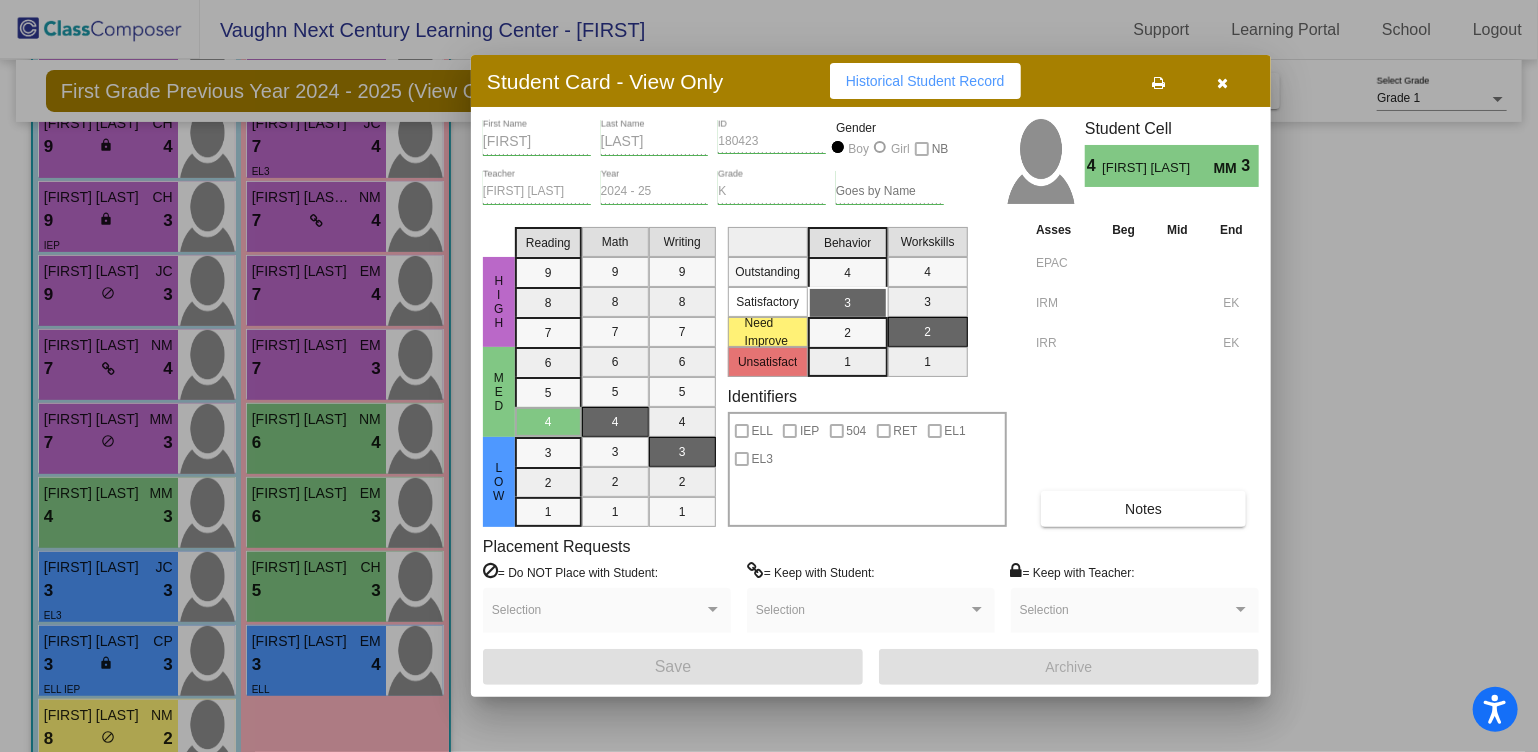 click at bounding box center [1223, 83] 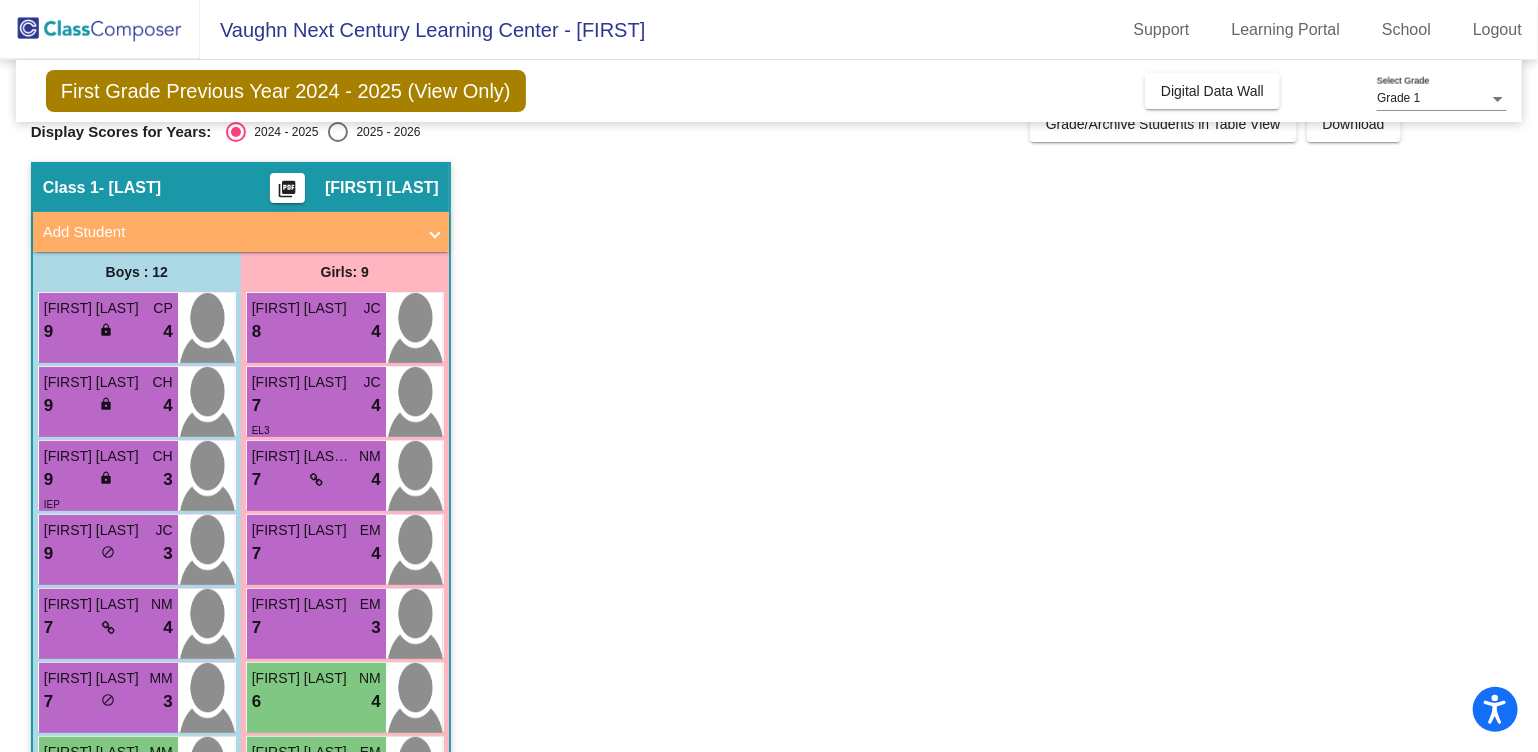 scroll, scrollTop: 0, scrollLeft: 0, axis: both 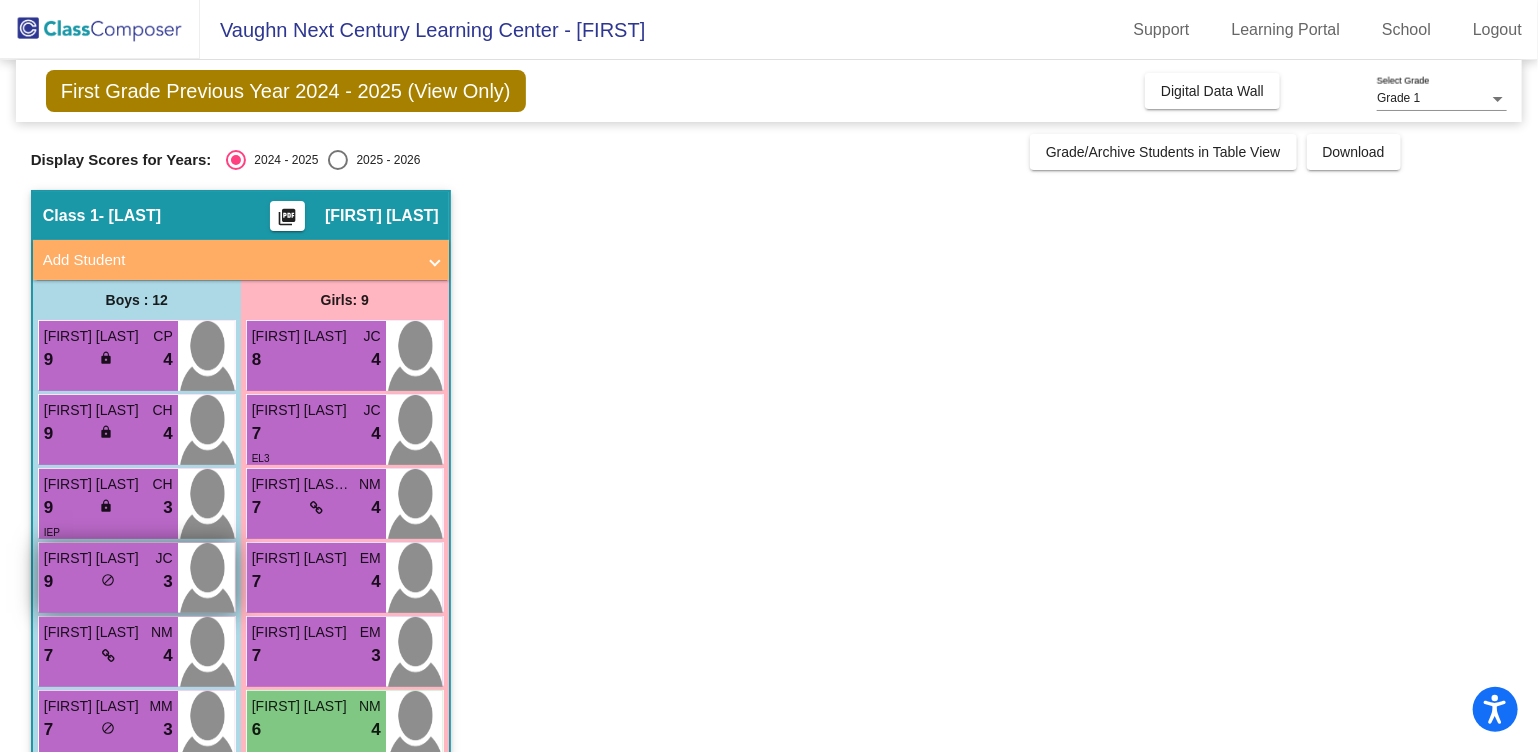 click on "do_not_disturb_alt" at bounding box center (108, 580) 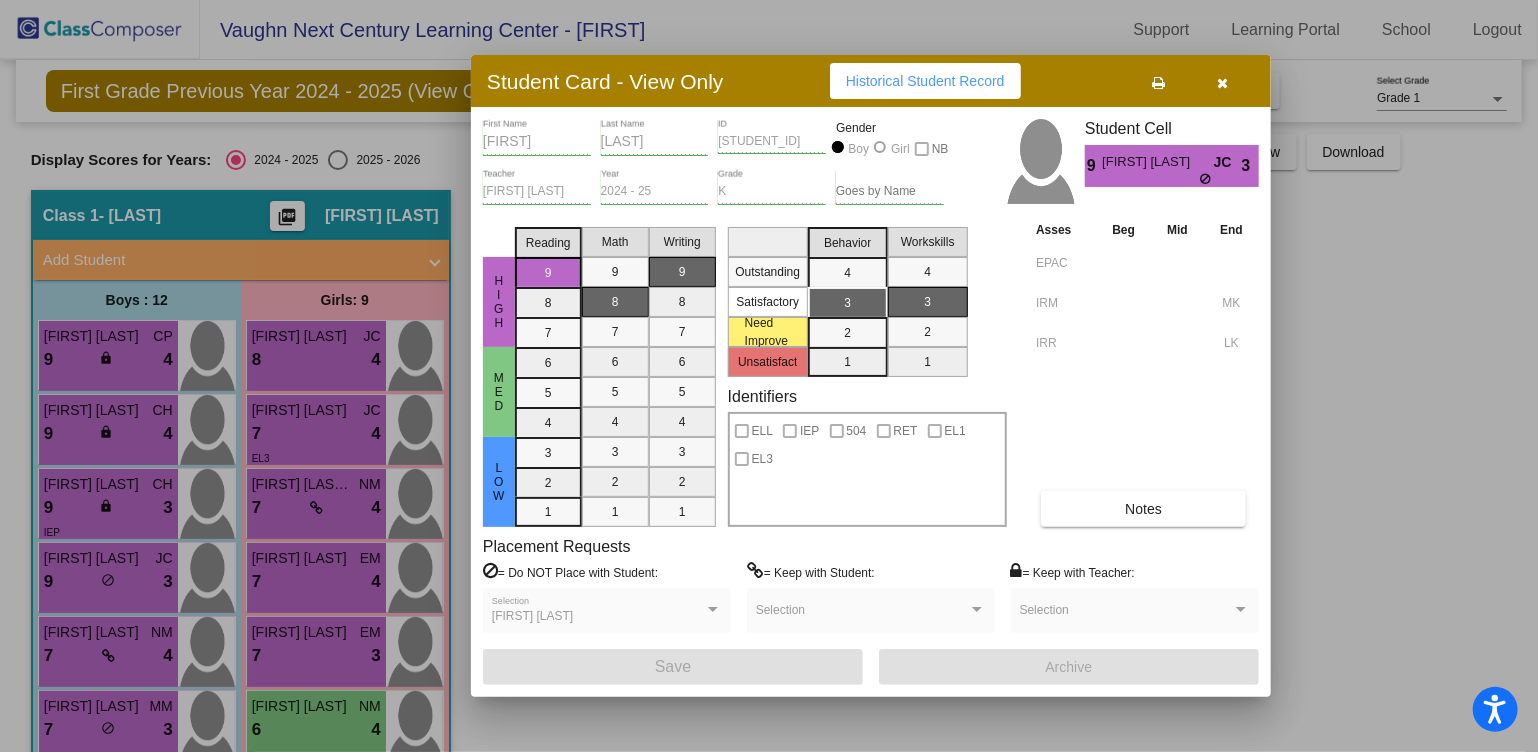 click at bounding box center (1223, 83) 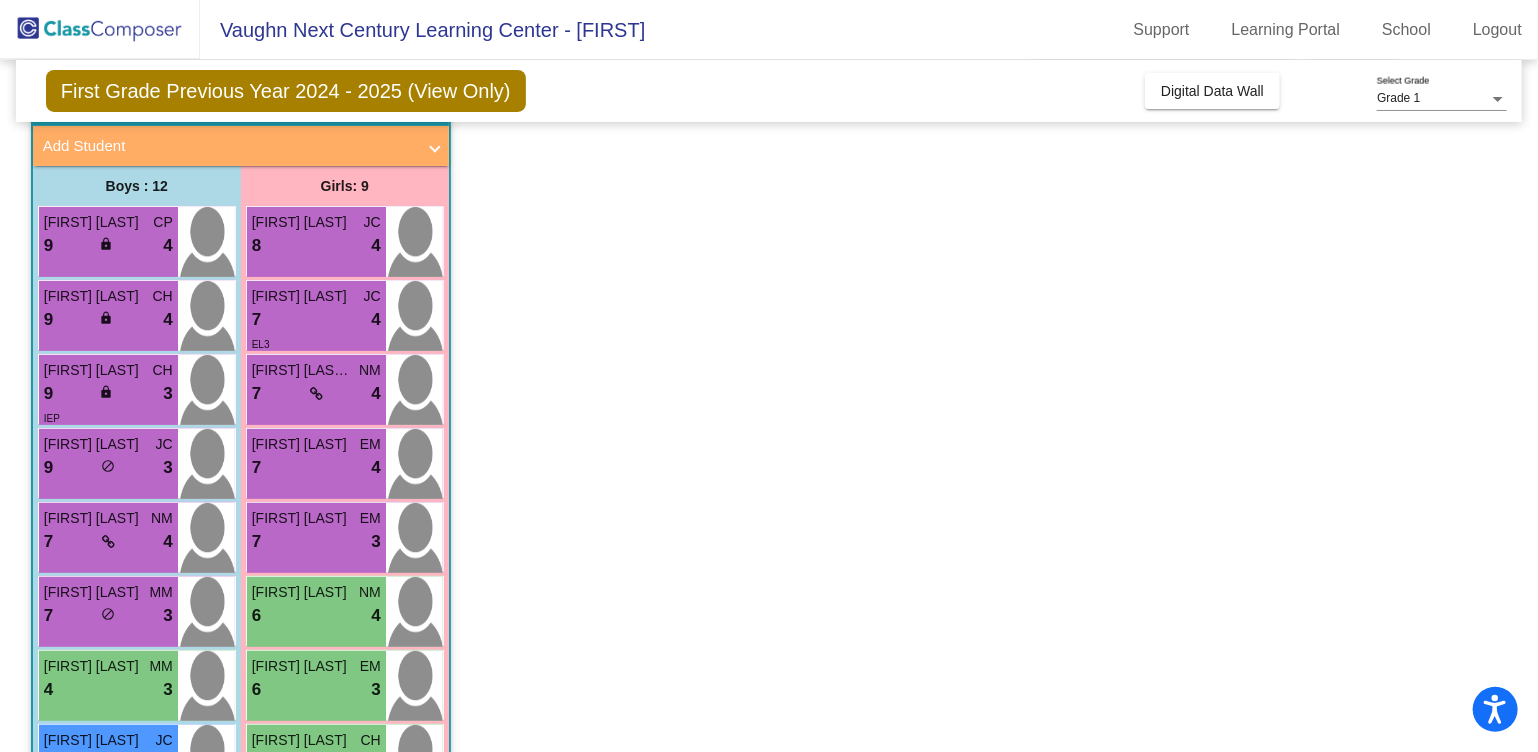 scroll, scrollTop: 200, scrollLeft: 0, axis: vertical 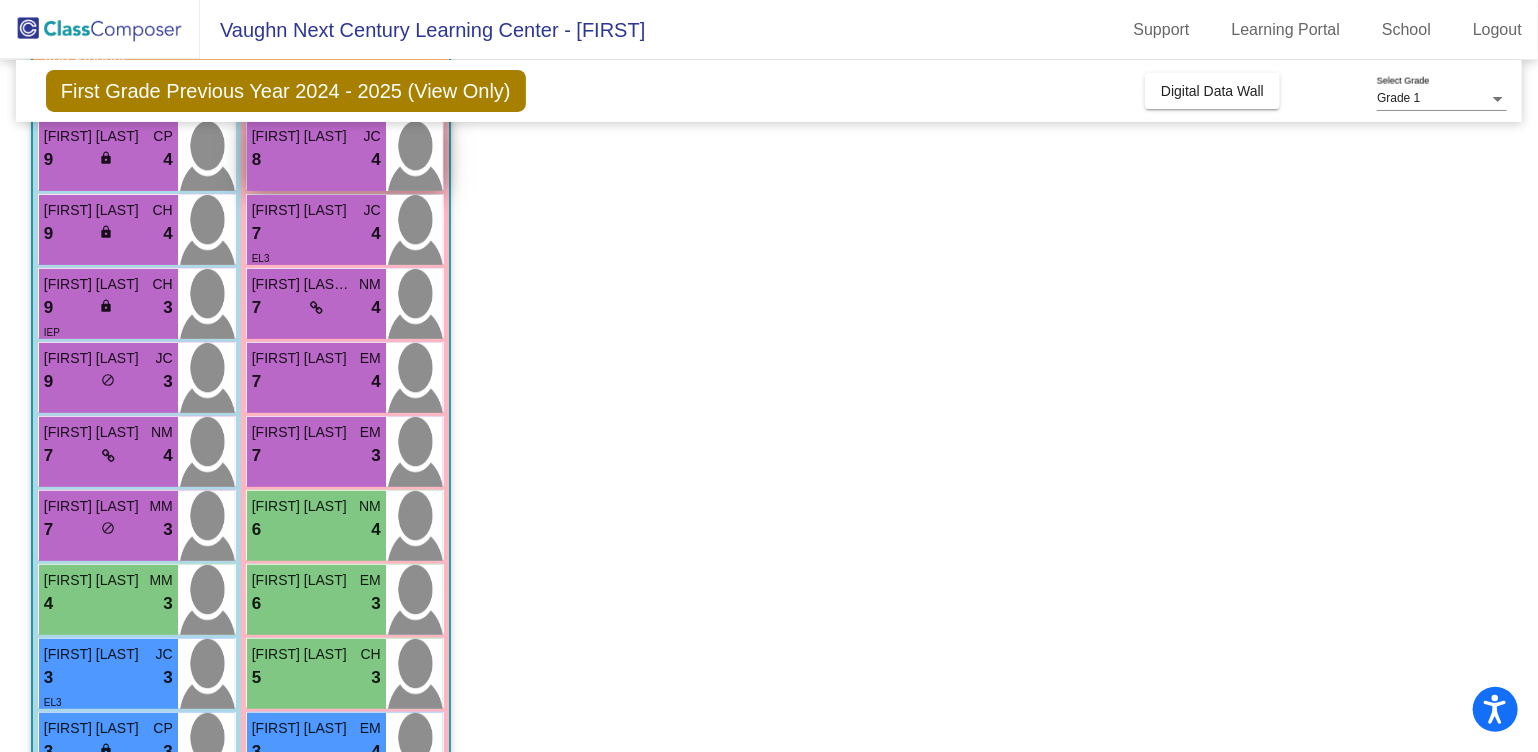 click on "8 lock do_not_disturb_alt 4" at bounding box center [316, 160] 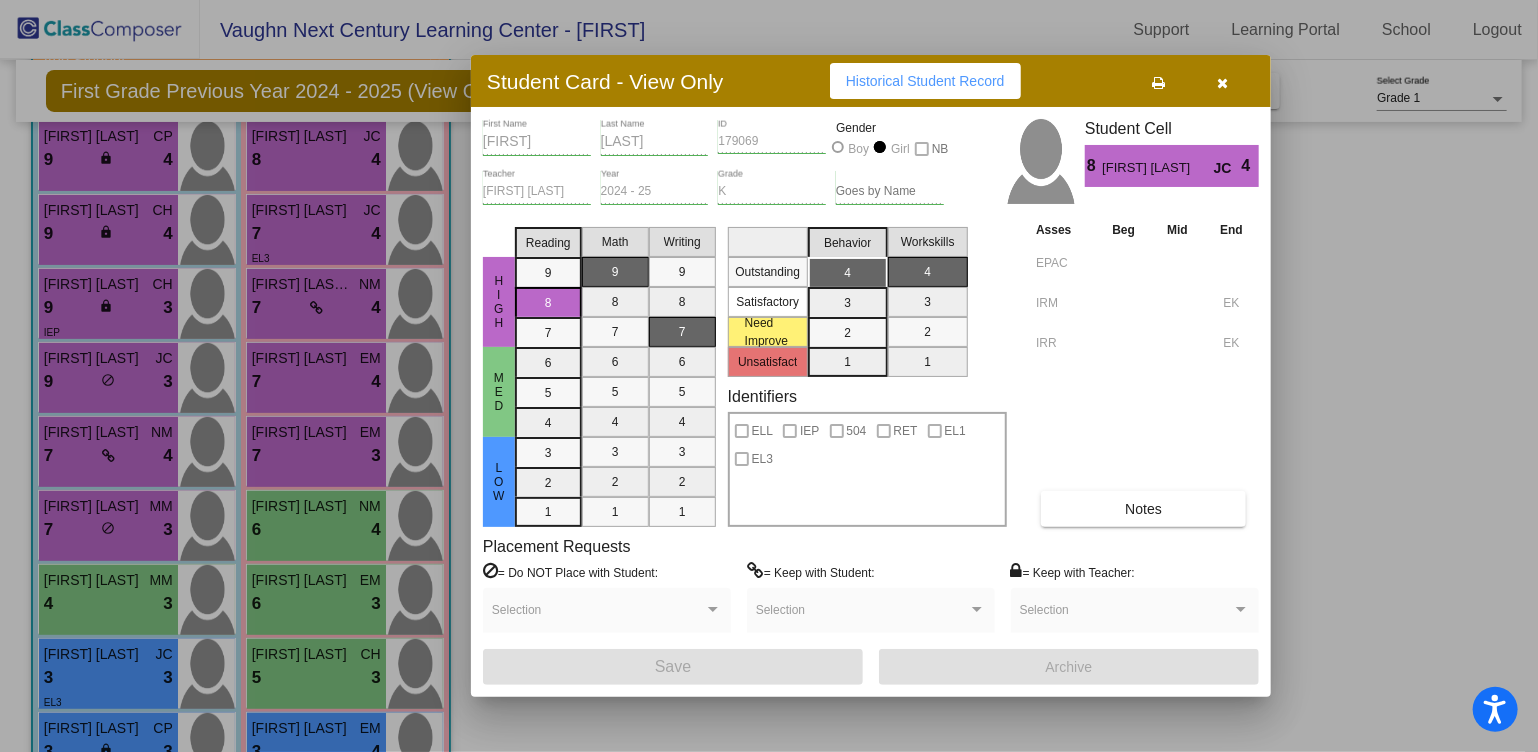 drag, startPoint x: 1224, startPoint y: 79, endPoint x: 1140, endPoint y: 137, distance: 102.0784 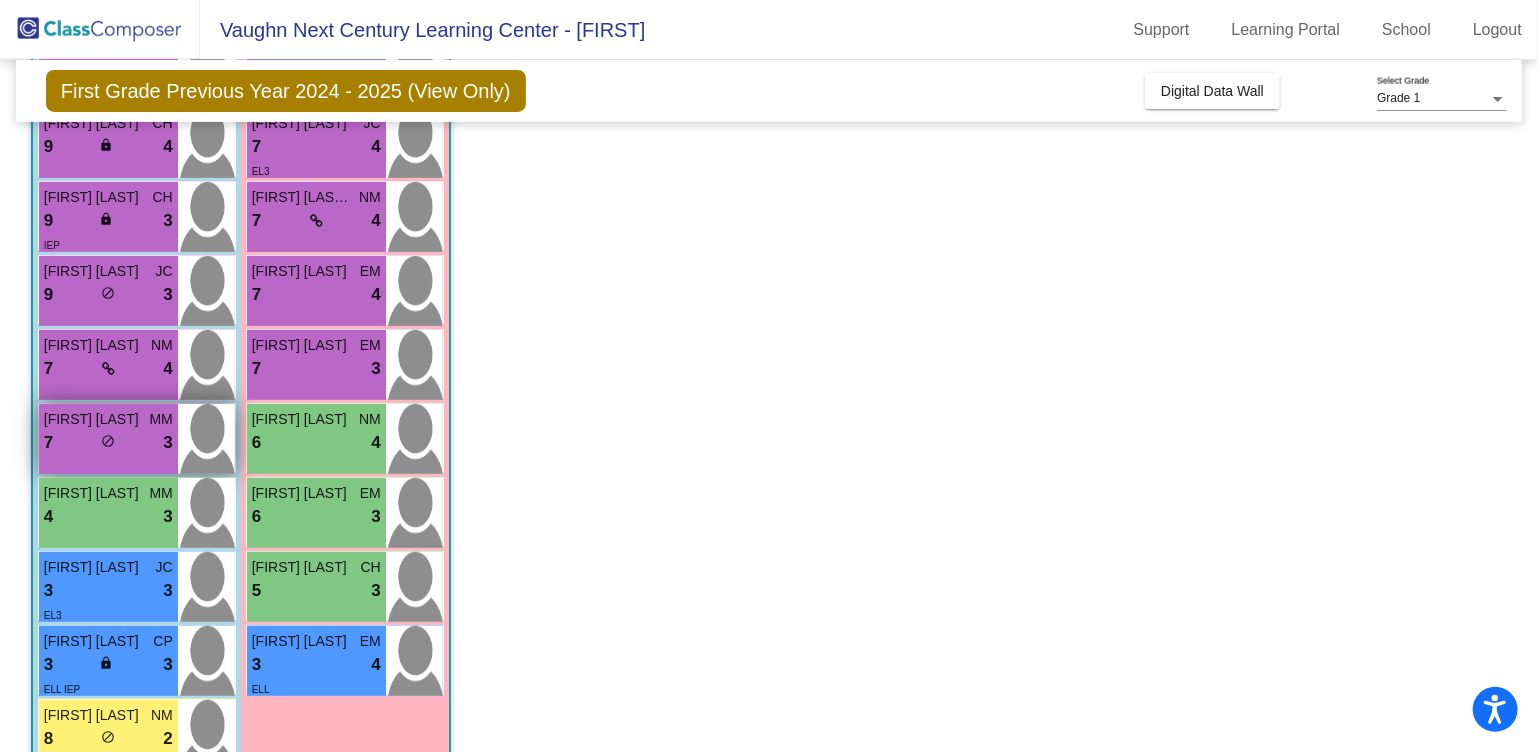 scroll, scrollTop: 187, scrollLeft: 0, axis: vertical 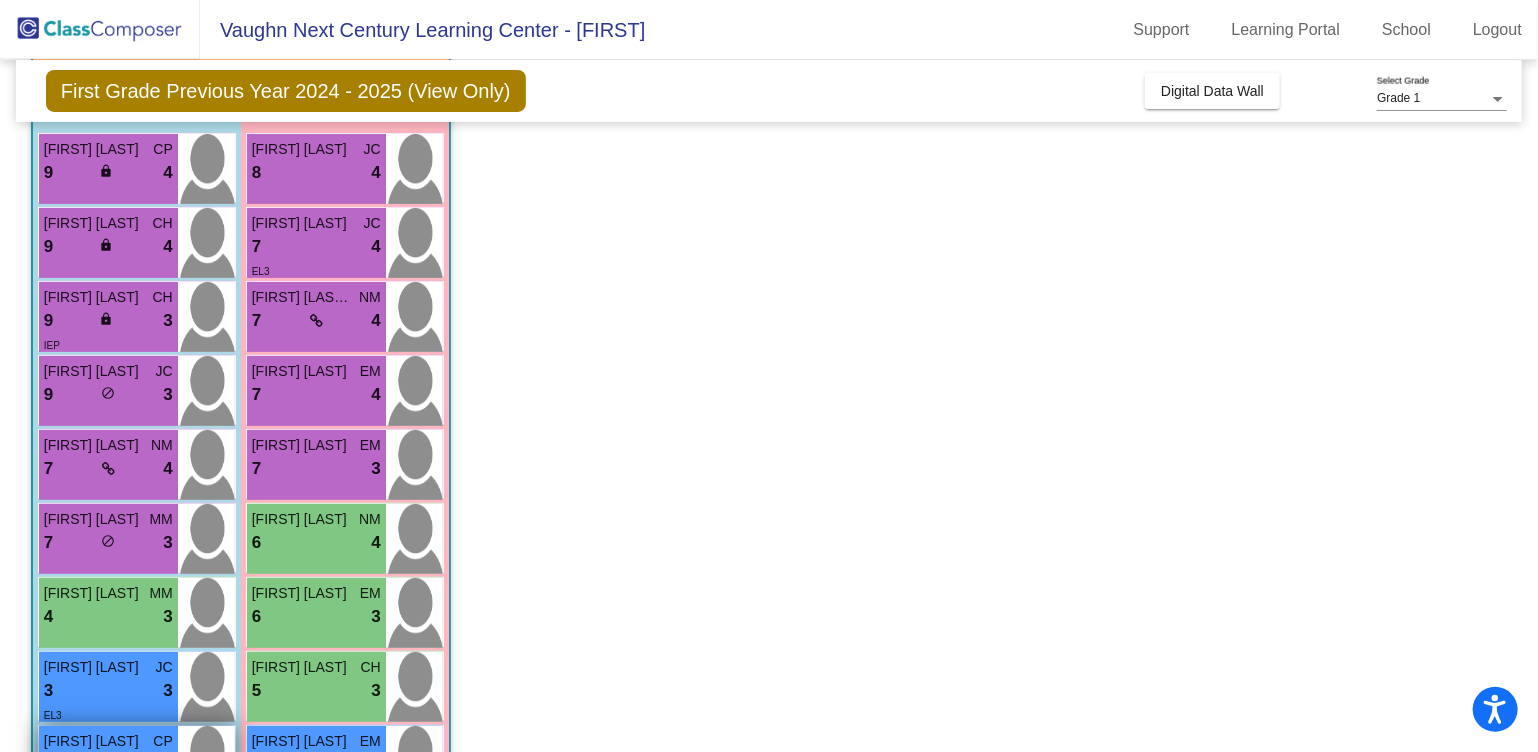 click on "Mateo Martinez CP 3 lock do_not_disturb_alt 3 ELL IEP" at bounding box center [108, 761] 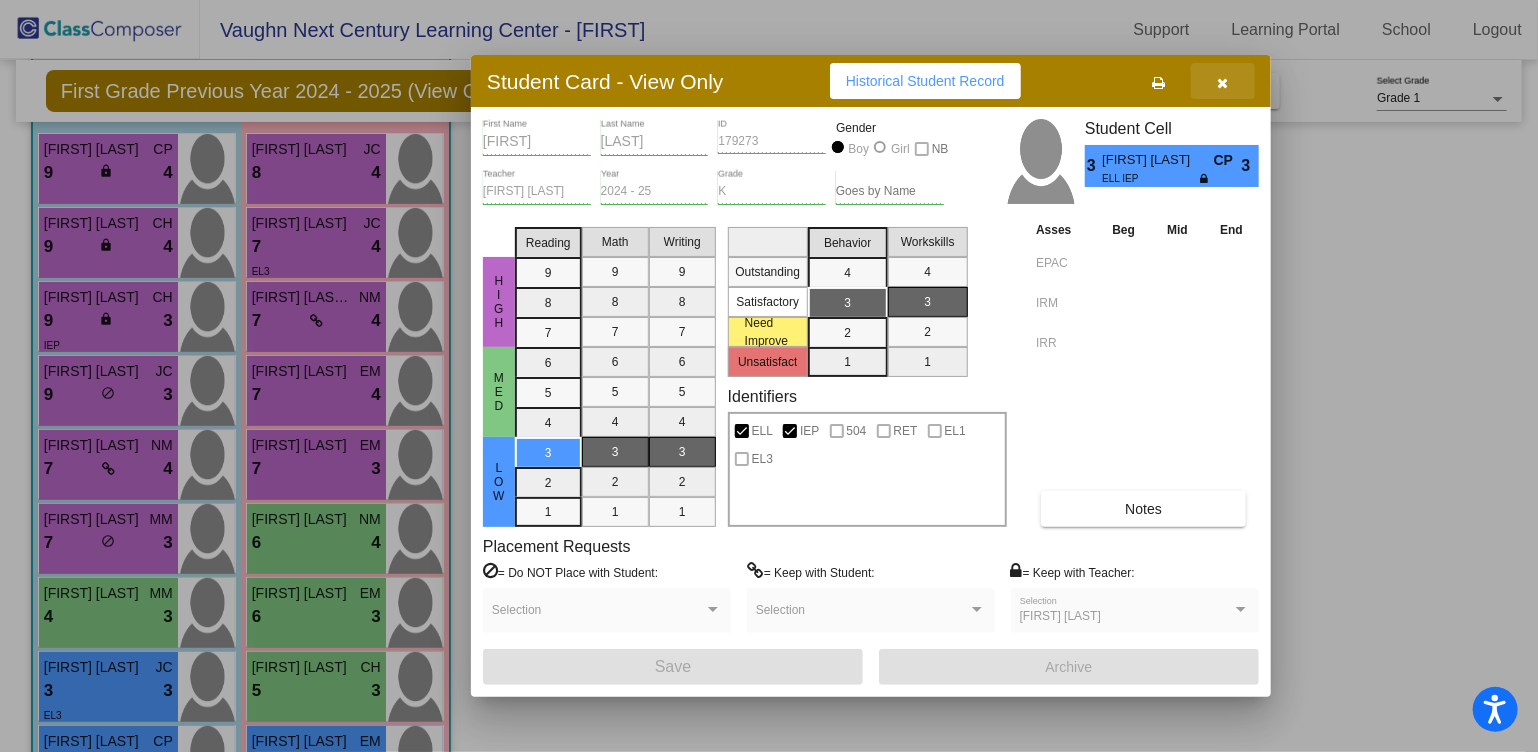 click at bounding box center (1223, 81) 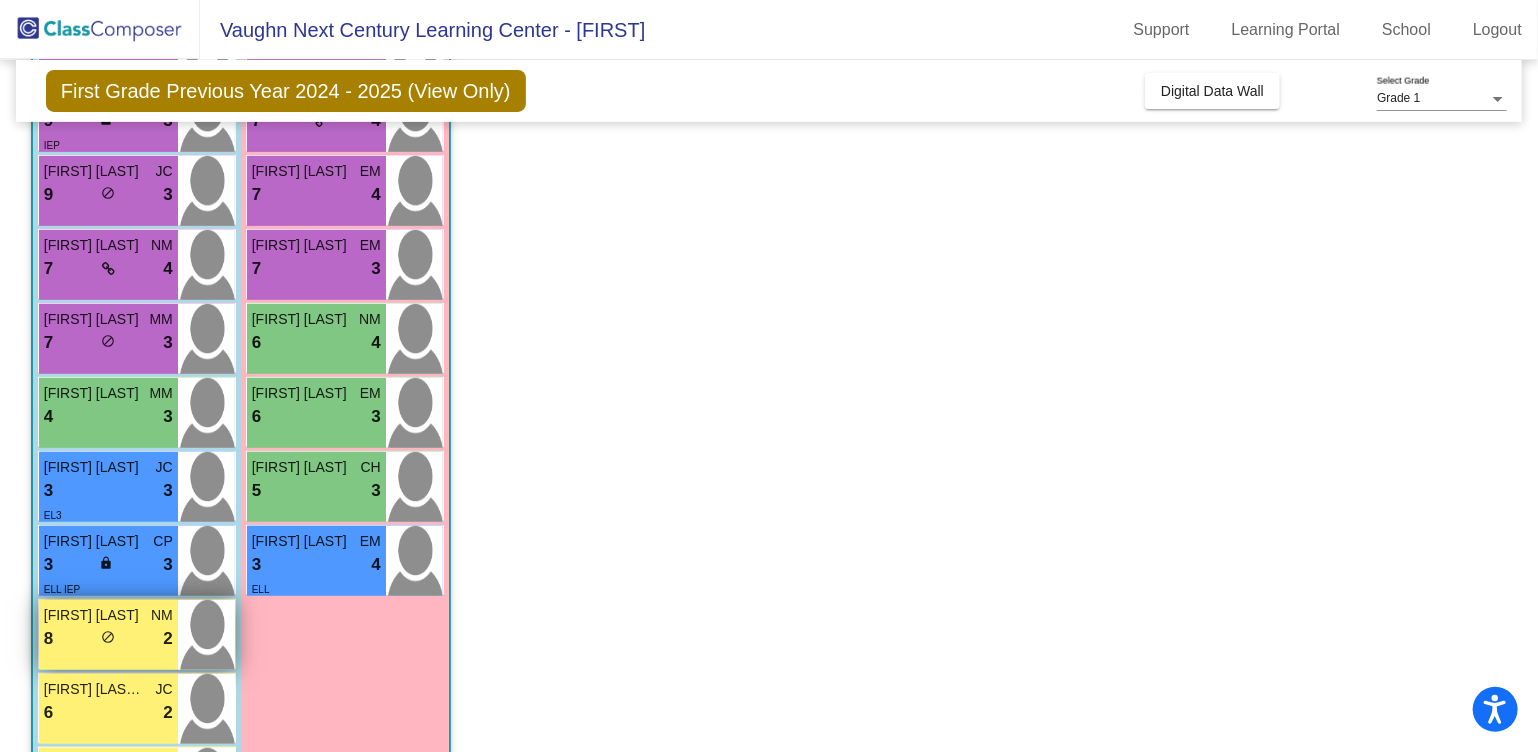 scroll, scrollTop: 487, scrollLeft: 0, axis: vertical 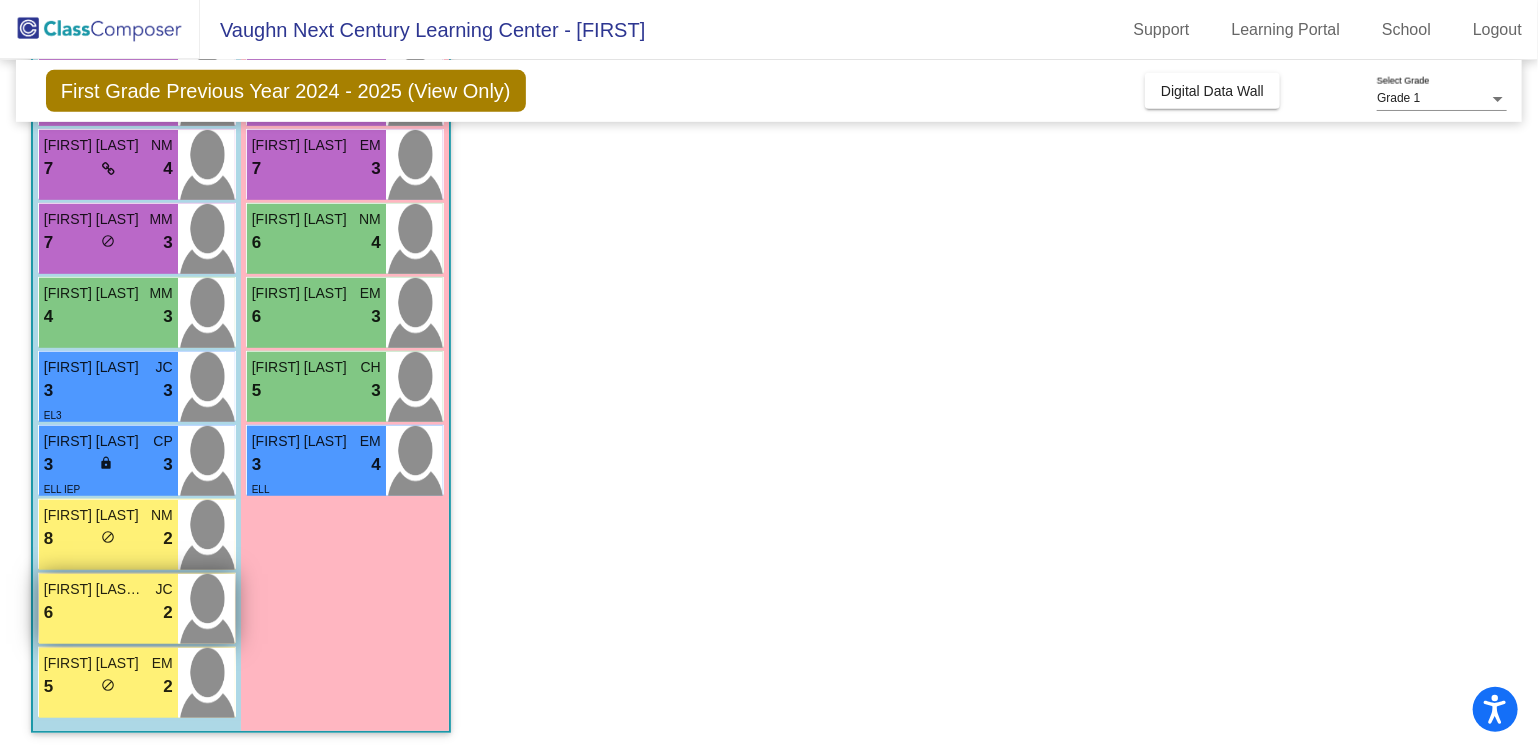 click on "Leonardo Lopez Zavalza" at bounding box center (94, 589) 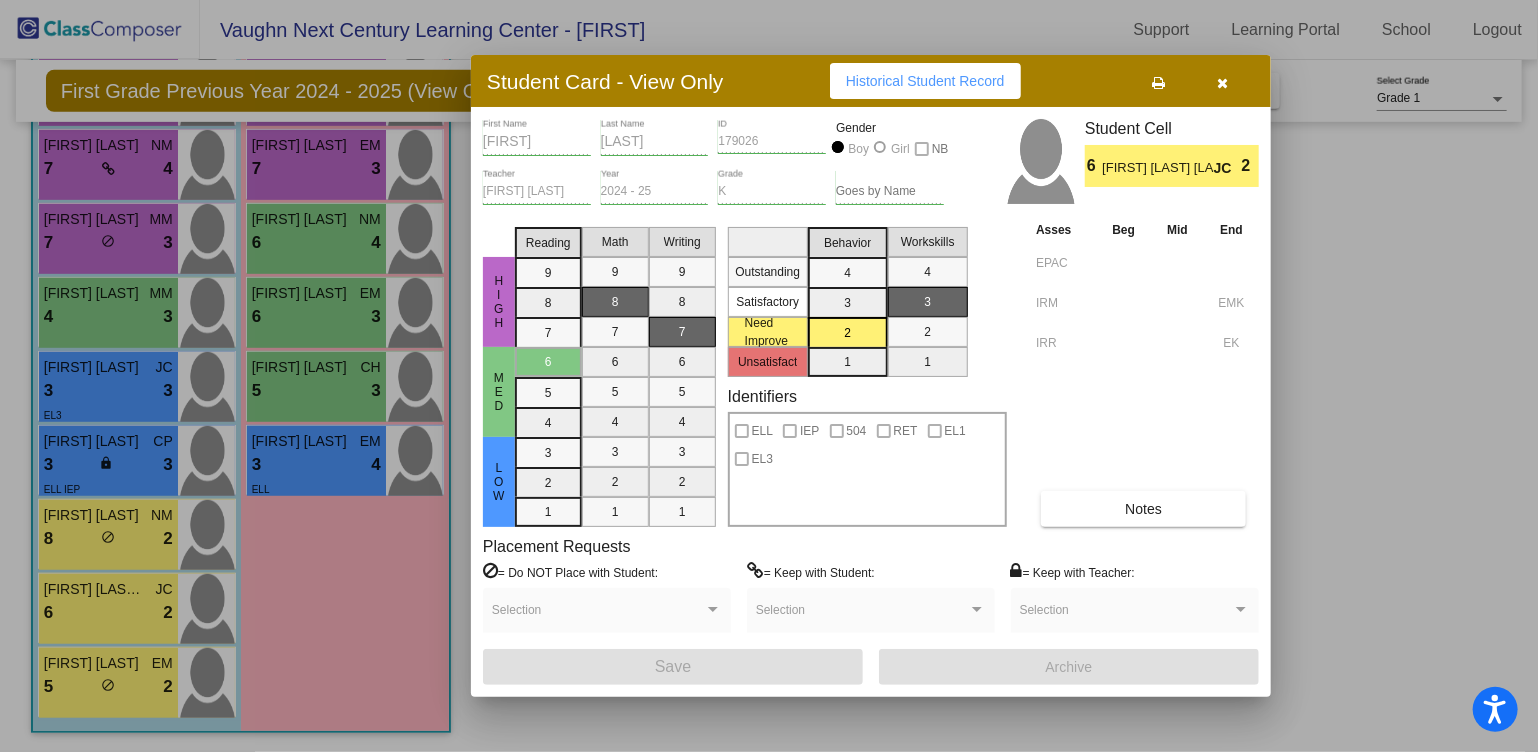 click at bounding box center (1223, 83) 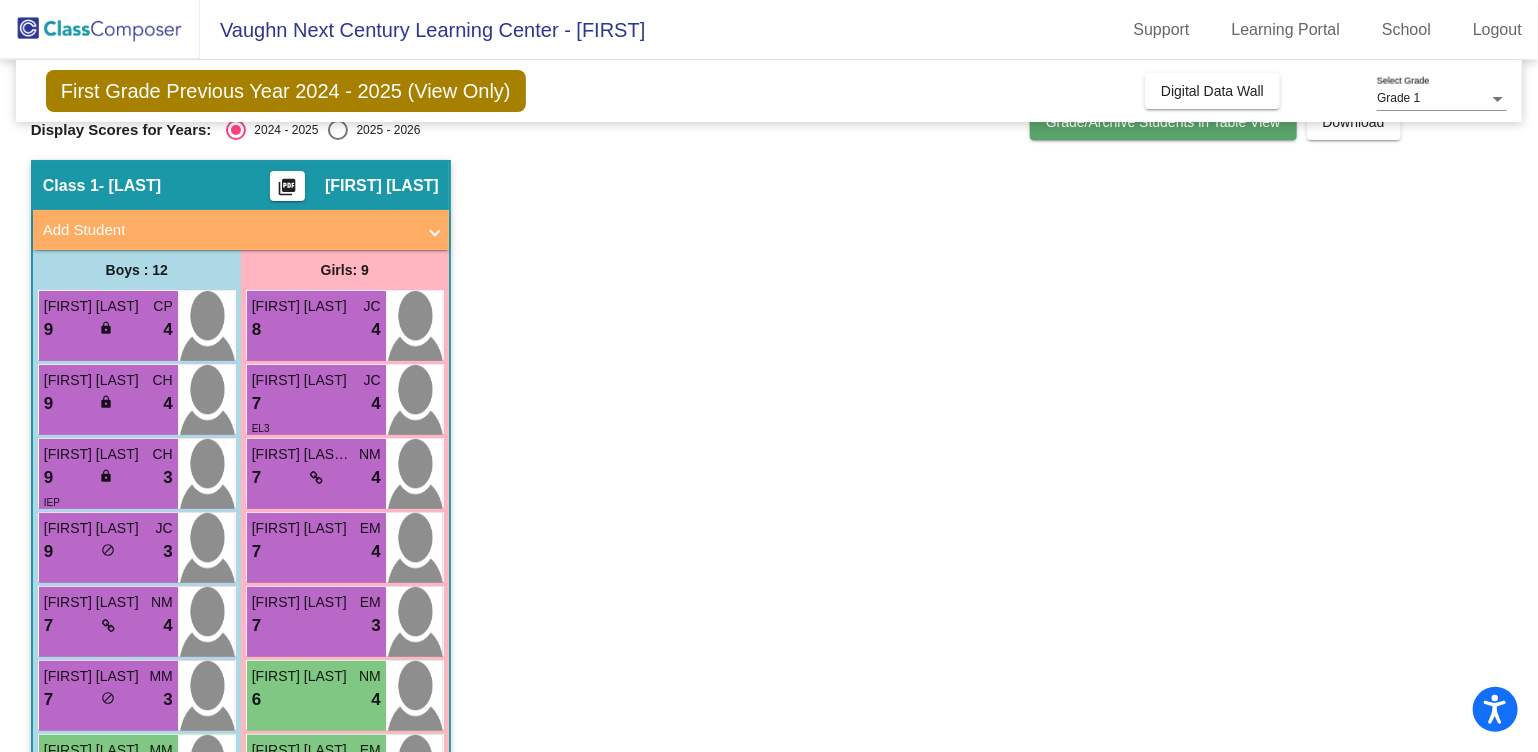 scroll, scrollTop: 0, scrollLeft: 0, axis: both 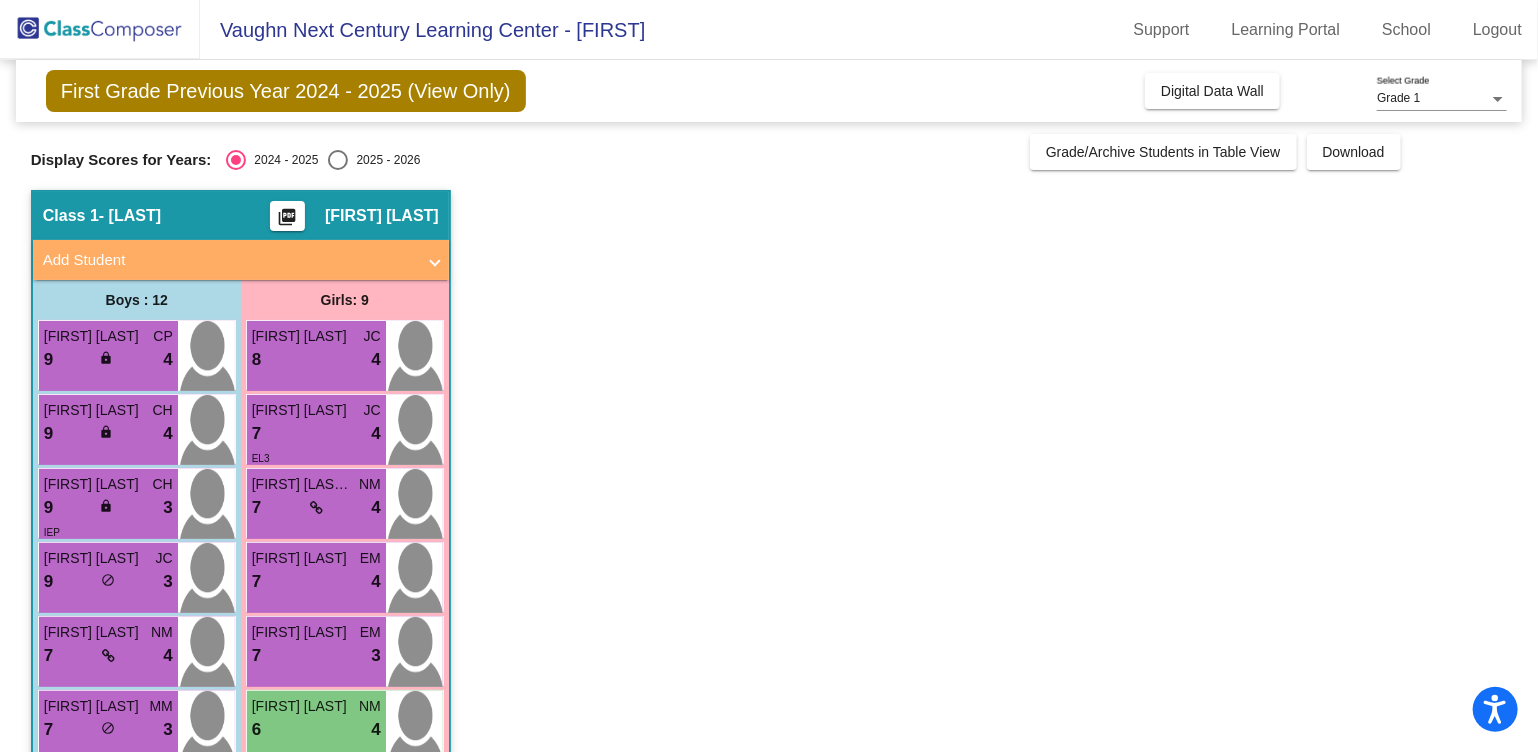 click on "Add Student" at bounding box center [229, 260] 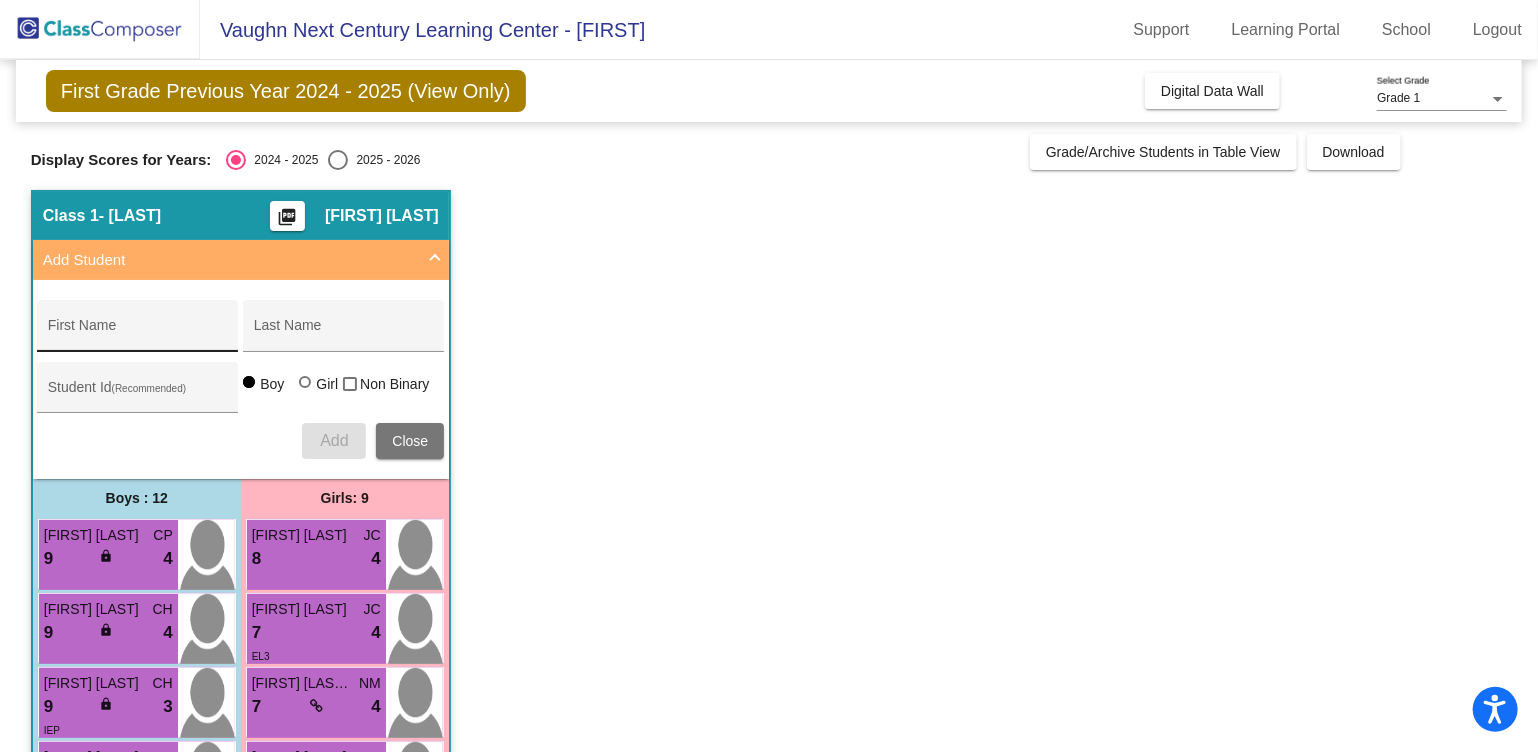 click on "First Name" at bounding box center [138, 331] 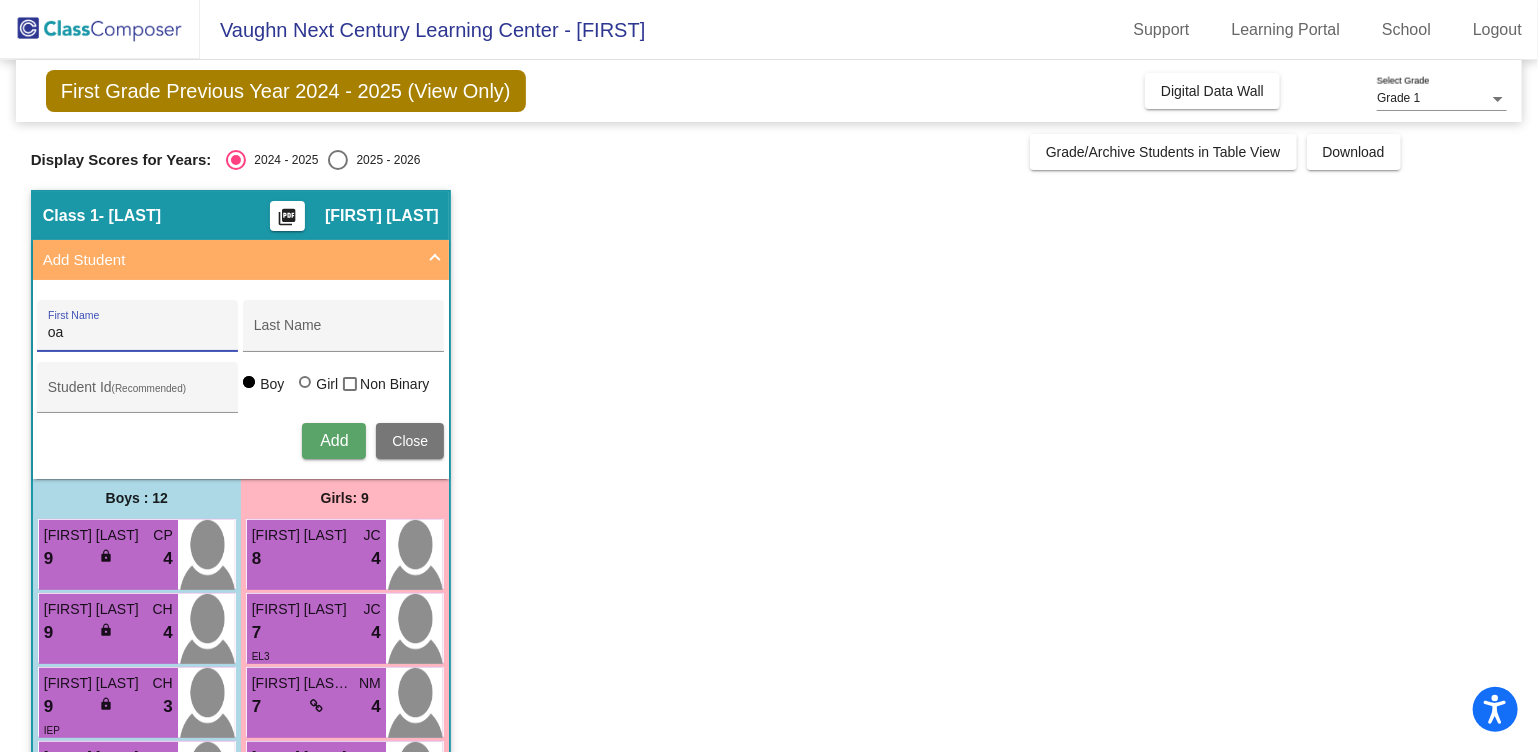 type on "o" 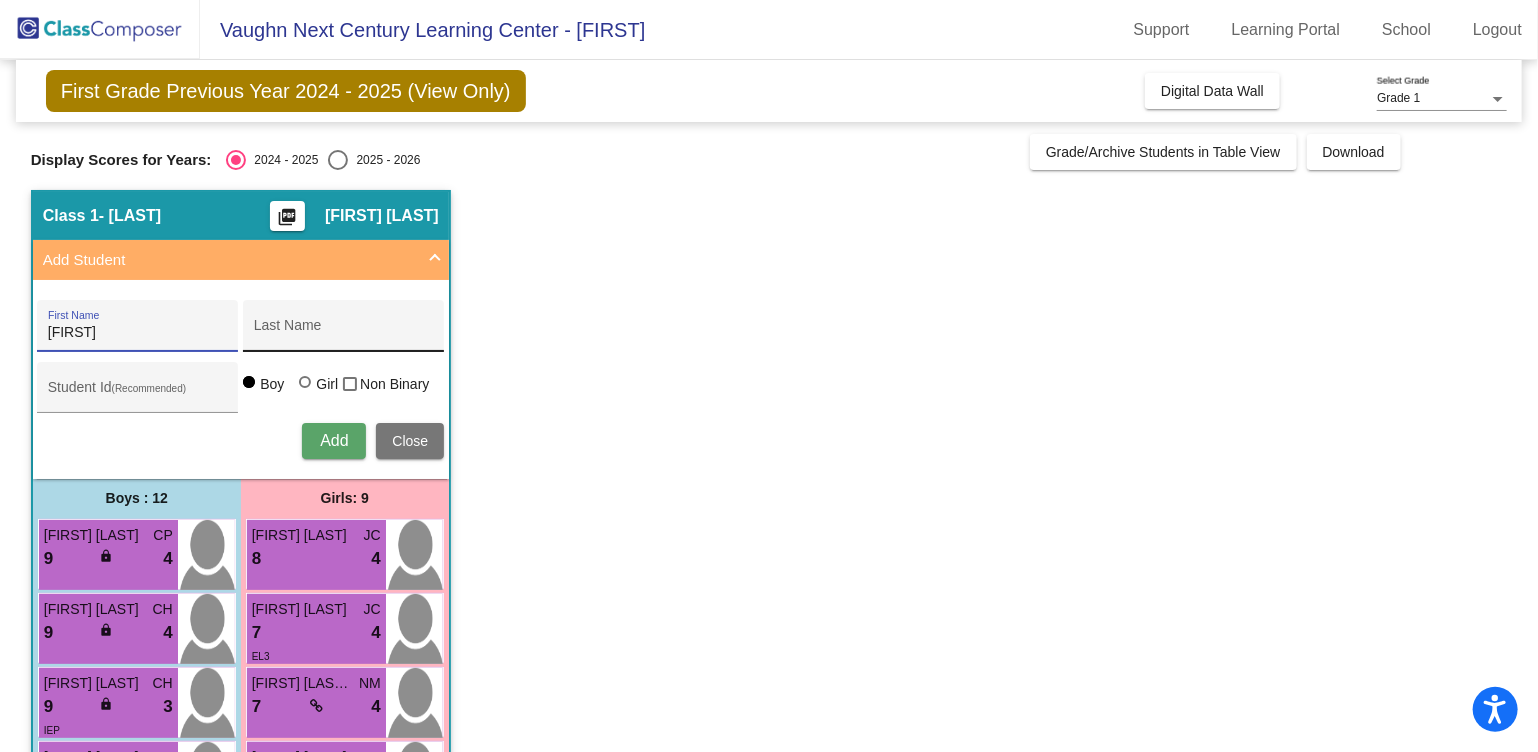 type on "Noah" 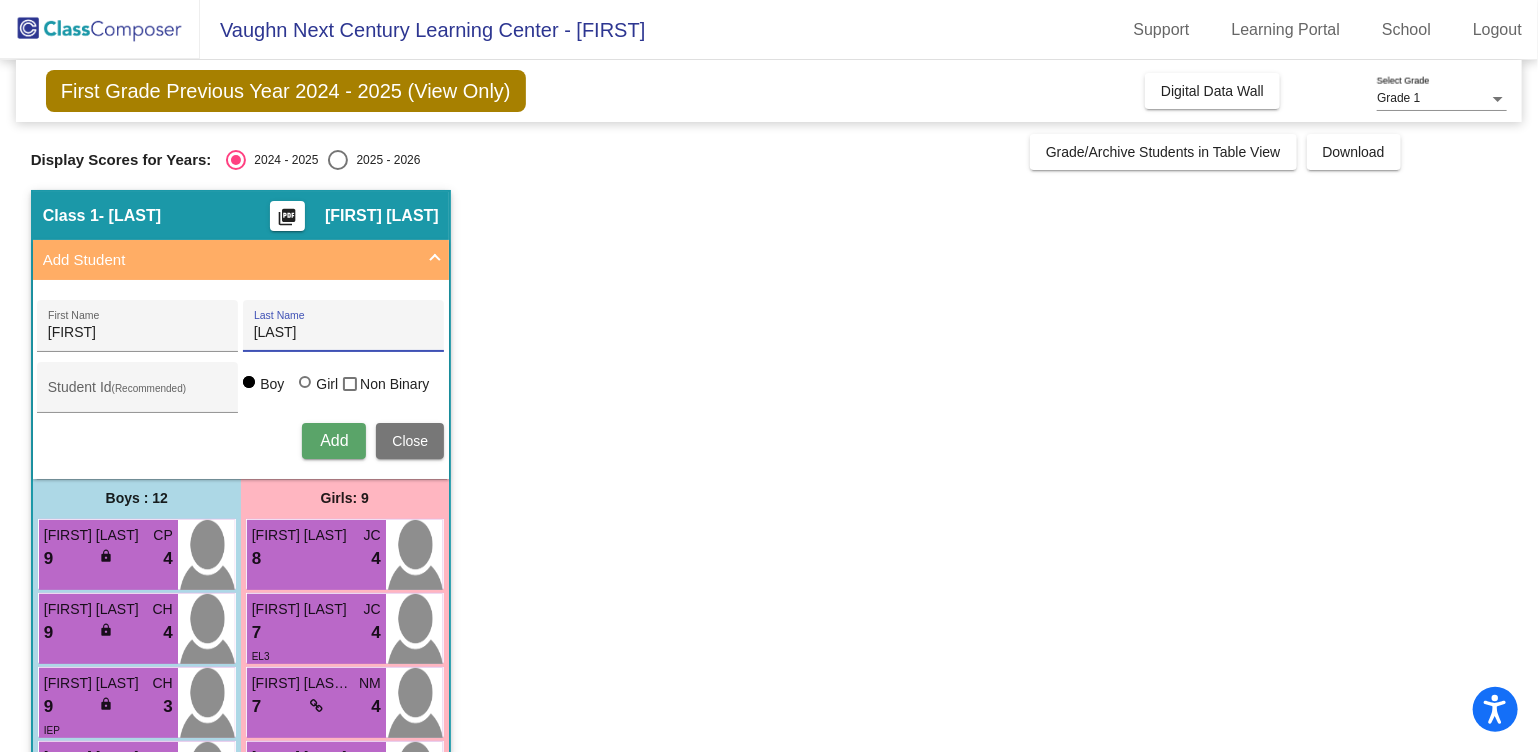 type on "Figueroa" 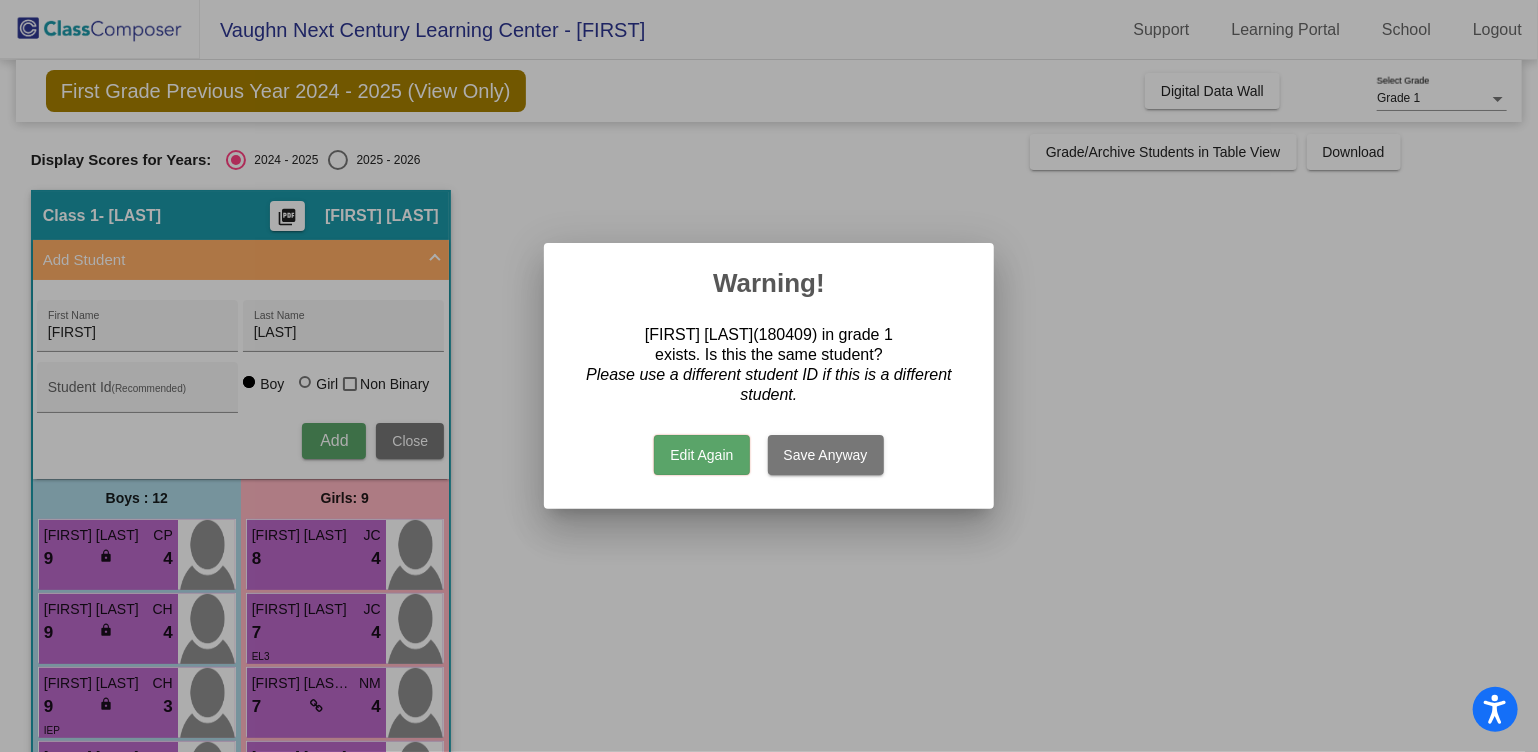 click on "Save Anyway" at bounding box center [826, 455] 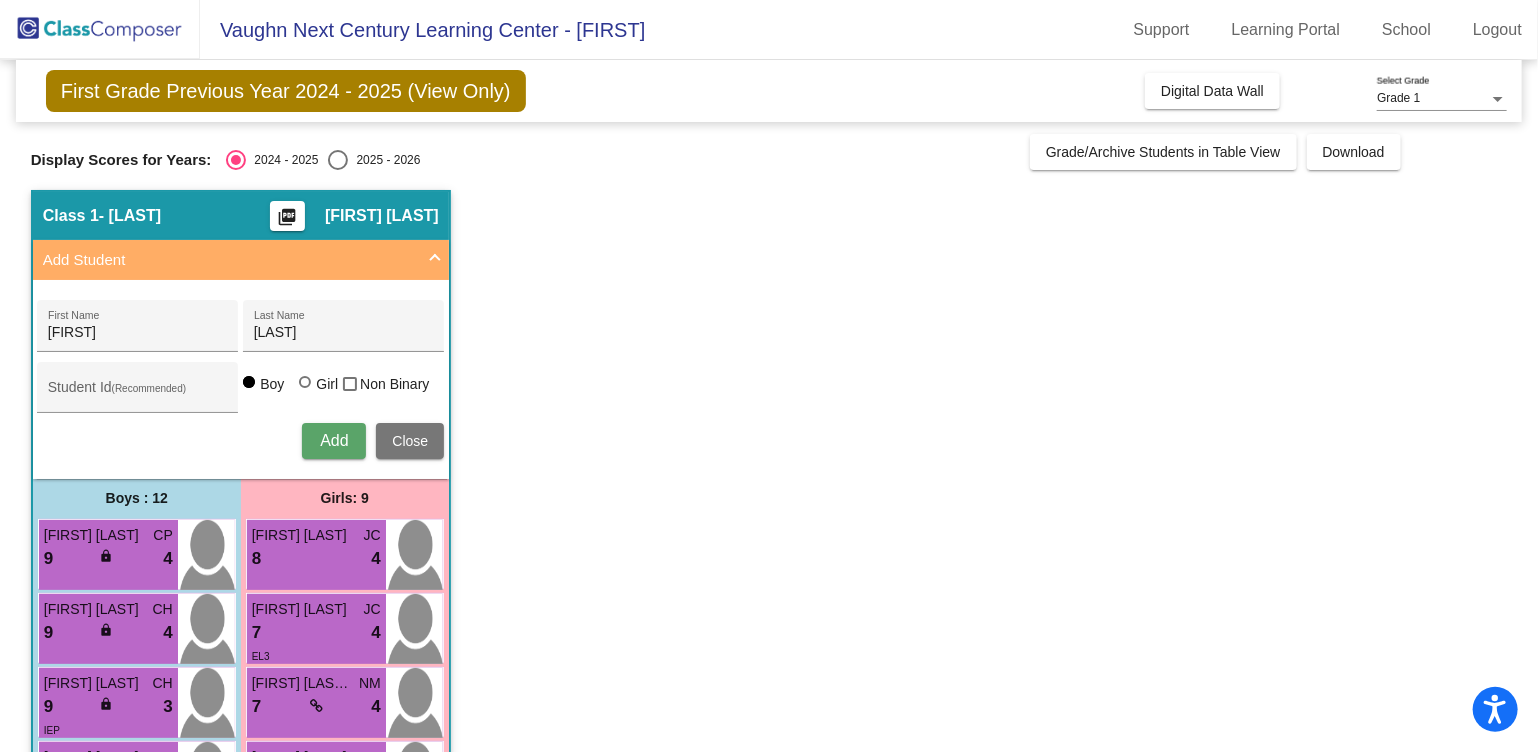 type 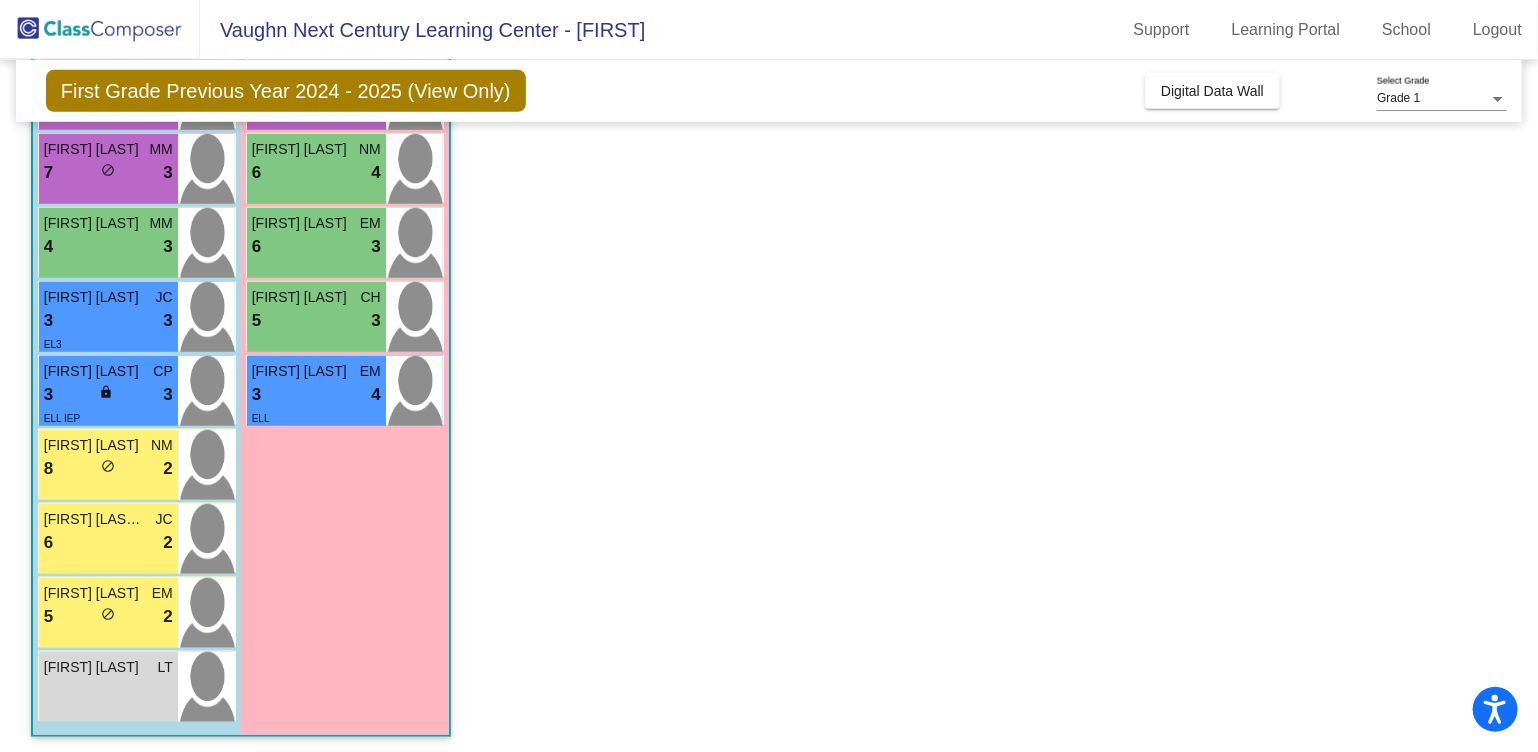 scroll, scrollTop: 760, scrollLeft: 0, axis: vertical 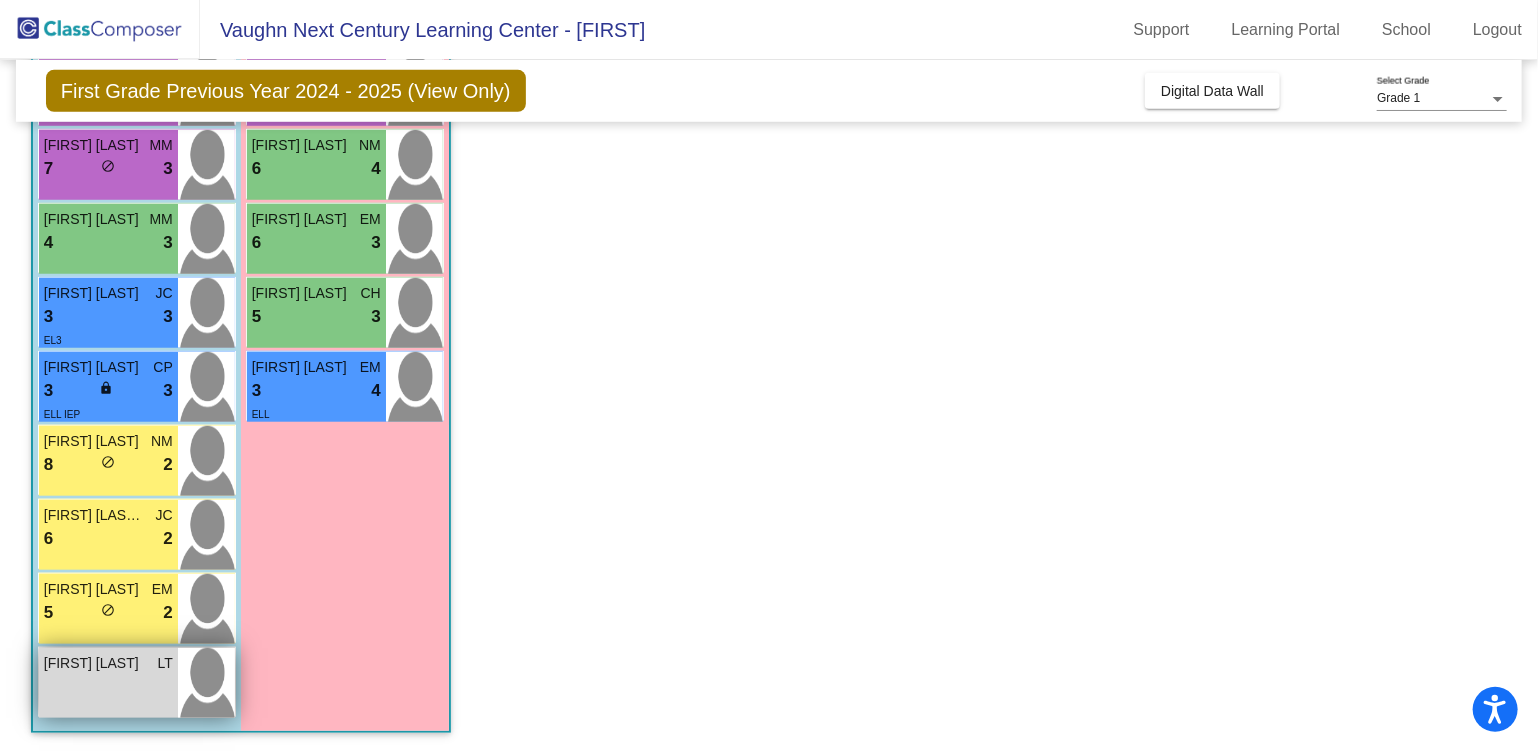 click on "Noah Figueroa LT lock do_not_disturb_alt" at bounding box center (108, 683) 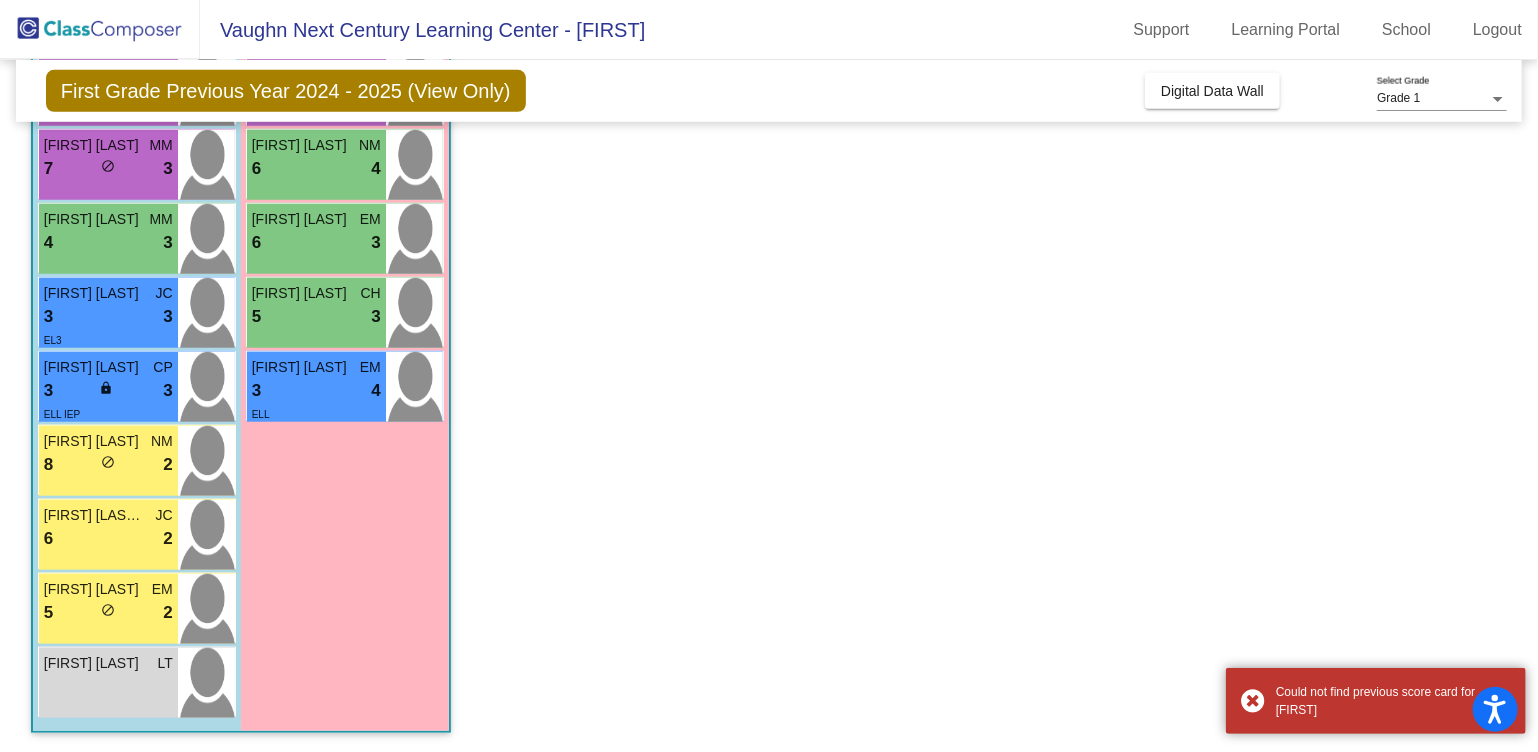 click on "Class 1   - Torres   picture_as_pdf Laura Torres  Add Student  First Name Last Name Student Id  (Recommended)   Boy   Girl   Non Binary Add Close  Boys : 13  Gabriel Lopez CP 9 lock do_not_disturb_alt 4 Matthew Alonzo CH 9 lock do_not_disturb_alt 4 Aurelius Campos CH 9 lock do_not_disturb_alt 3 IEP Ivan Hernandez JC 9 lock do_not_disturb_alt 3 Leonardo Flores NM 7 lock do_not_disturb_alt 4 Emiliano Lozano MM 7 lock do_not_disturb_alt 3 Thiago Fabian MM 4 lock do_not_disturb_alt 3 Jose Cruz JC 3 lock do_not_disturb_alt 3 EL3 Mateo Martinez CP 3 lock do_not_disturb_alt 3 ELL IEP Mateo Alvarez NM 8 lock do_not_disturb_alt 2 Leonardo Lopez Zavalza JC 6 lock do_not_disturb_alt 2 Benny Romero EM 5 lock do_not_disturb_alt 2 Noah Figueroa LT lock do_not_disturb_alt Girls: 9 Amora Zambrano JC 8 lock do_not_disturb_alt 4 Camila Rubalcava JC 7 lock do_not_disturb_alt 4 EL3 Delary Lopez Espinoza NM 7 lock do_not_disturb_alt 4 Emma Tremillo EM 7 lock do_not_disturb_alt 4 Mia Gomez-Garcia EM 7 lock do_not_disturb_alt 3" 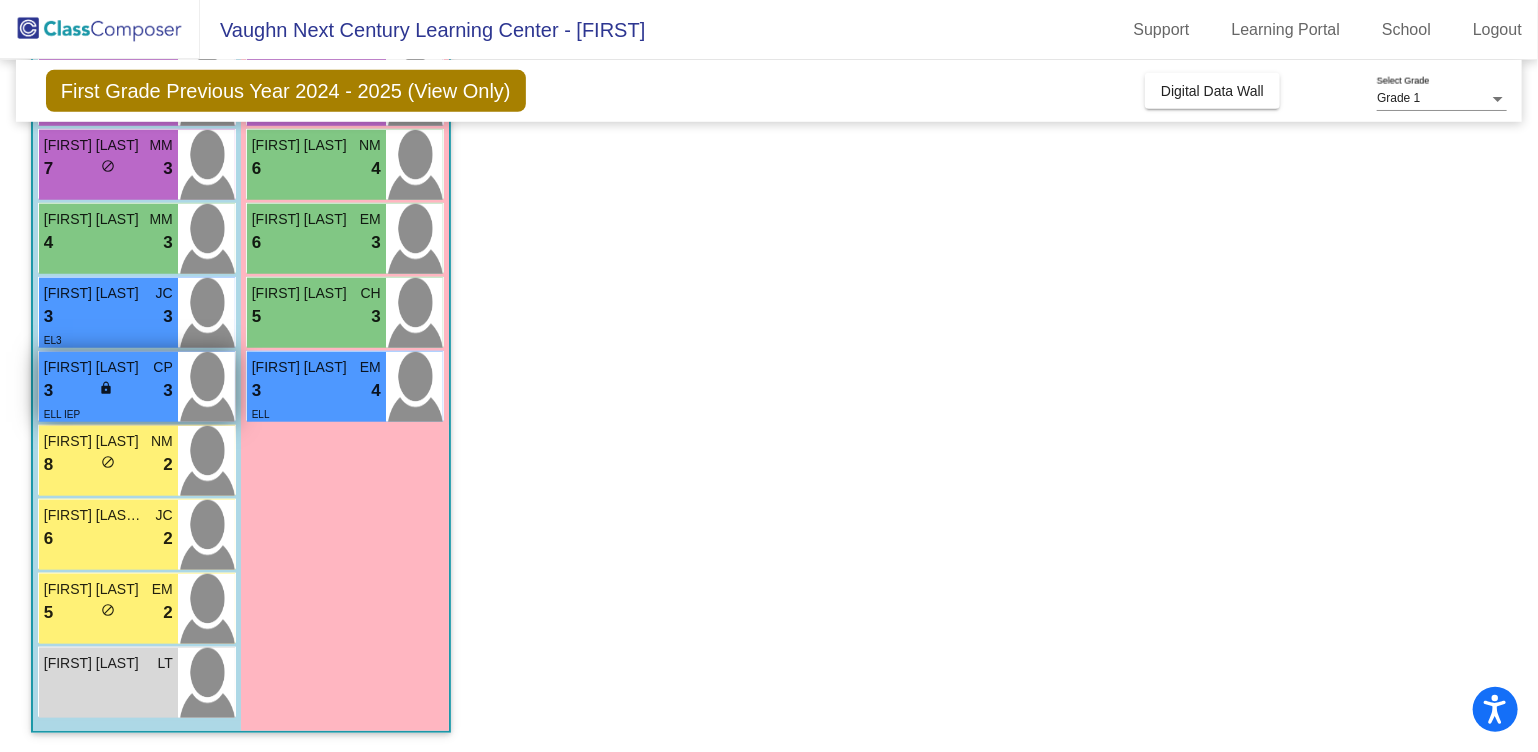 scroll, scrollTop: 660, scrollLeft: 0, axis: vertical 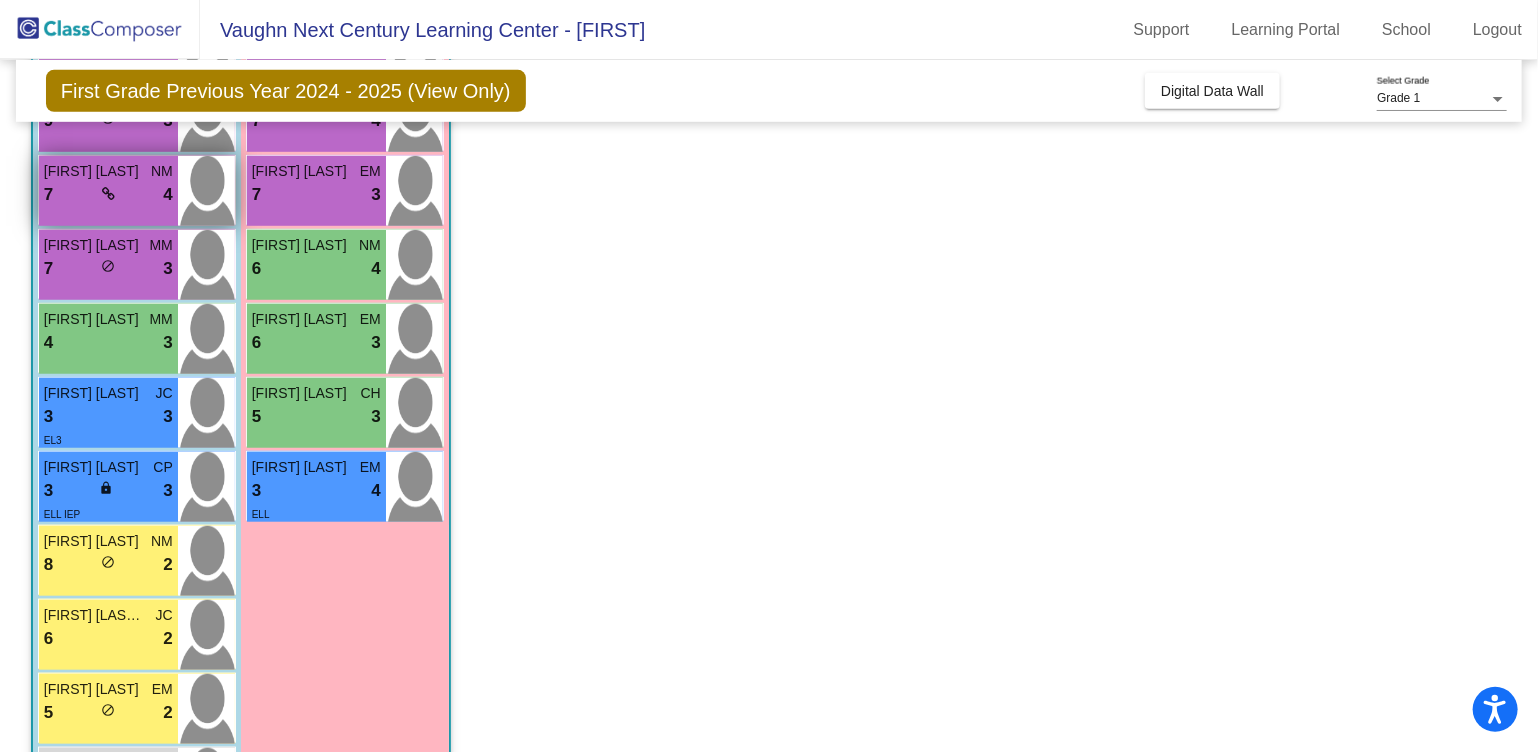 click on "7 lock do_not_disturb_alt 4" at bounding box center (108, 195) 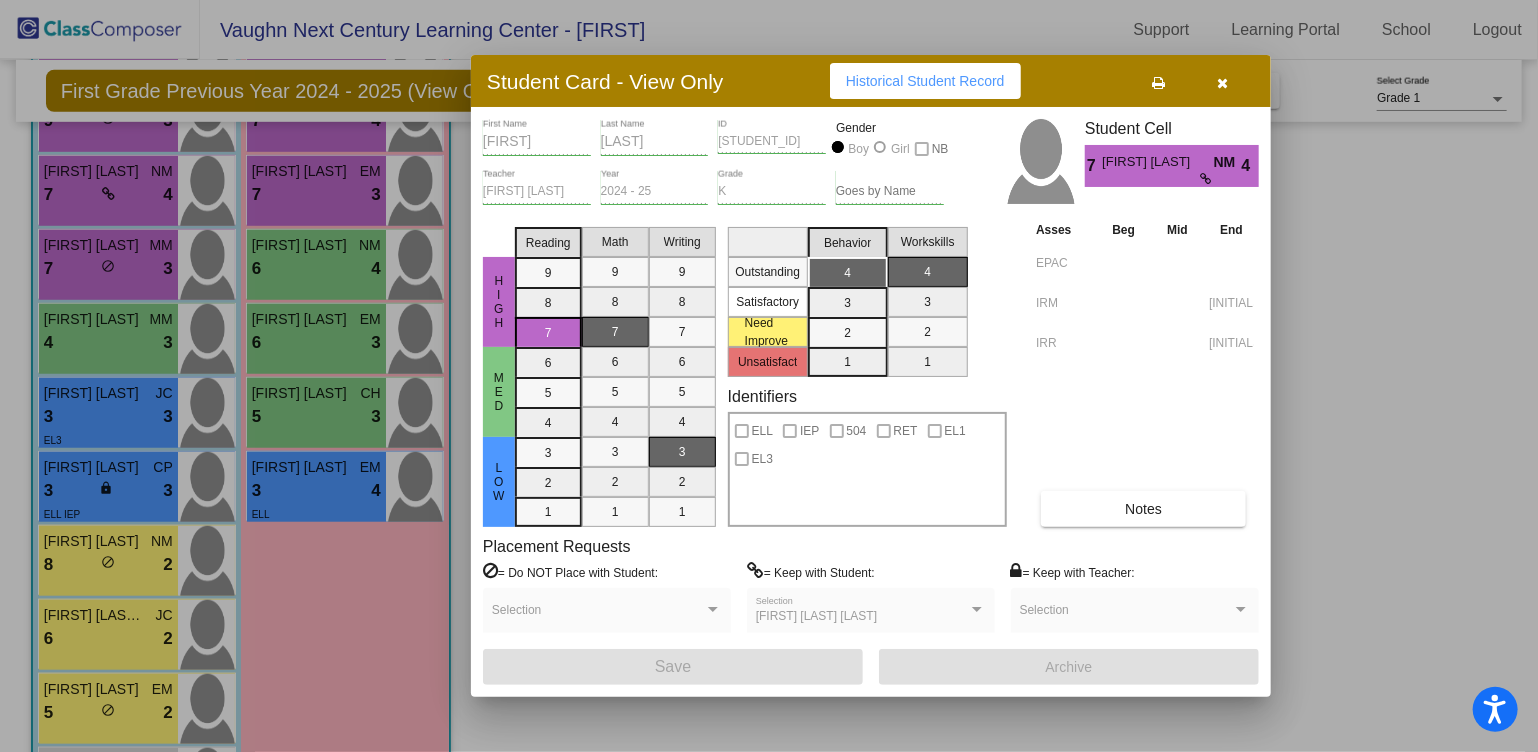 click at bounding box center (1223, 81) 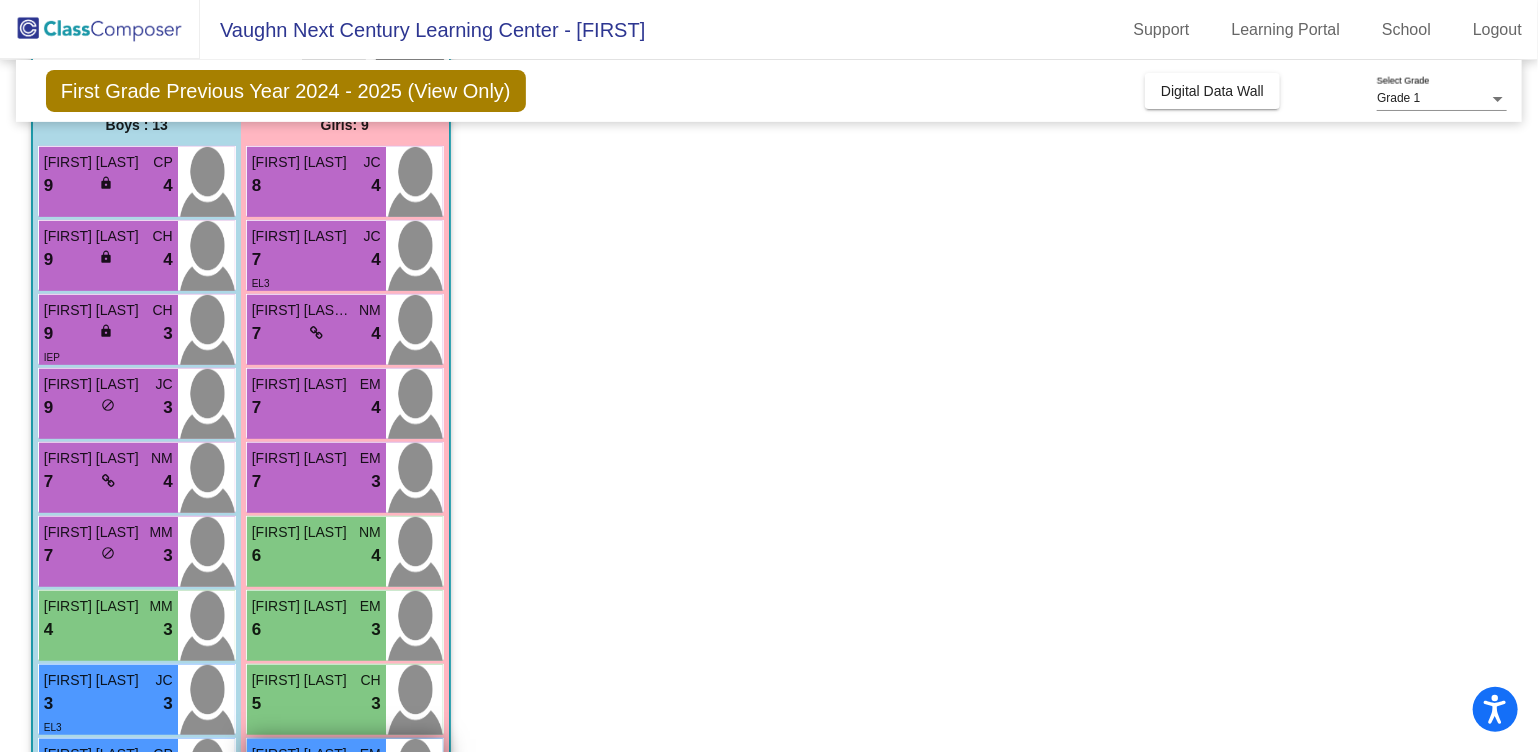 scroll, scrollTop: 360, scrollLeft: 0, axis: vertical 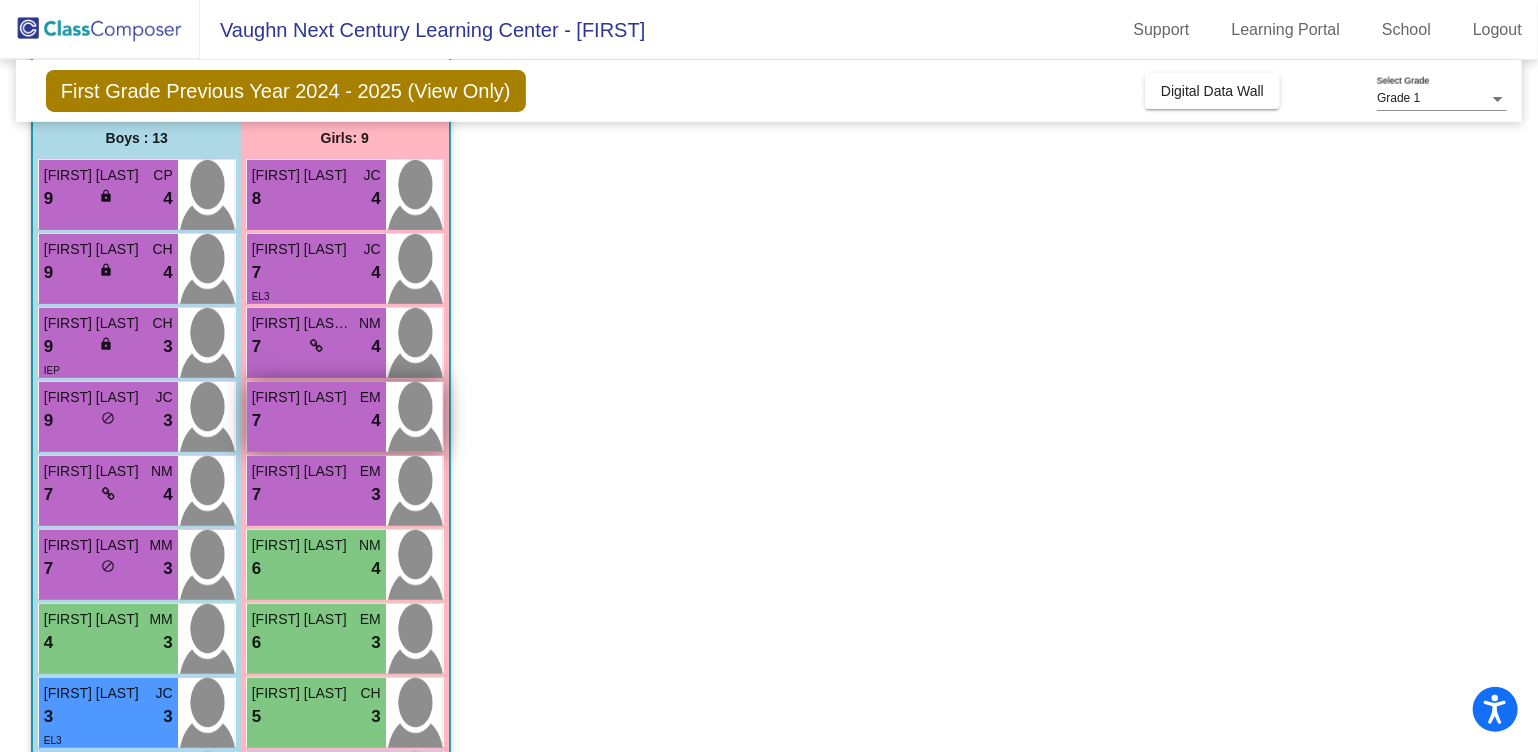 click on "7 lock do_not_disturb_alt 4" at bounding box center [316, 421] 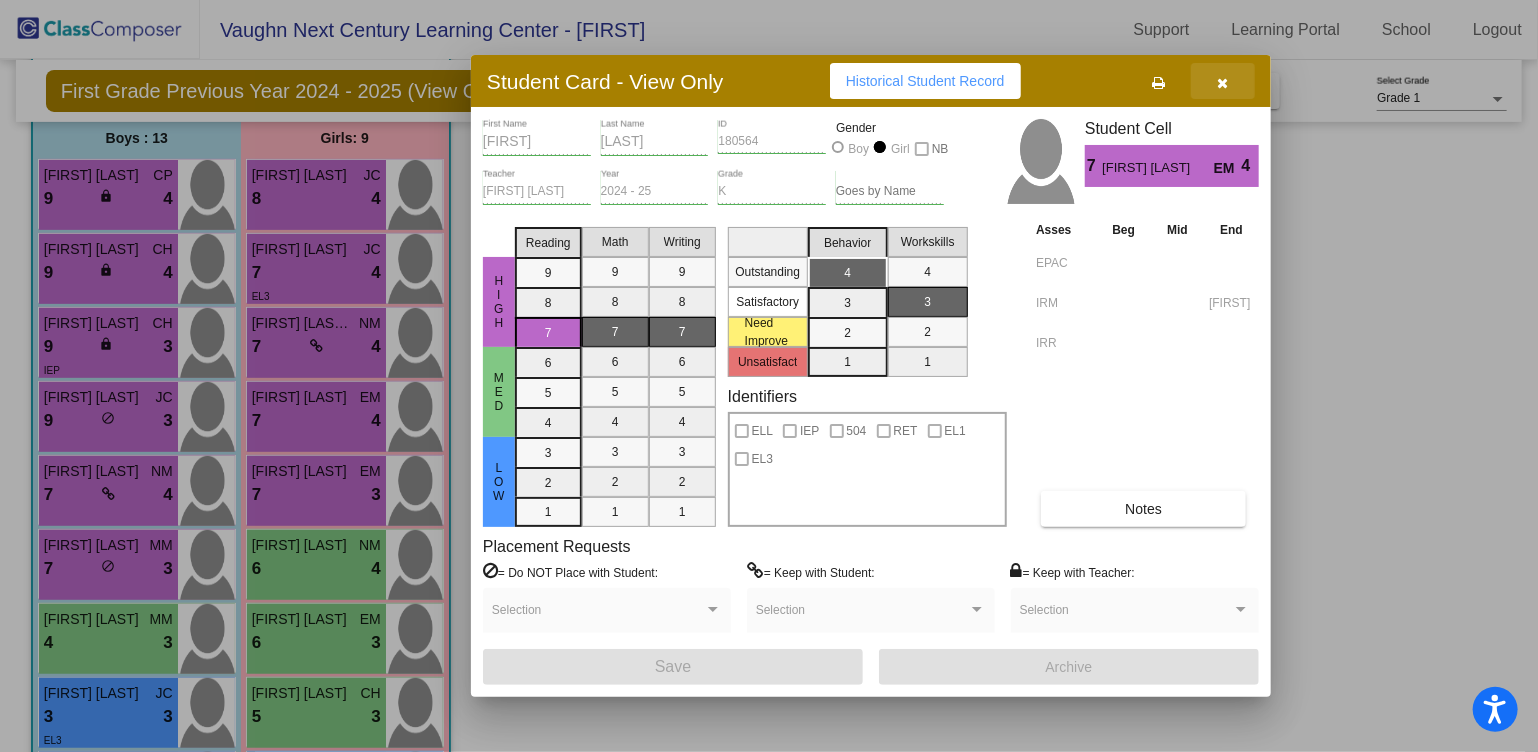 click at bounding box center [1223, 83] 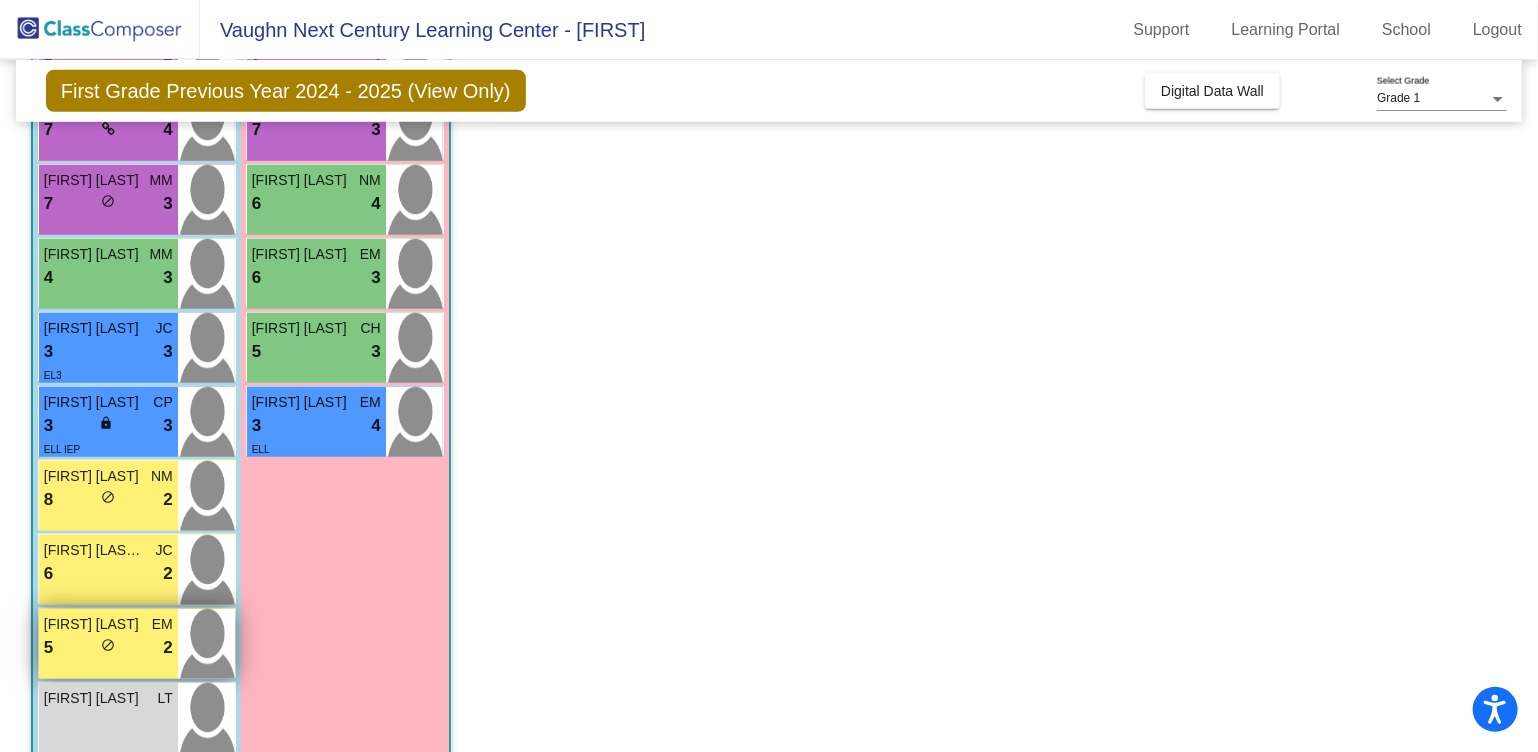 scroll, scrollTop: 760, scrollLeft: 0, axis: vertical 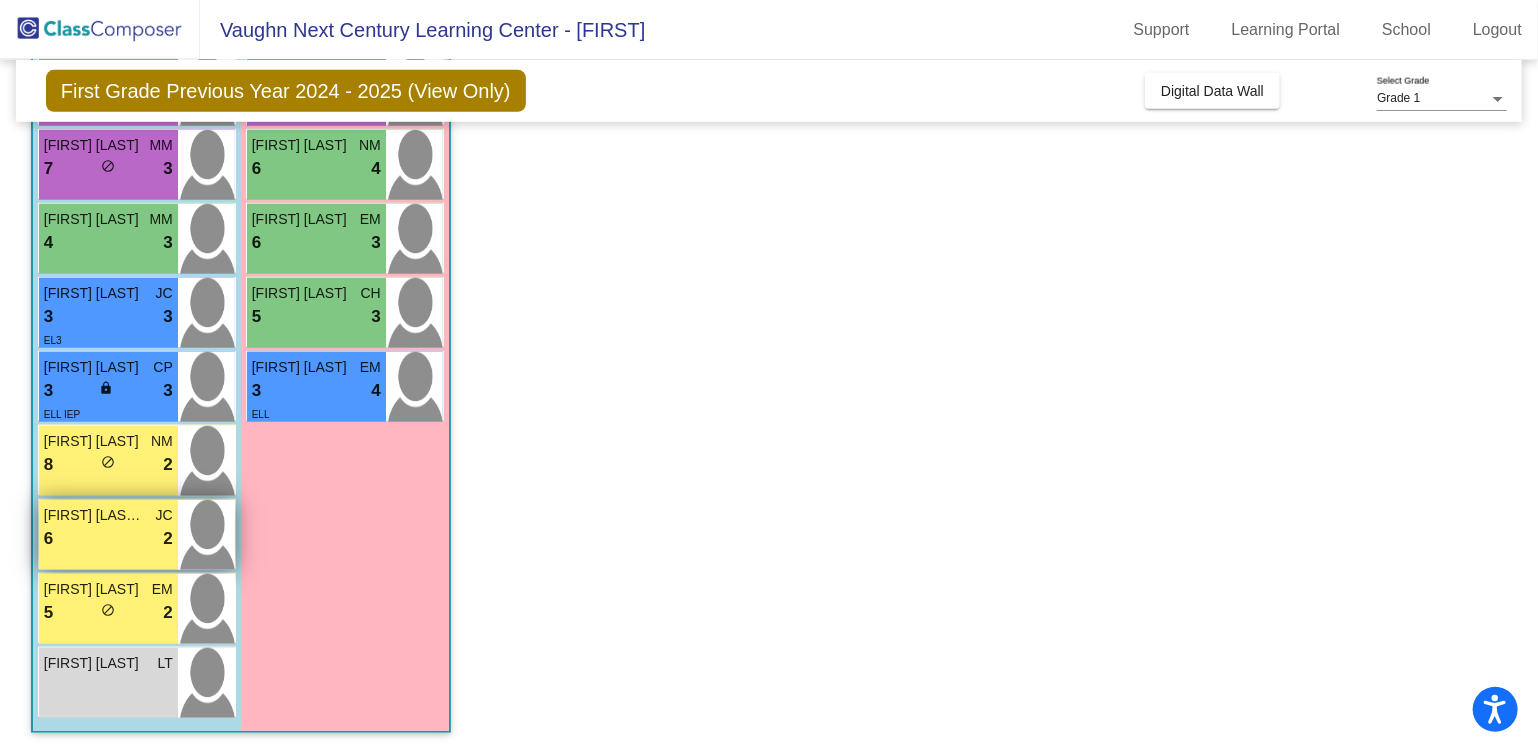 click on "6 lock do_not_disturb_alt 2" at bounding box center (108, 539) 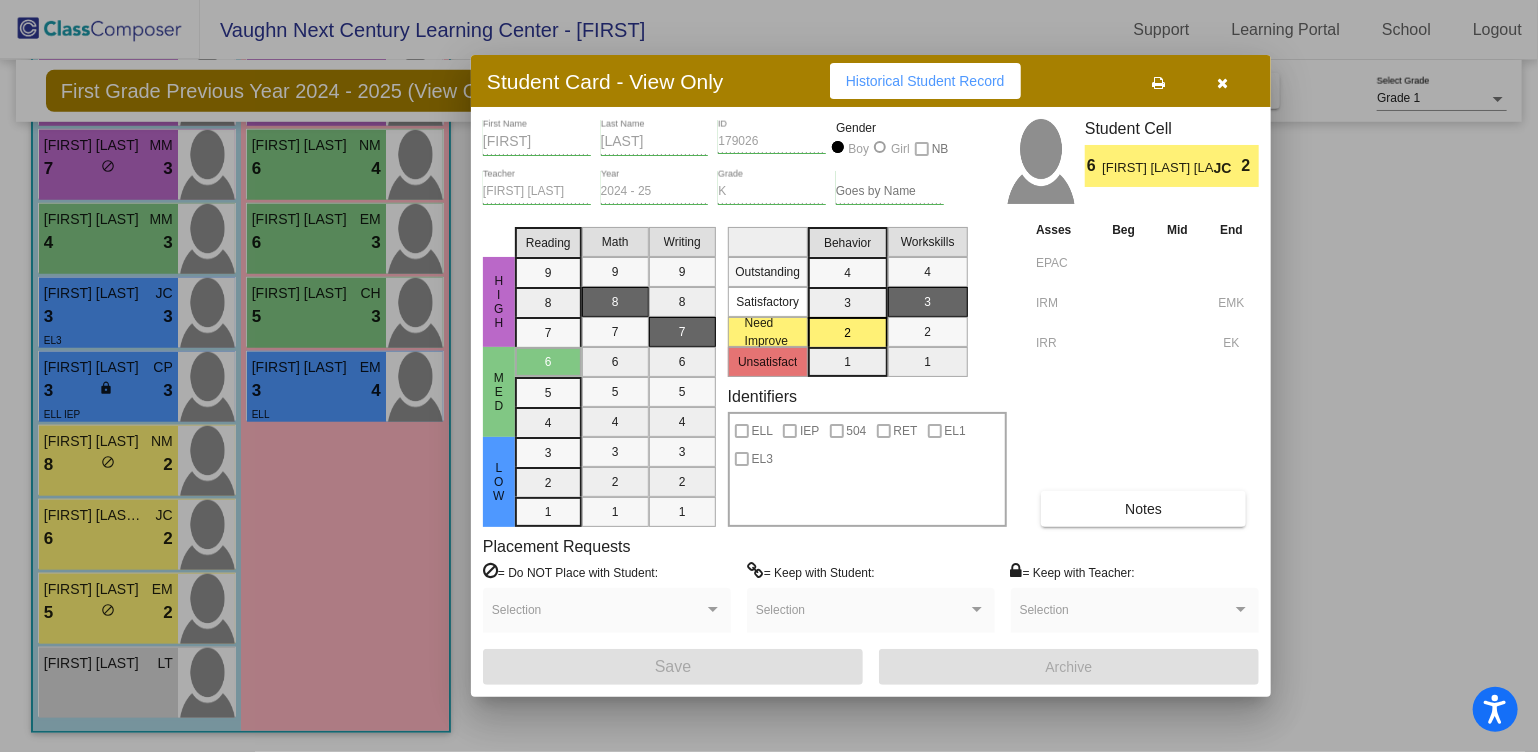 click at bounding box center [1223, 83] 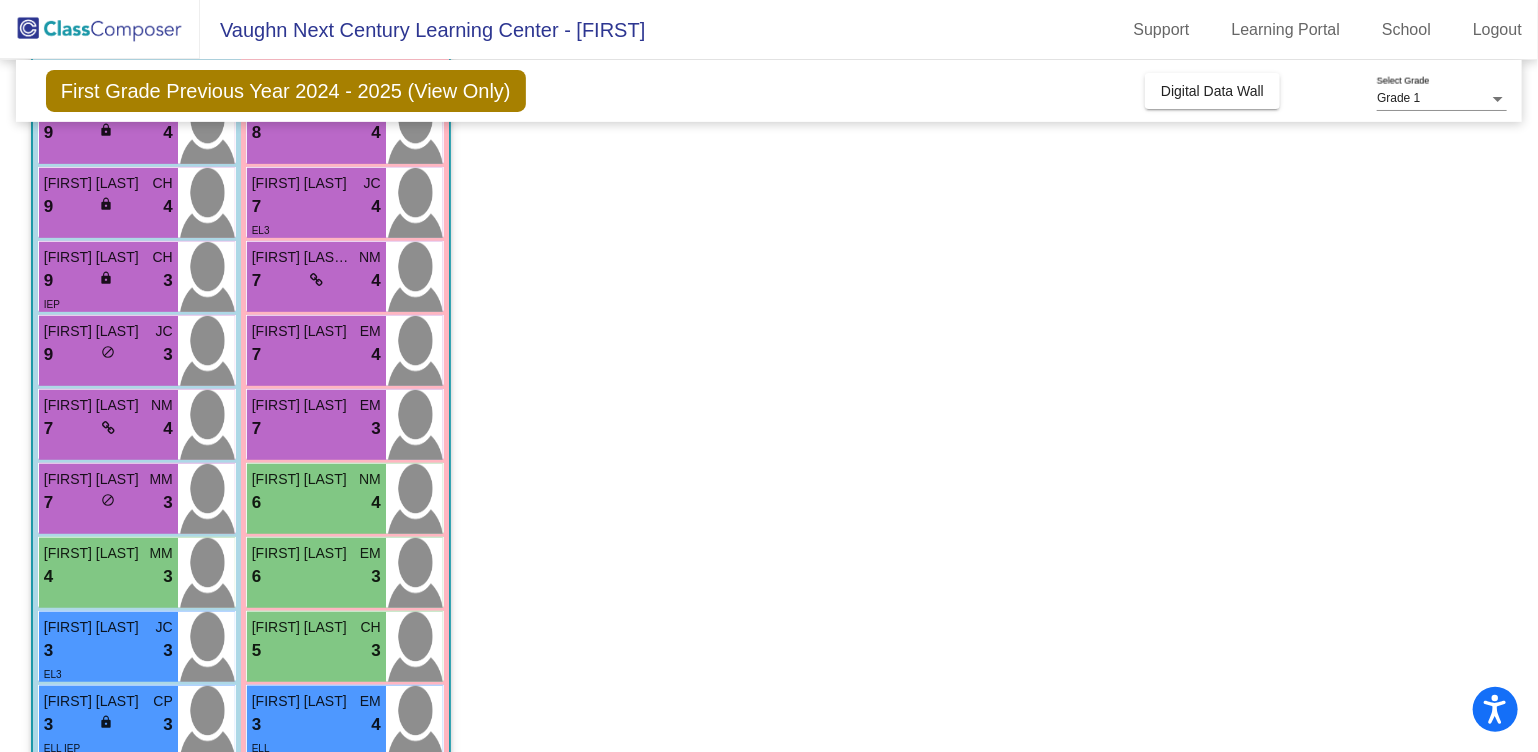 scroll, scrollTop: 60, scrollLeft: 0, axis: vertical 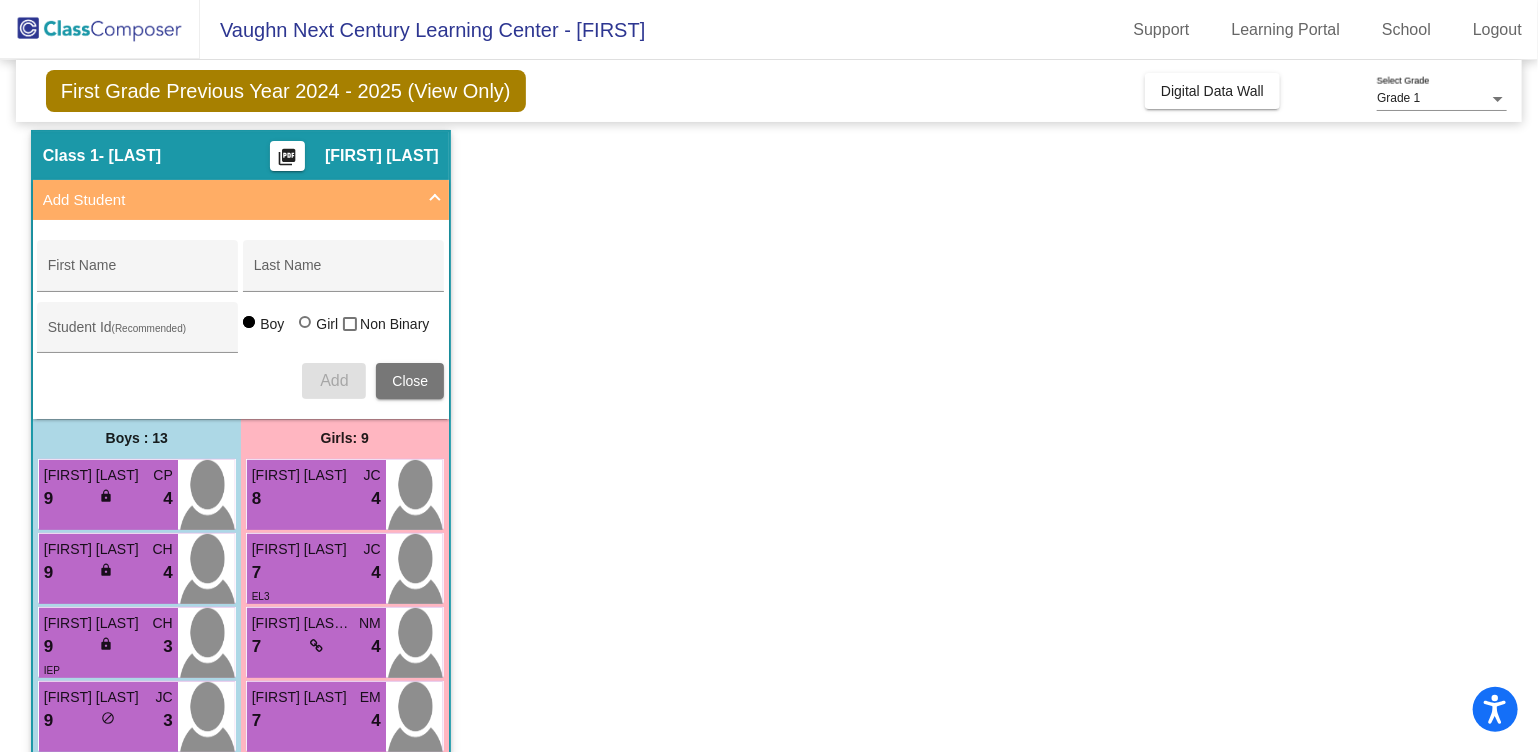click on "Add Student" at bounding box center (229, 200) 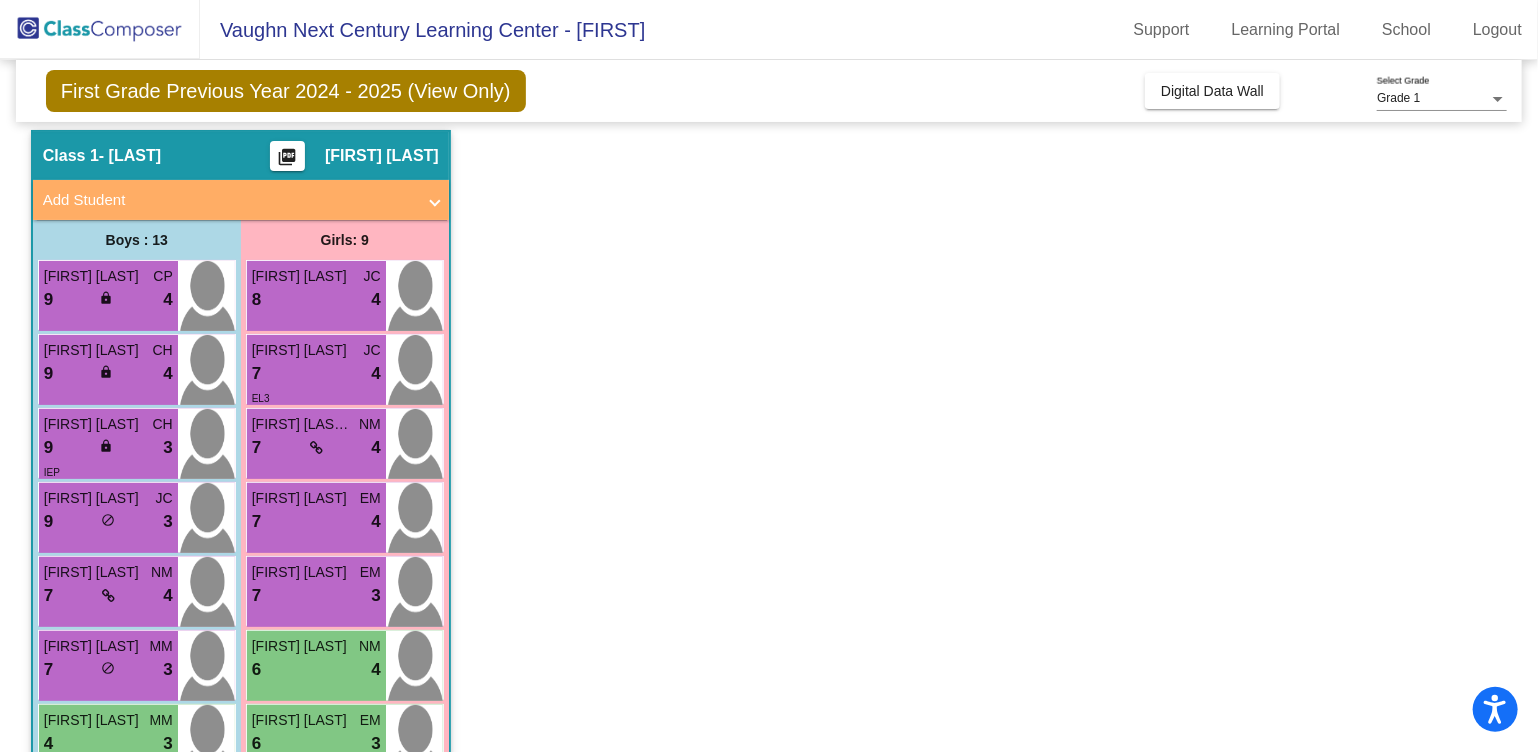 click on "Add Student" at bounding box center (241, 200) 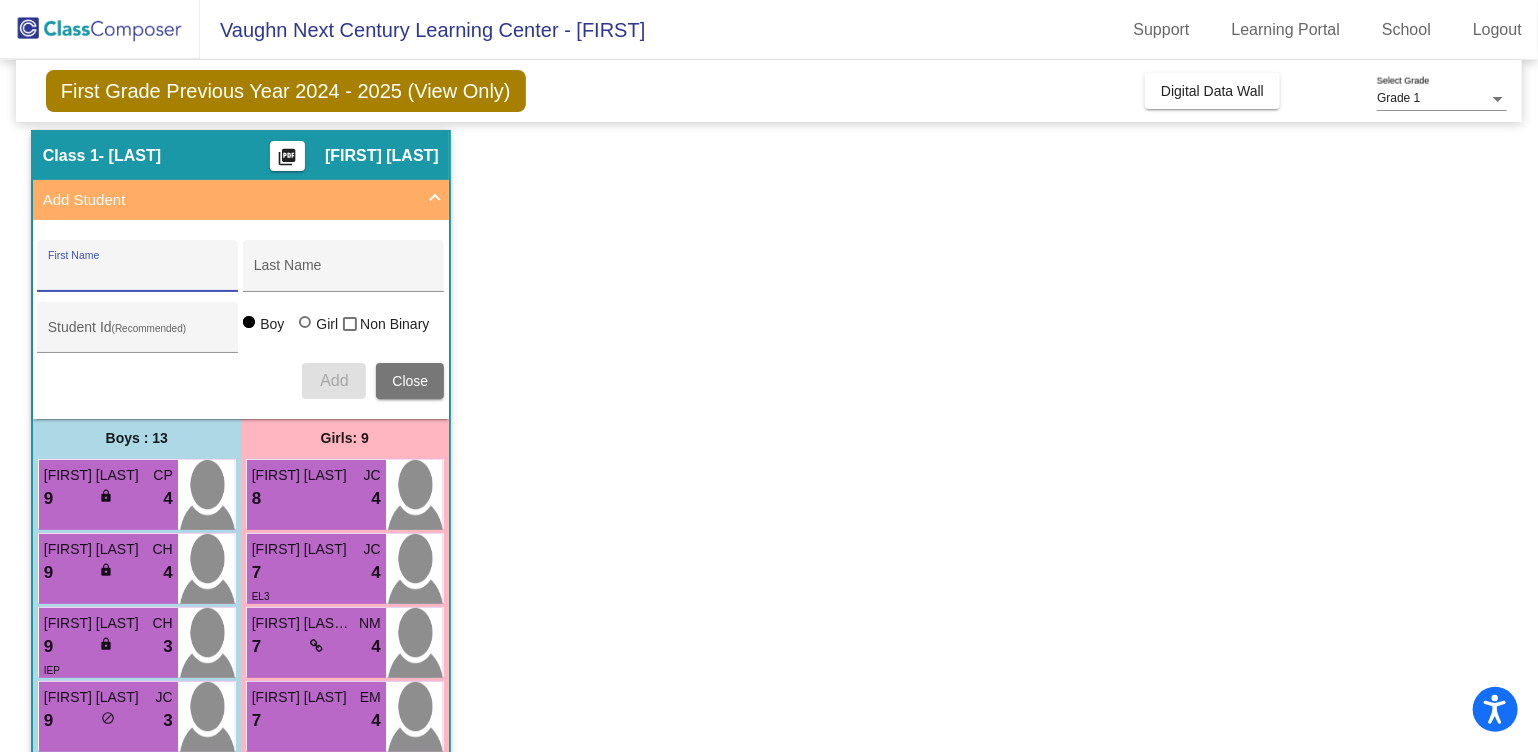 click on "First Name" at bounding box center (138, 273) 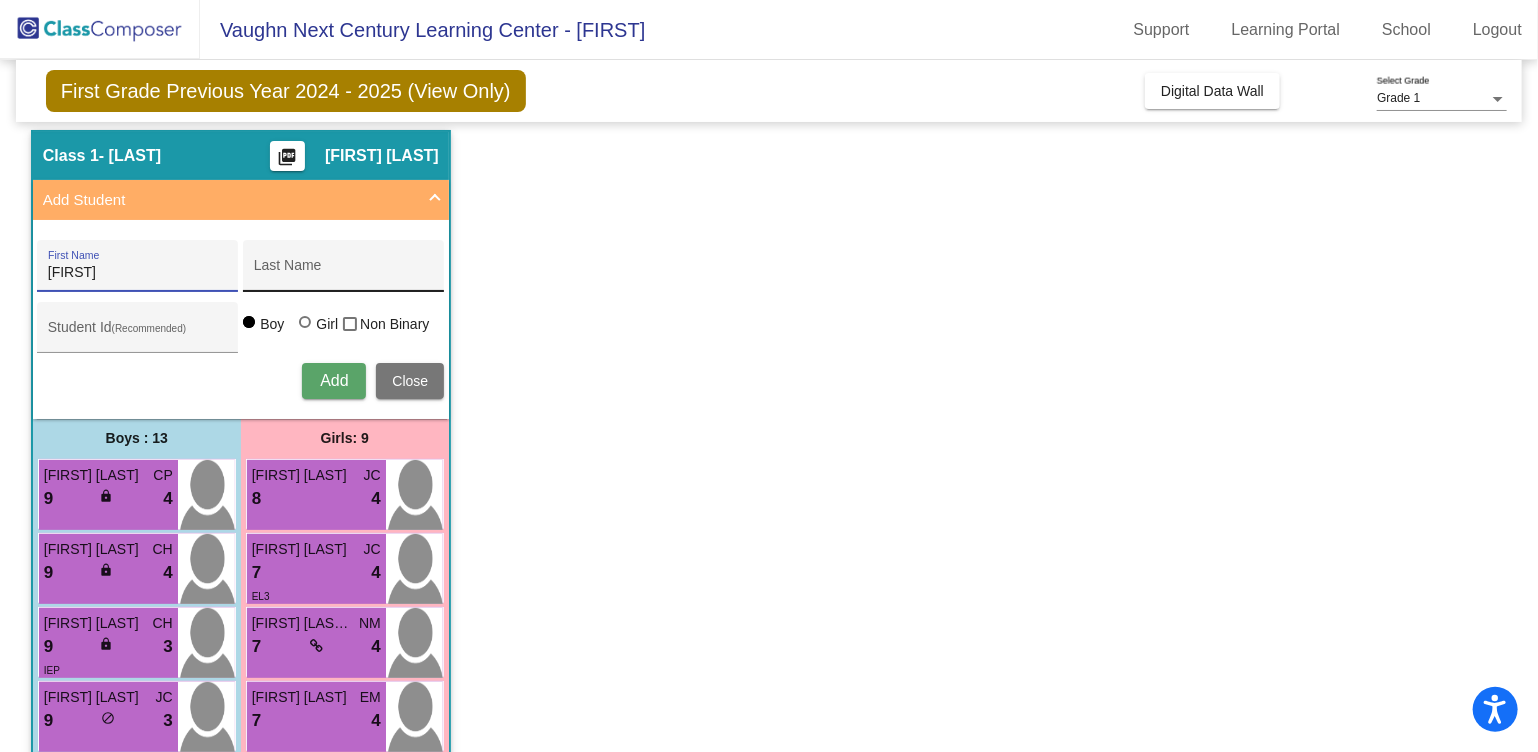 type on "Noah" 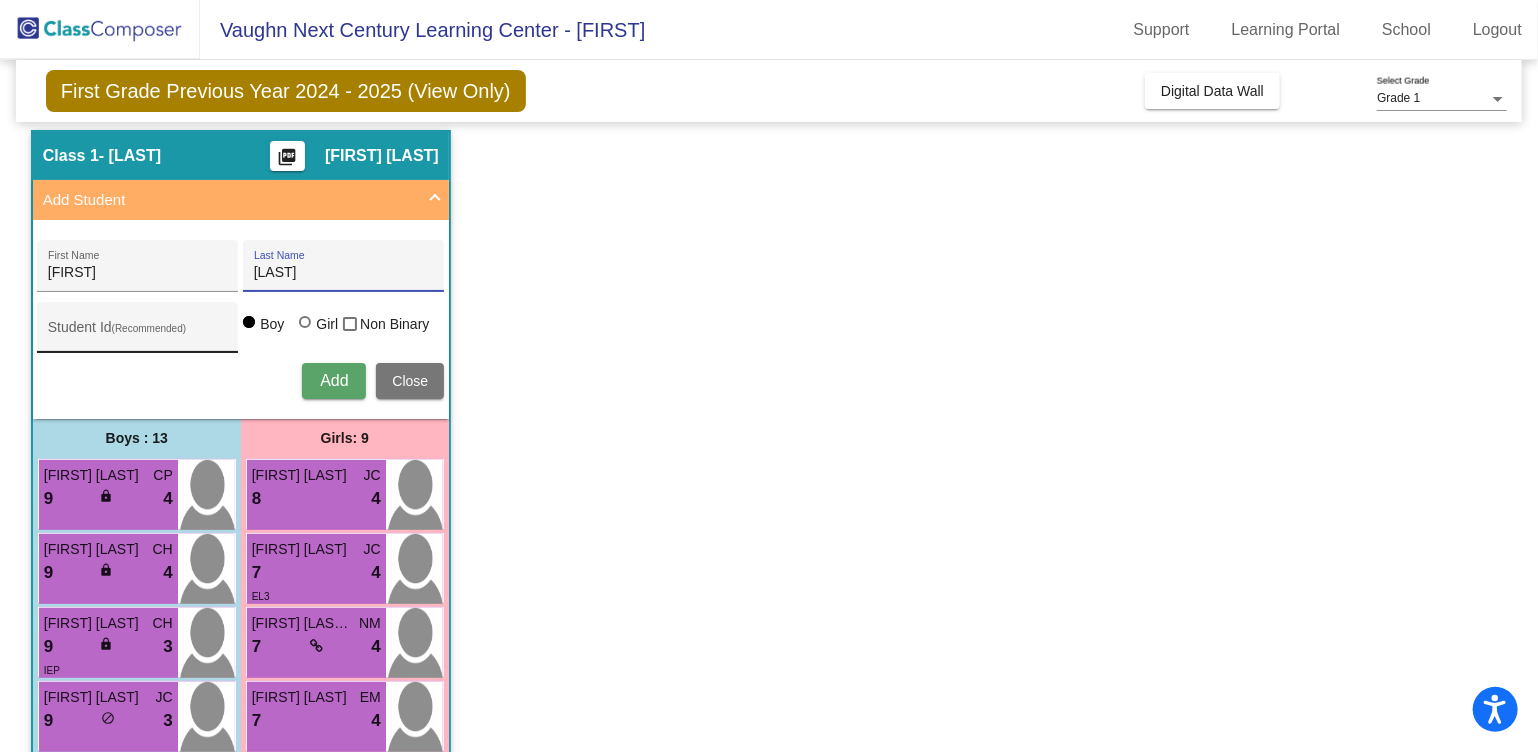 type on "Figueroa" 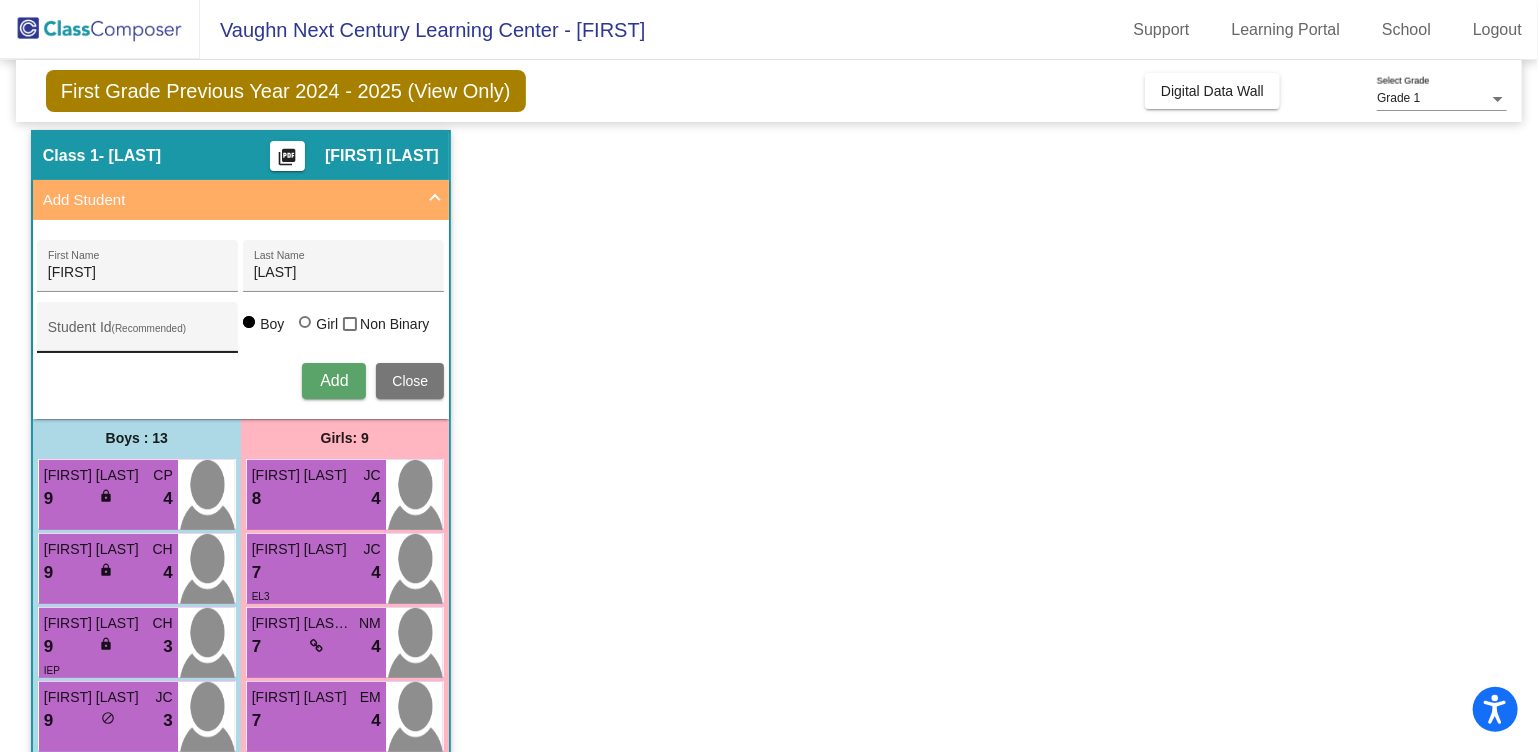 click on "Student Id  (Recommended)" at bounding box center [138, 332] 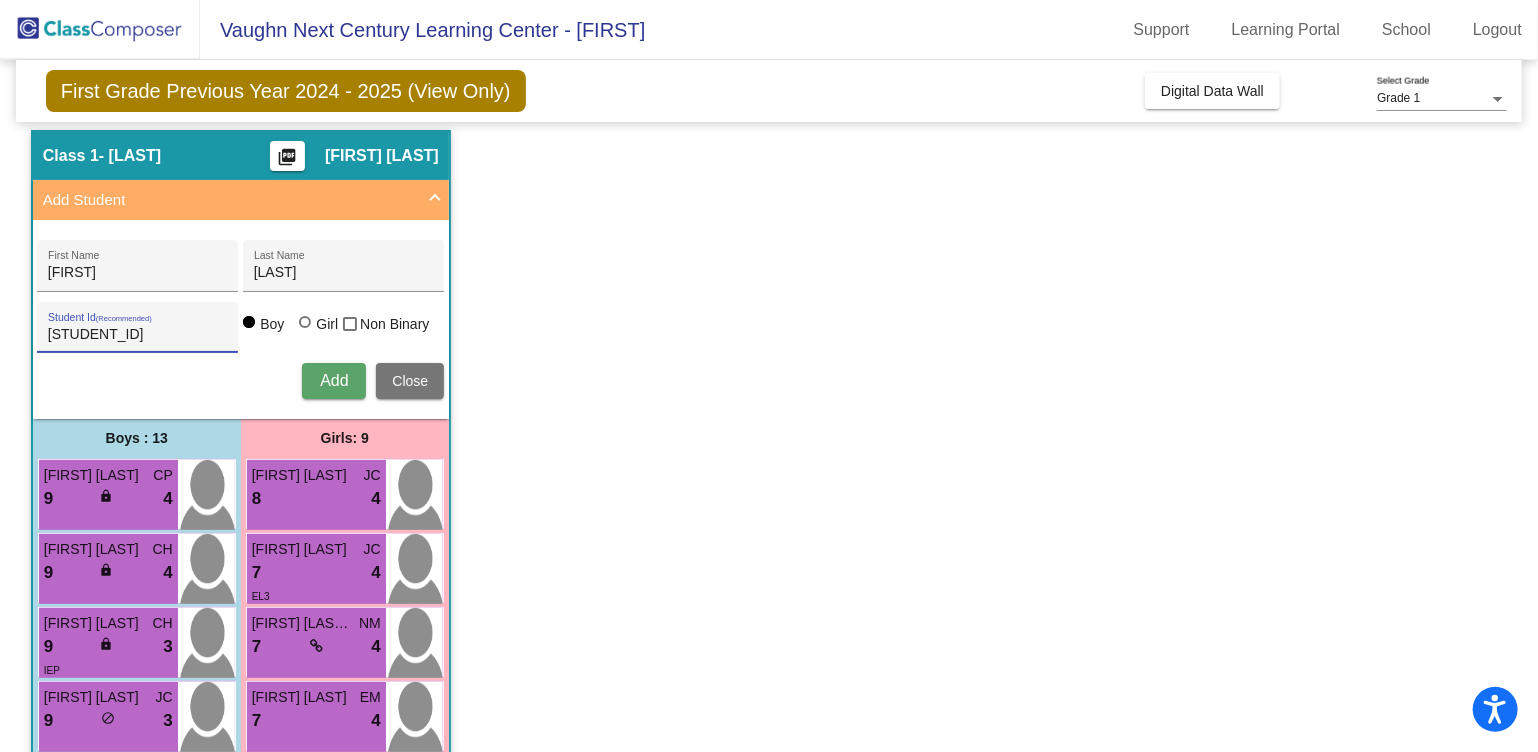 type on "180409" 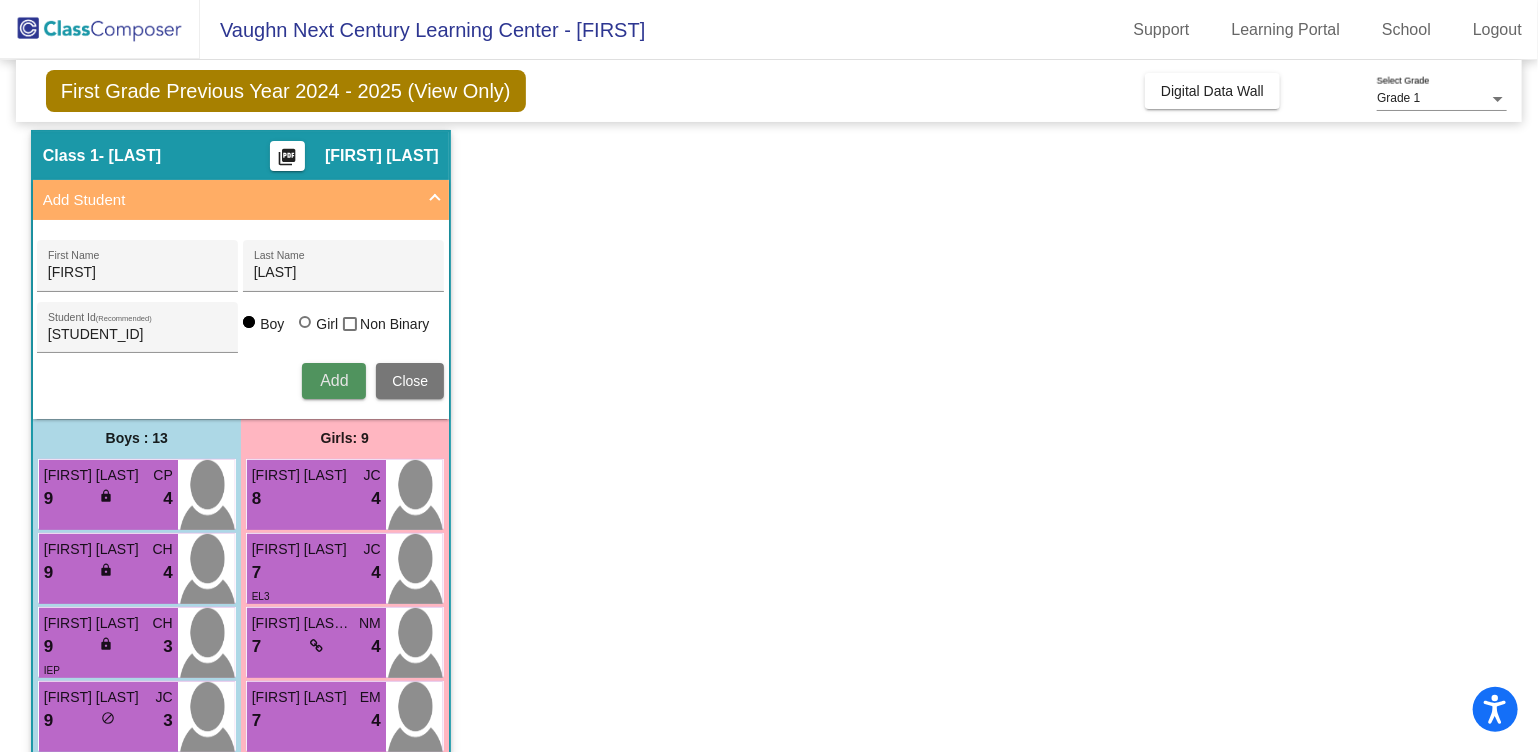 click on "Add" at bounding box center [334, 380] 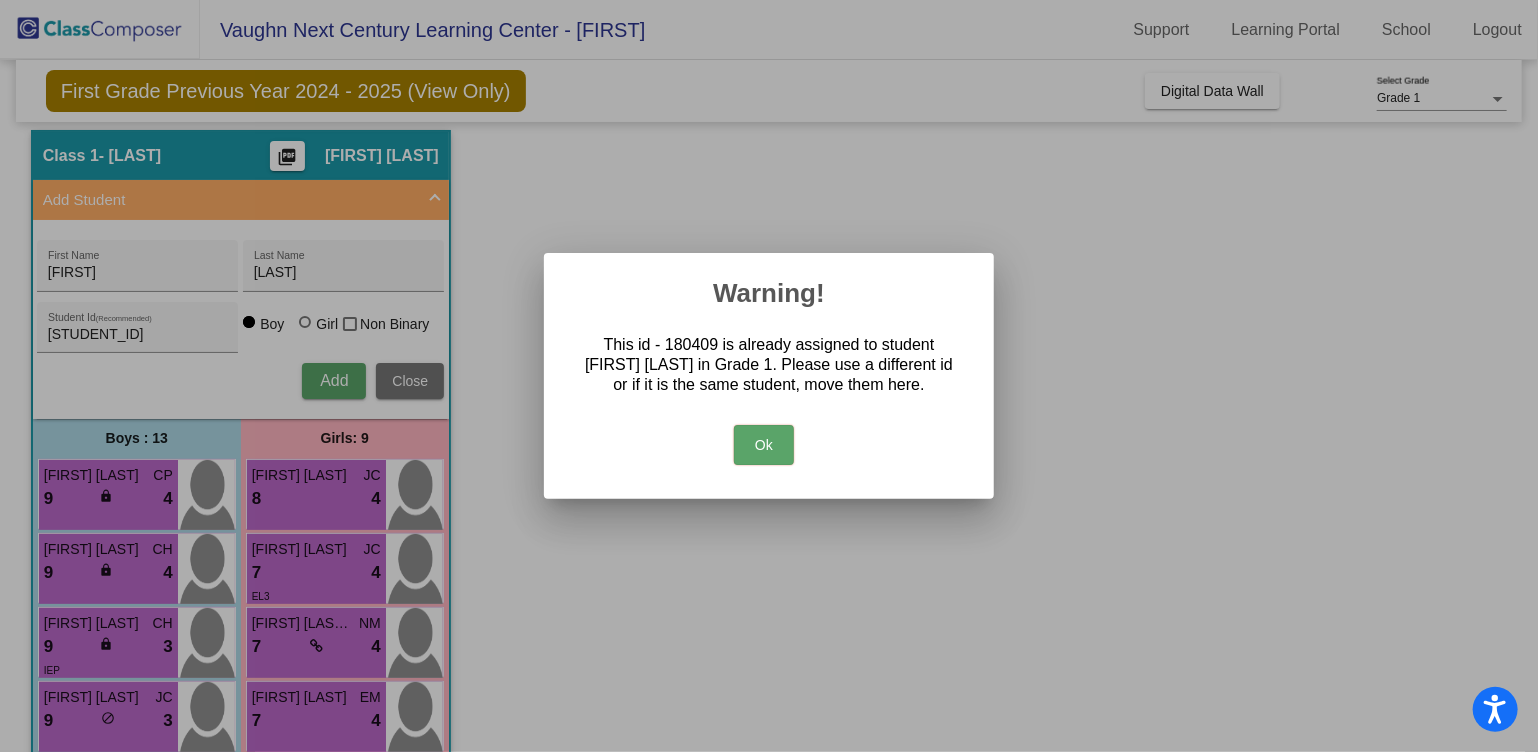 click on "Ok" at bounding box center (764, 445) 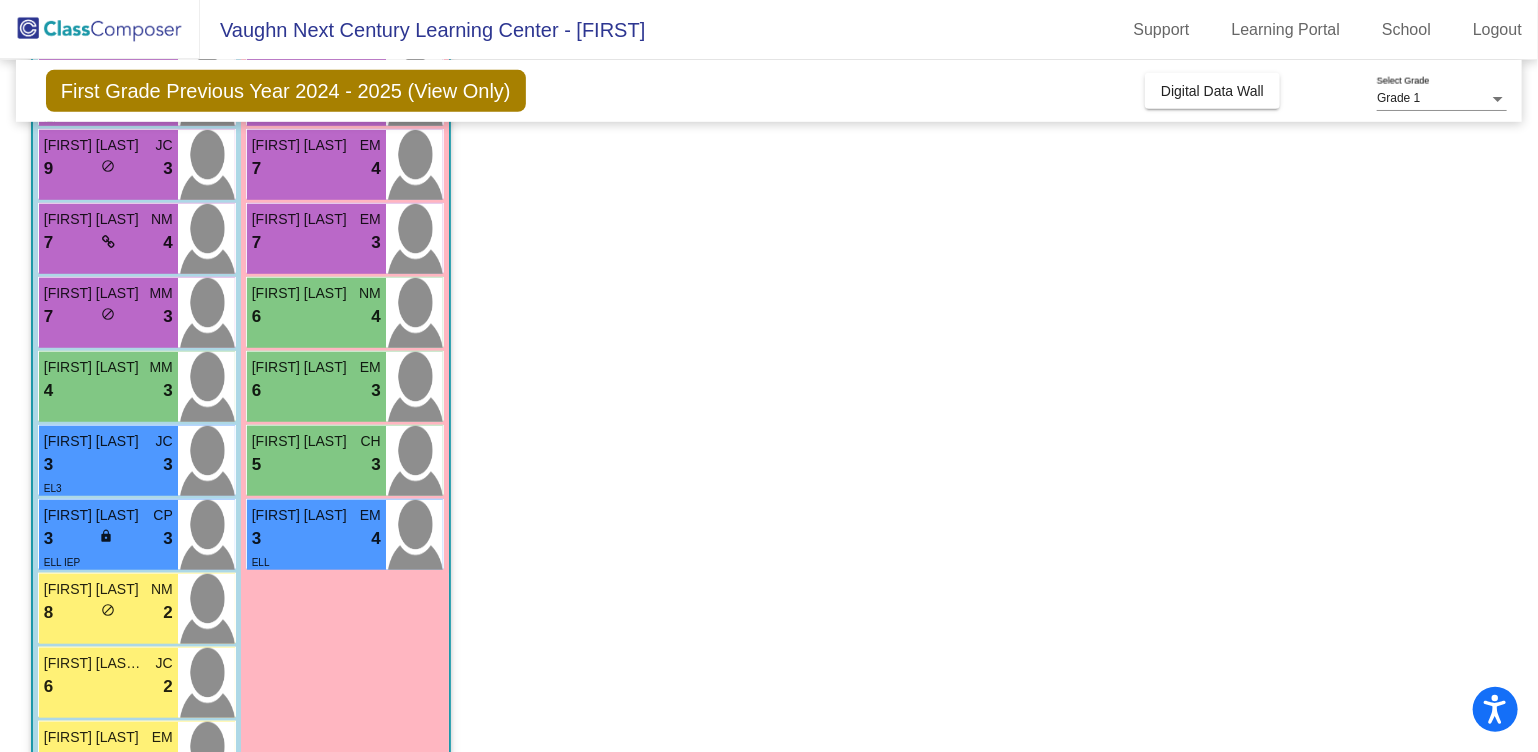 scroll, scrollTop: 760, scrollLeft: 0, axis: vertical 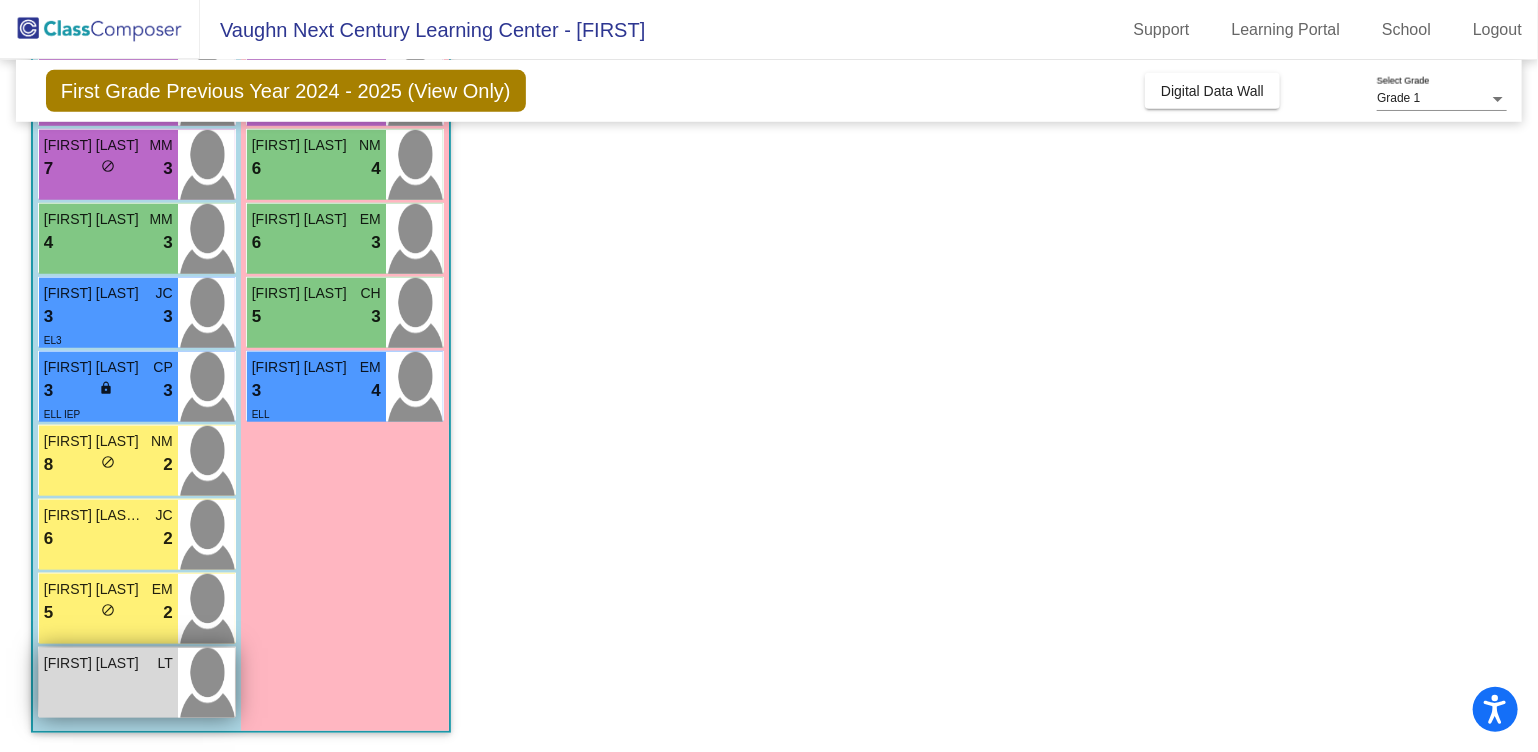 click on "Noah Figueroa LT lock do_not_disturb_alt" at bounding box center (108, 683) 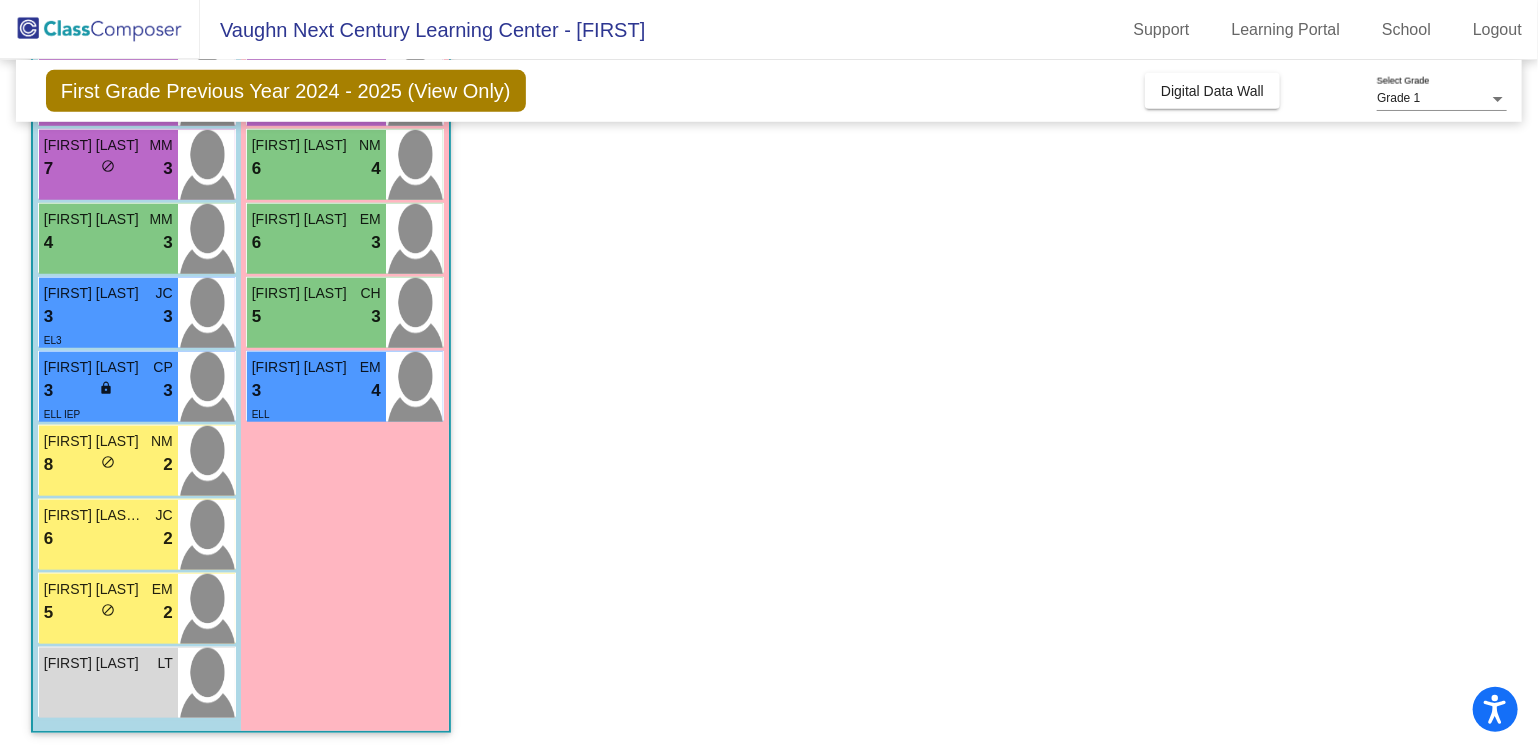 click on "Class 1   - Torres   picture_as_pdf Laura Torres  Add Student  Noah First Name Figueroa Last Name 180409 Student Id  (Recommended)   Boy   Girl   Non Binary Add Close  Boys : 13  Gabriel Lopez CP 9 lock do_not_disturb_alt 4 Matthew Alonzo CH 9 lock do_not_disturb_alt 4 Aurelius Campos CH 9 lock do_not_disturb_alt 3 IEP Ivan Hernandez JC 9 lock do_not_disturb_alt 3 Leonardo Flores NM 7 lock do_not_disturb_alt 4 Emiliano Lozano MM 7 lock do_not_disturb_alt 3 Thiago Fabian MM 4 lock do_not_disturb_alt 3 Jose Cruz JC 3 lock do_not_disturb_alt 3 EL3 Mateo Martinez CP 3 lock do_not_disturb_alt 3 ELL IEP Mateo Alvarez NM 8 lock do_not_disturb_alt 2 Leonardo Lopez Zavalza JC 6 lock do_not_disturb_alt 2 Benny Romero EM 5 lock do_not_disturb_alt 2 Noah Figueroa LT lock do_not_disturb_alt Girls: 9 Amora Zambrano JC 8 lock do_not_disturb_alt 4 Camila Rubalcava JC 7 lock do_not_disturb_alt 4 EL3 Delary Lopez Espinoza NM 7 lock do_not_disturb_alt 4 Emma Tremillo EM 7 lock do_not_disturb_alt 4 Mia Gomez-Garcia EM 7 lock" 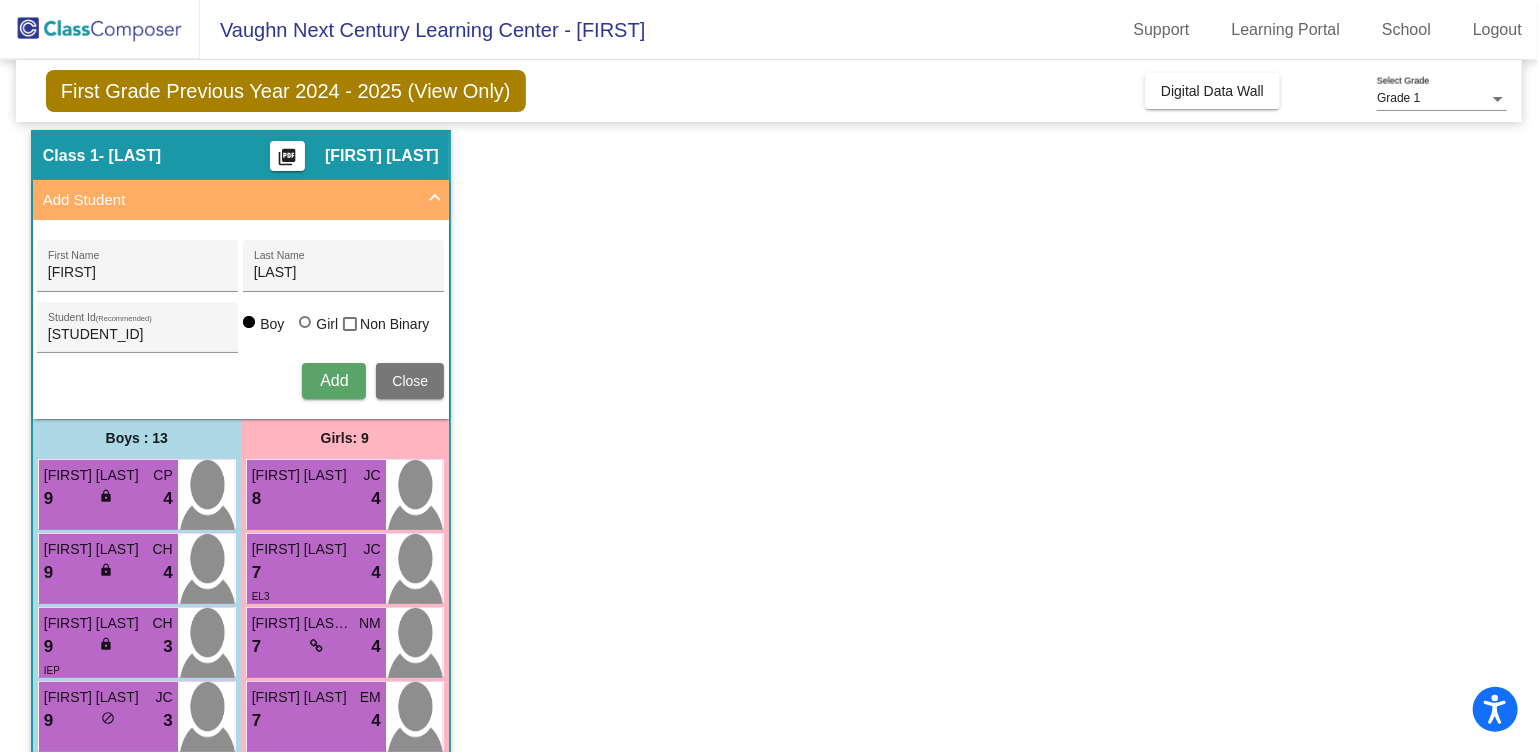 scroll, scrollTop: 60, scrollLeft: 0, axis: vertical 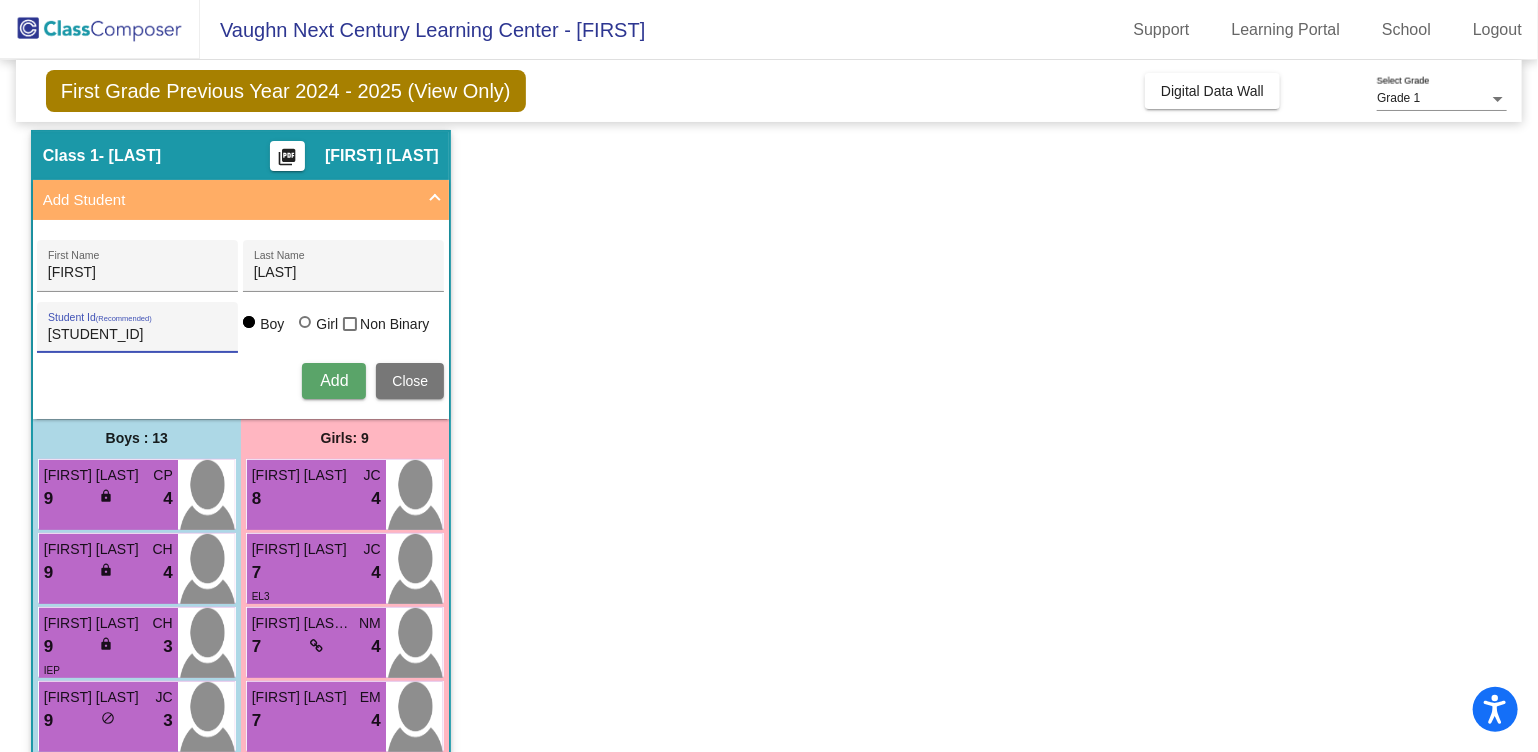 drag, startPoint x: 66, startPoint y: 330, endPoint x: 12, endPoint y: 330, distance: 54 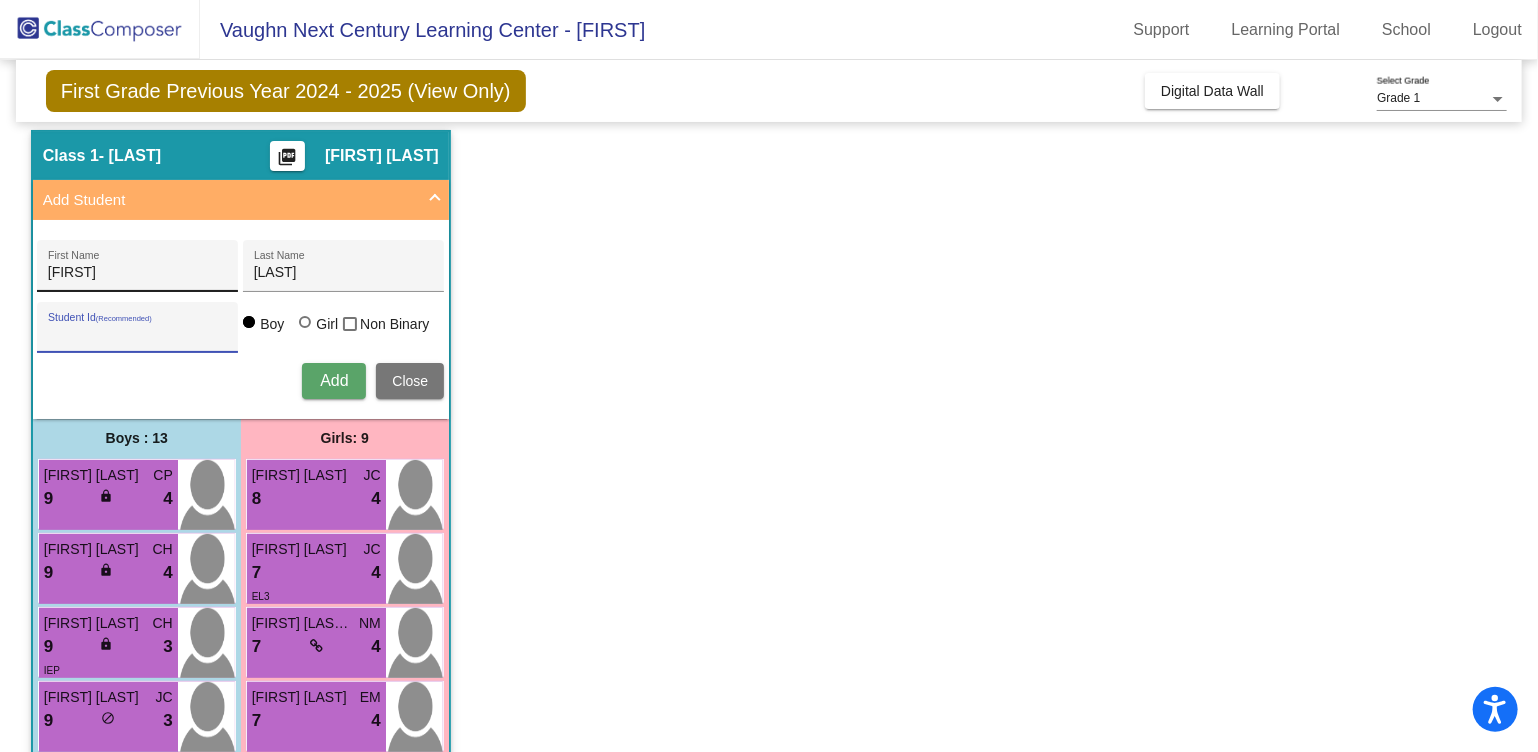 type 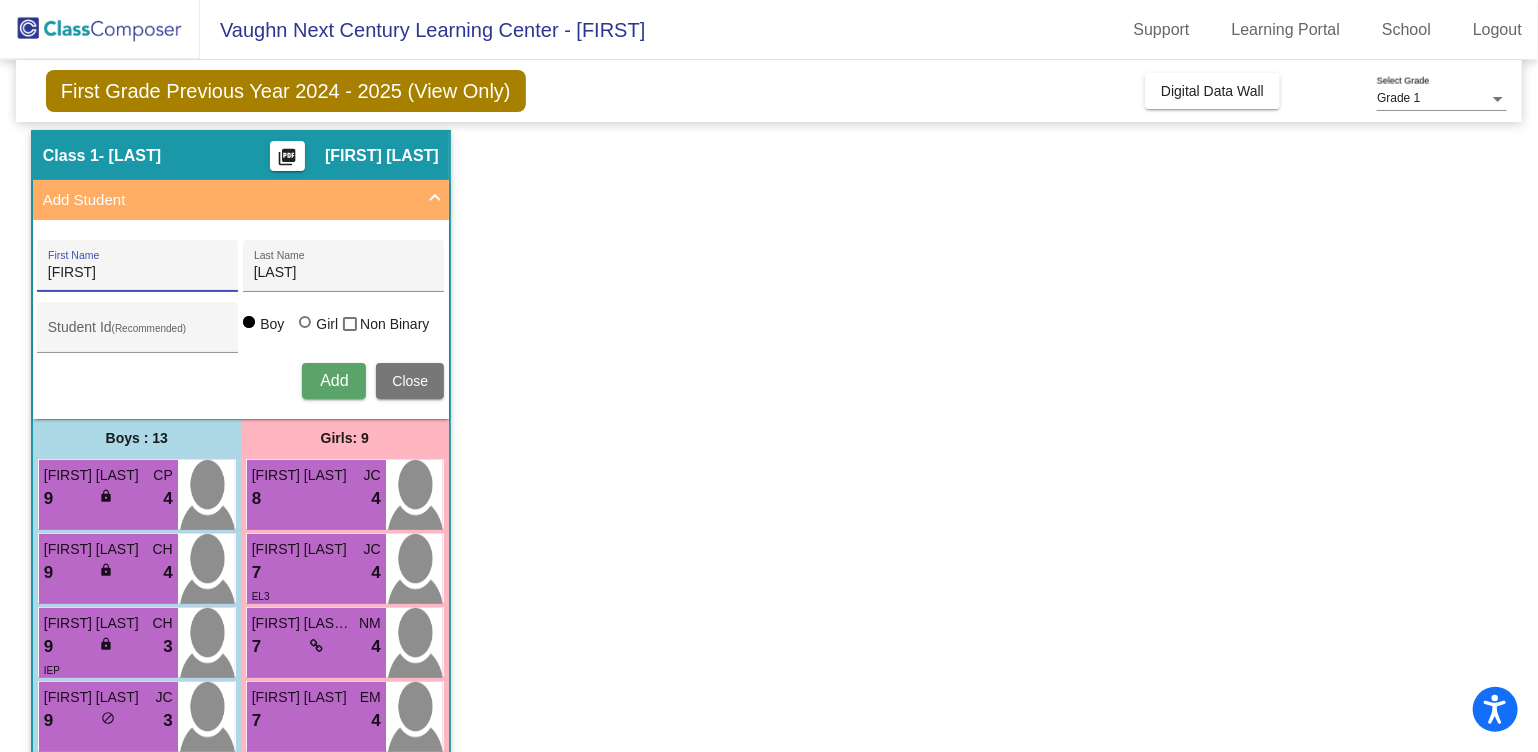 drag, startPoint x: 147, startPoint y: 277, endPoint x: 0, endPoint y: 270, distance: 147.16656 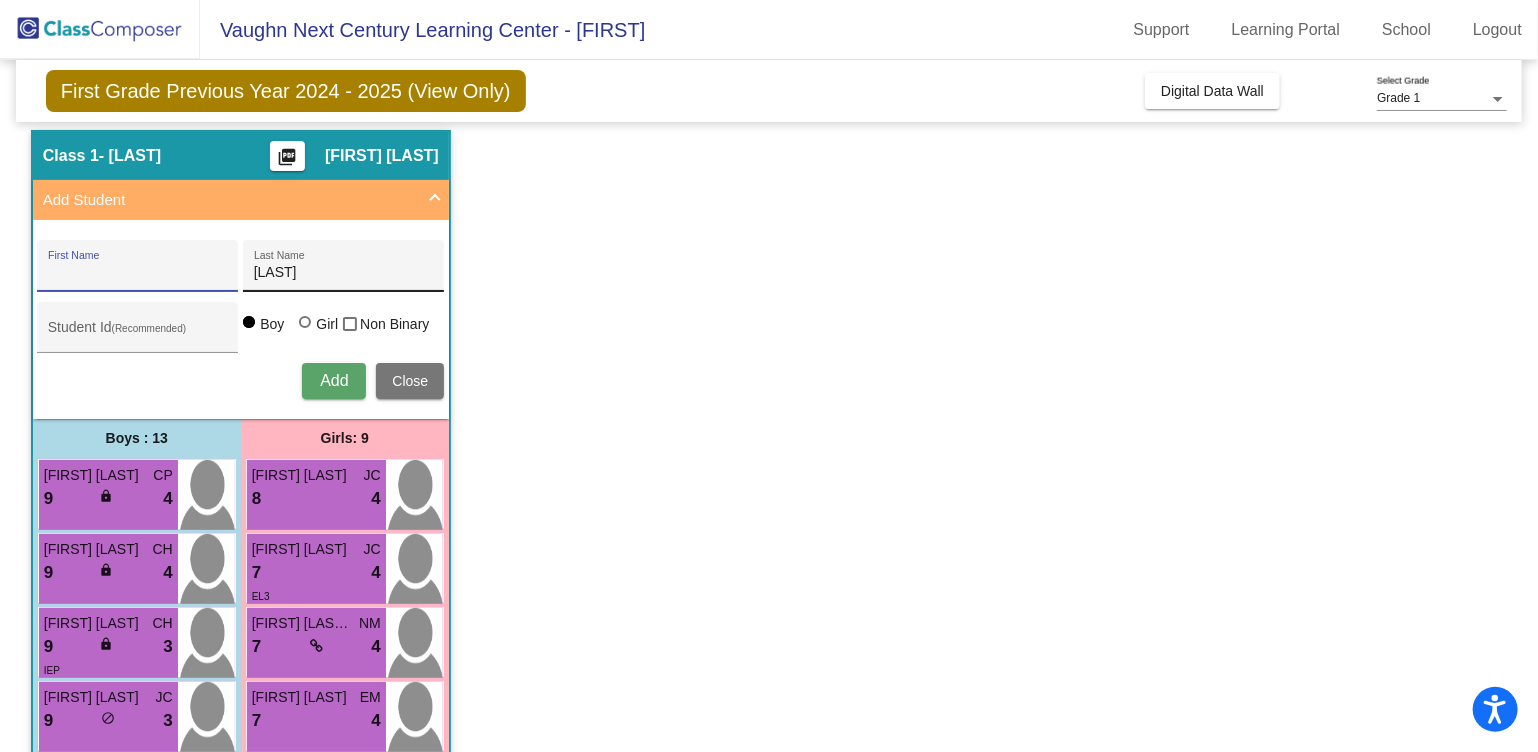 type 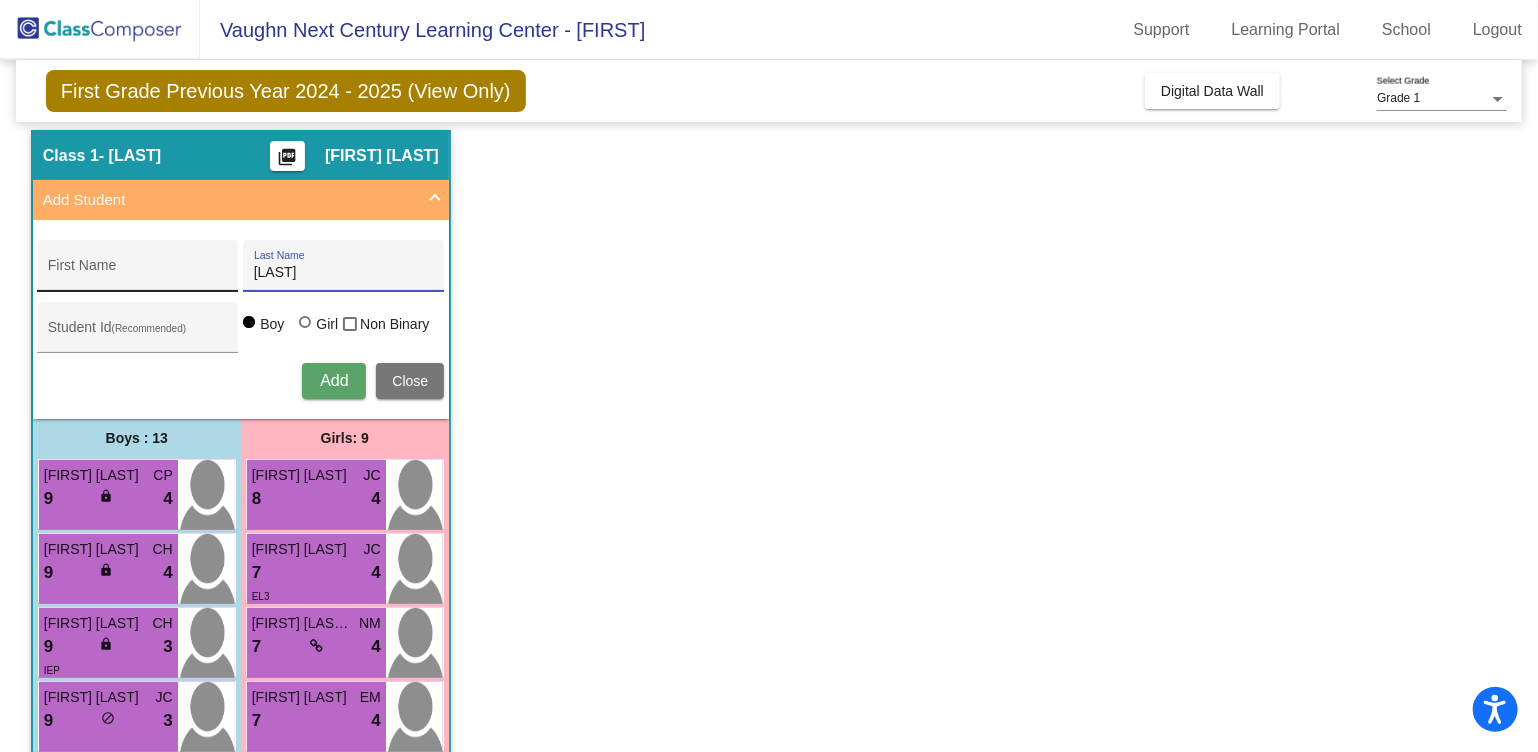 drag, startPoint x: 286, startPoint y: 281, endPoint x: 207, endPoint y: 281, distance: 79 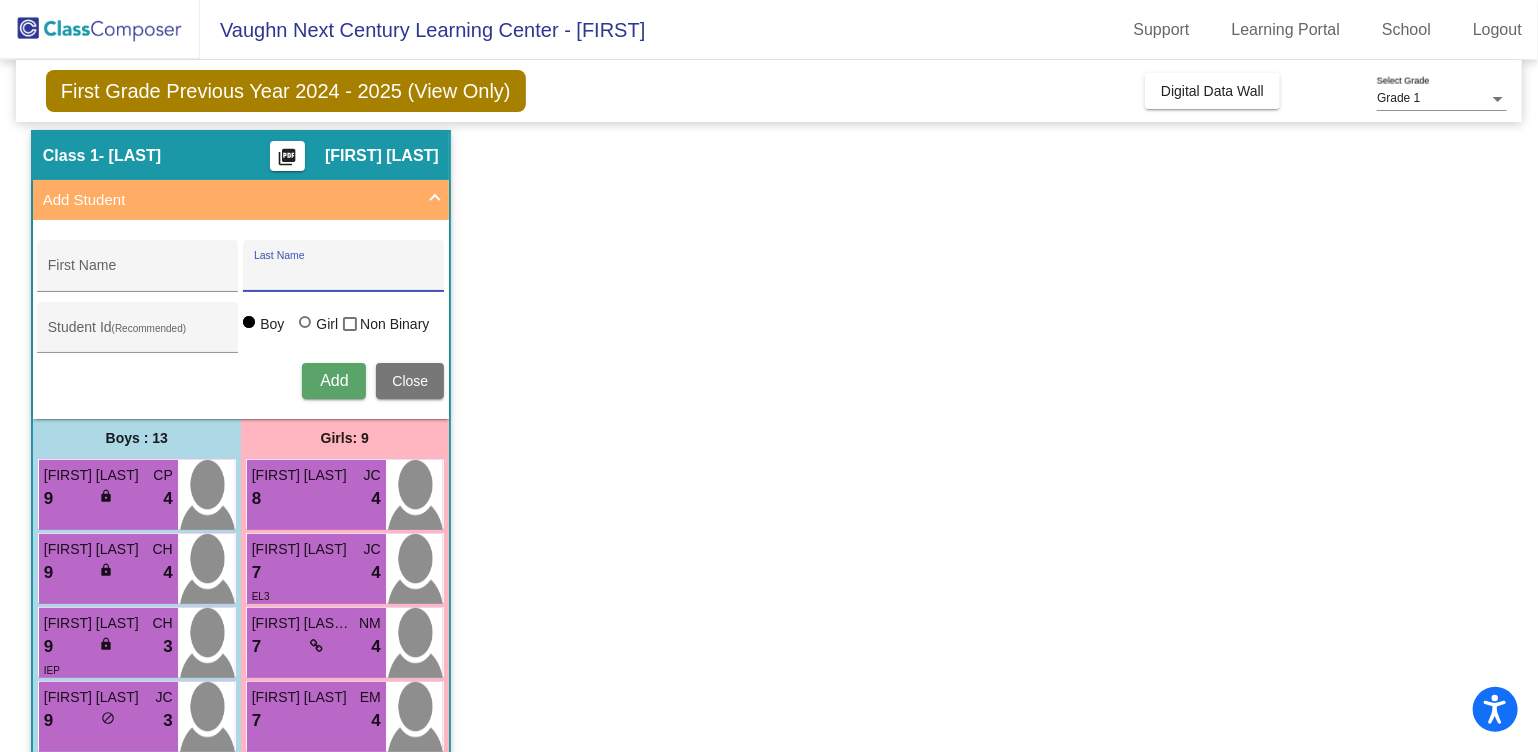 type 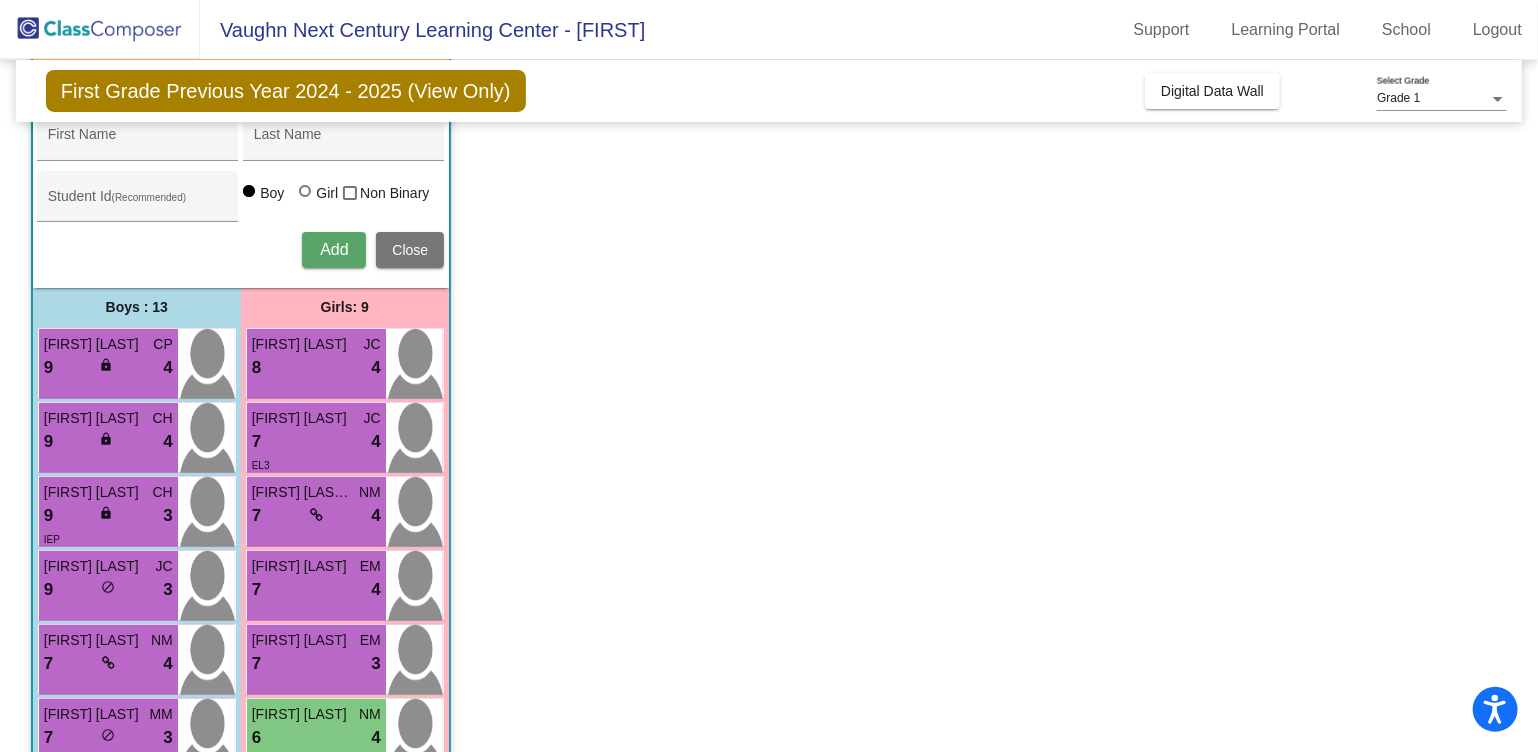 scroll, scrollTop: 0, scrollLeft: 0, axis: both 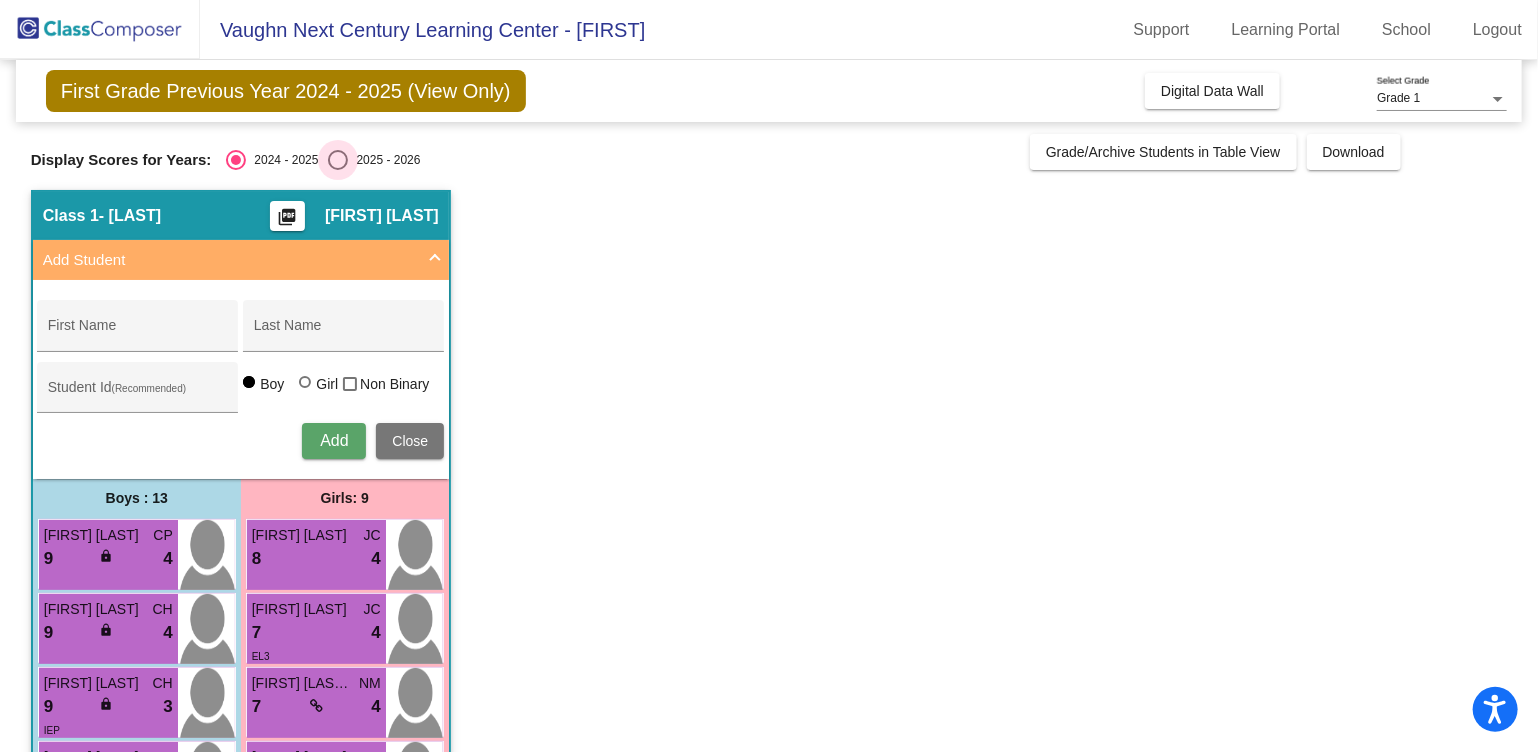 click at bounding box center [338, 160] 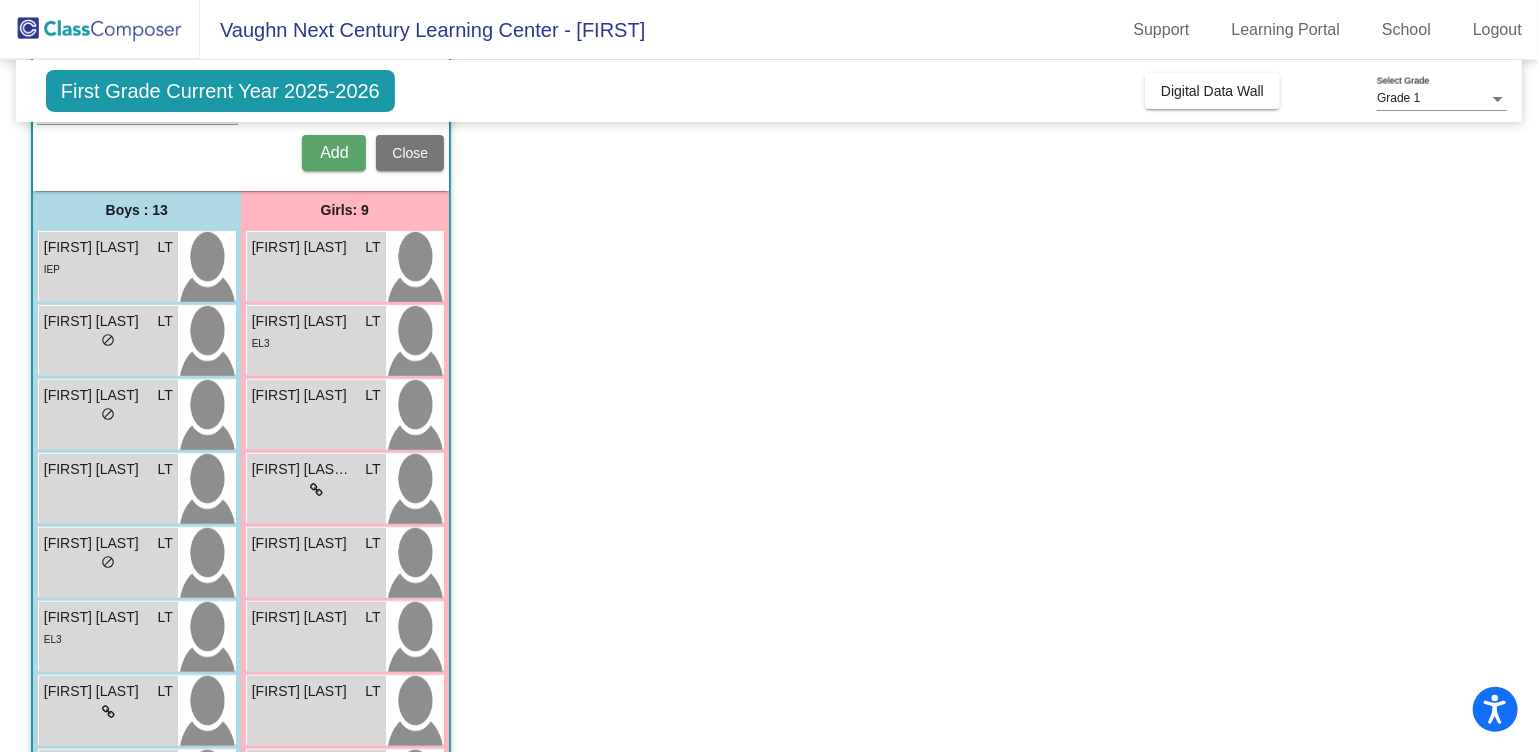 scroll, scrollTop: 260, scrollLeft: 0, axis: vertical 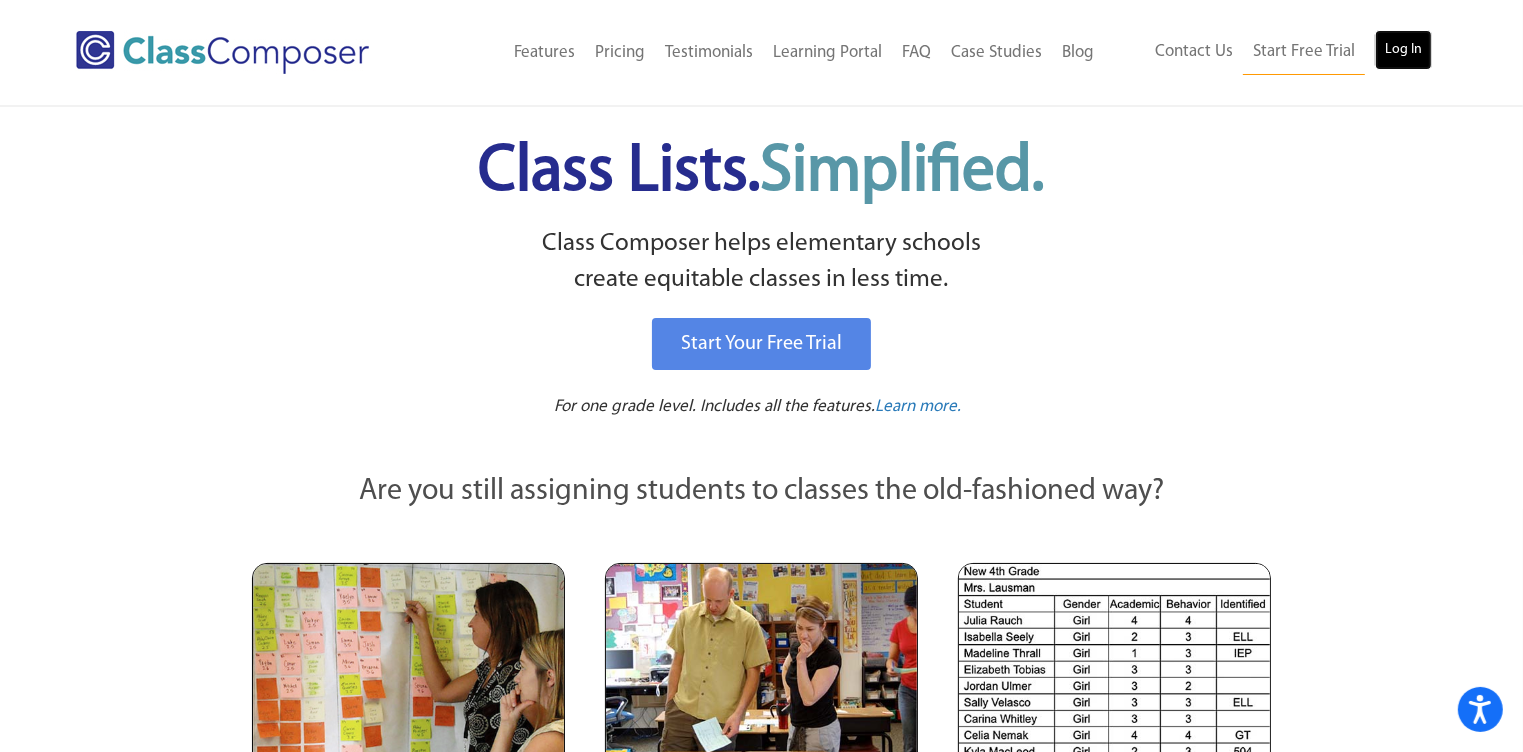 click on "Log In" at bounding box center [1403, 50] 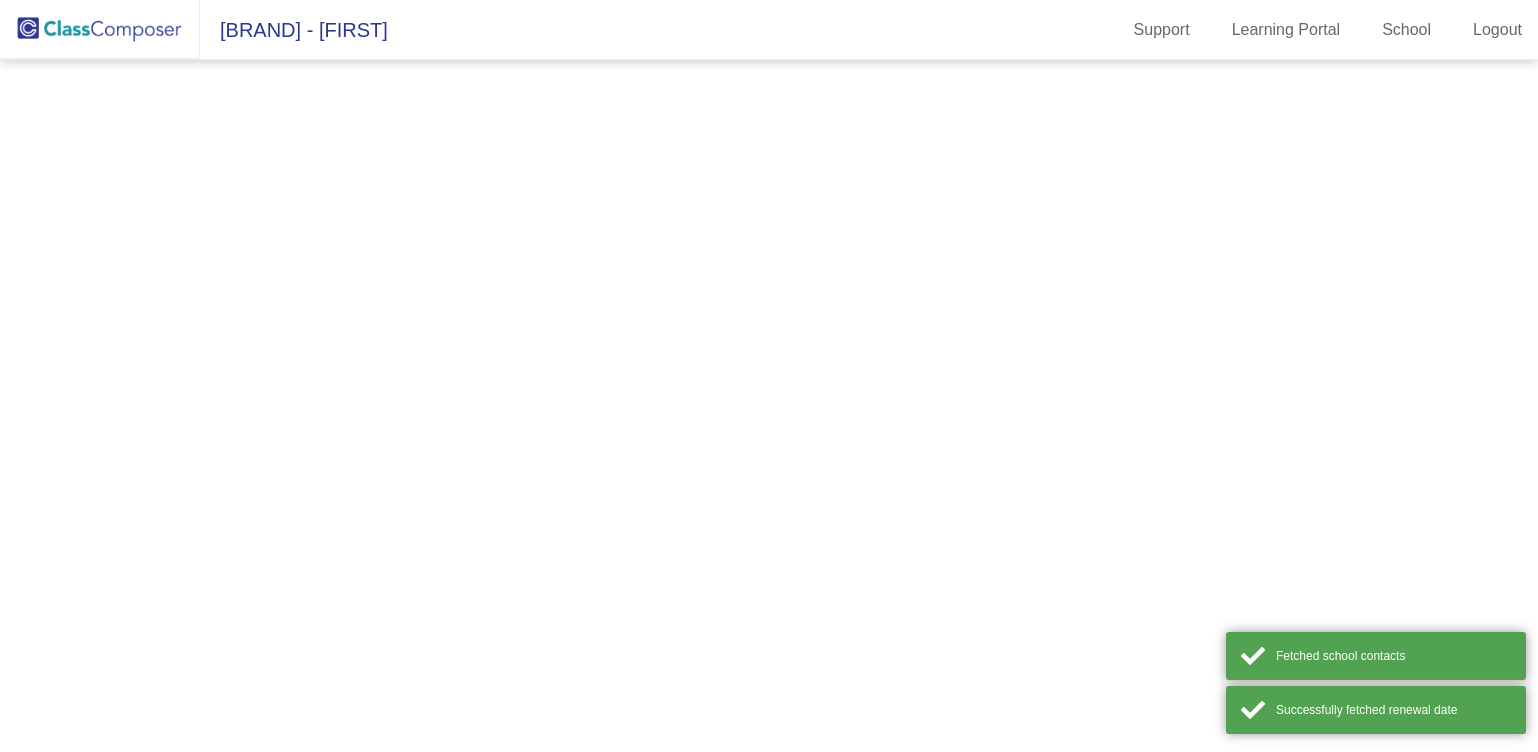 scroll, scrollTop: 0, scrollLeft: 0, axis: both 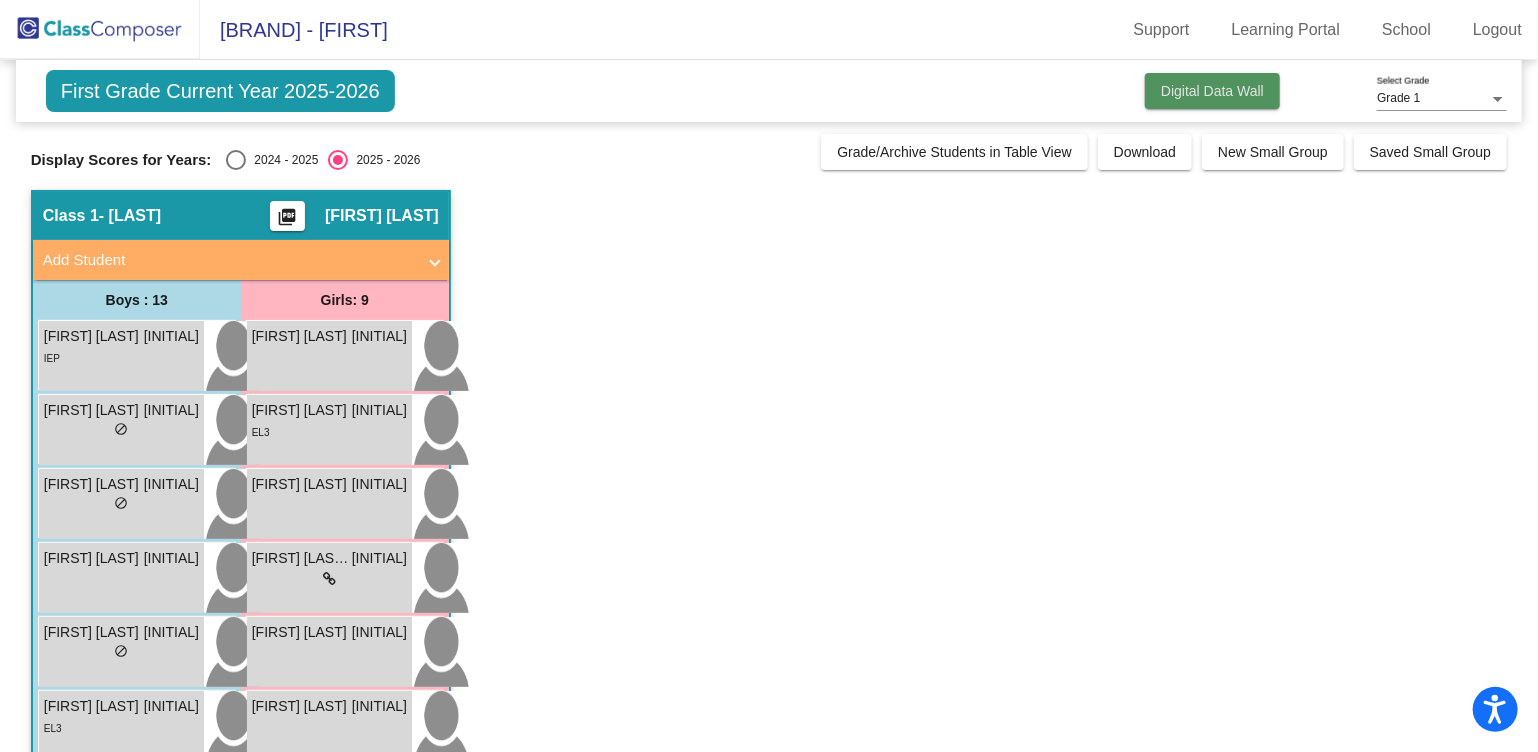 click on "Digital Data Wall" 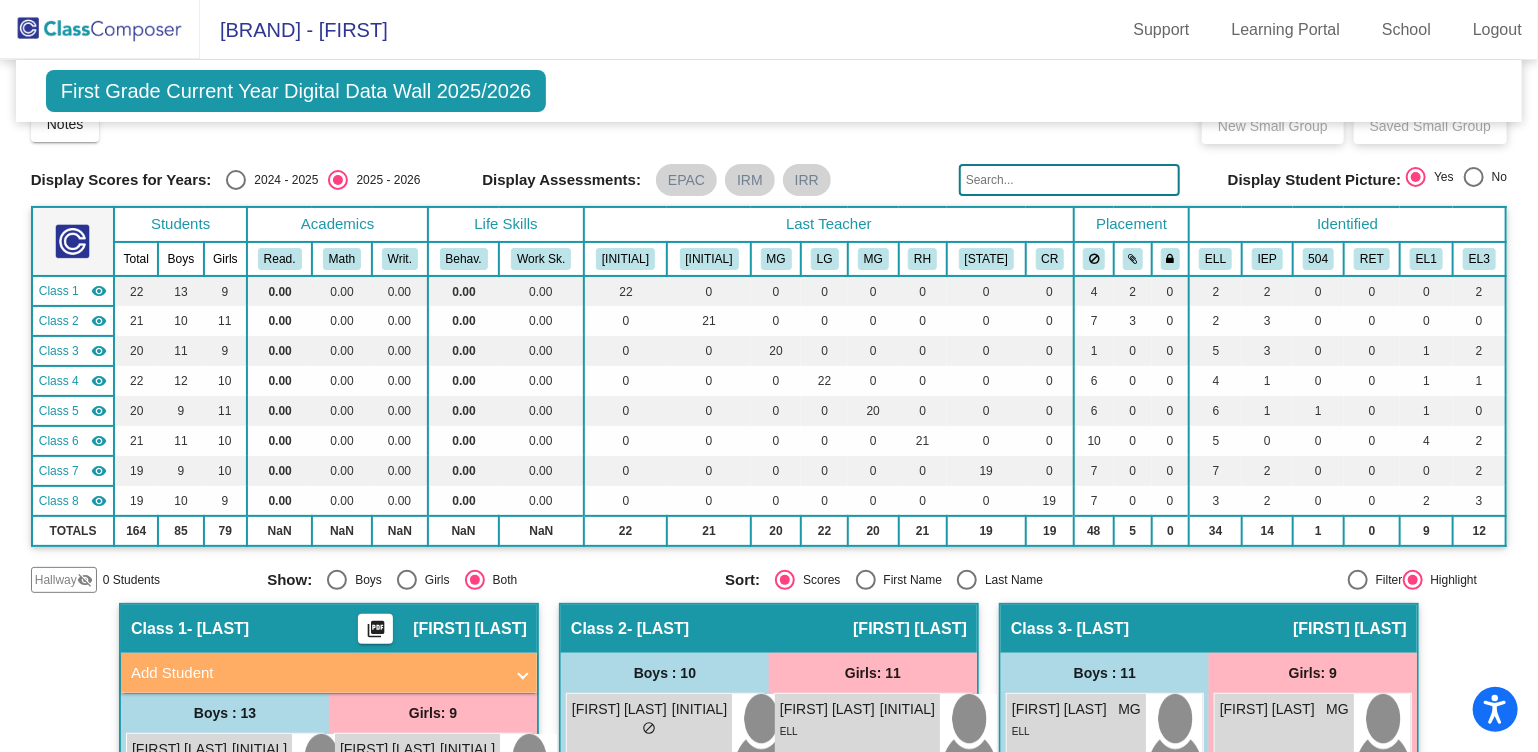 scroll, scrollTop: 0, scrollLeft: 0, axis: both 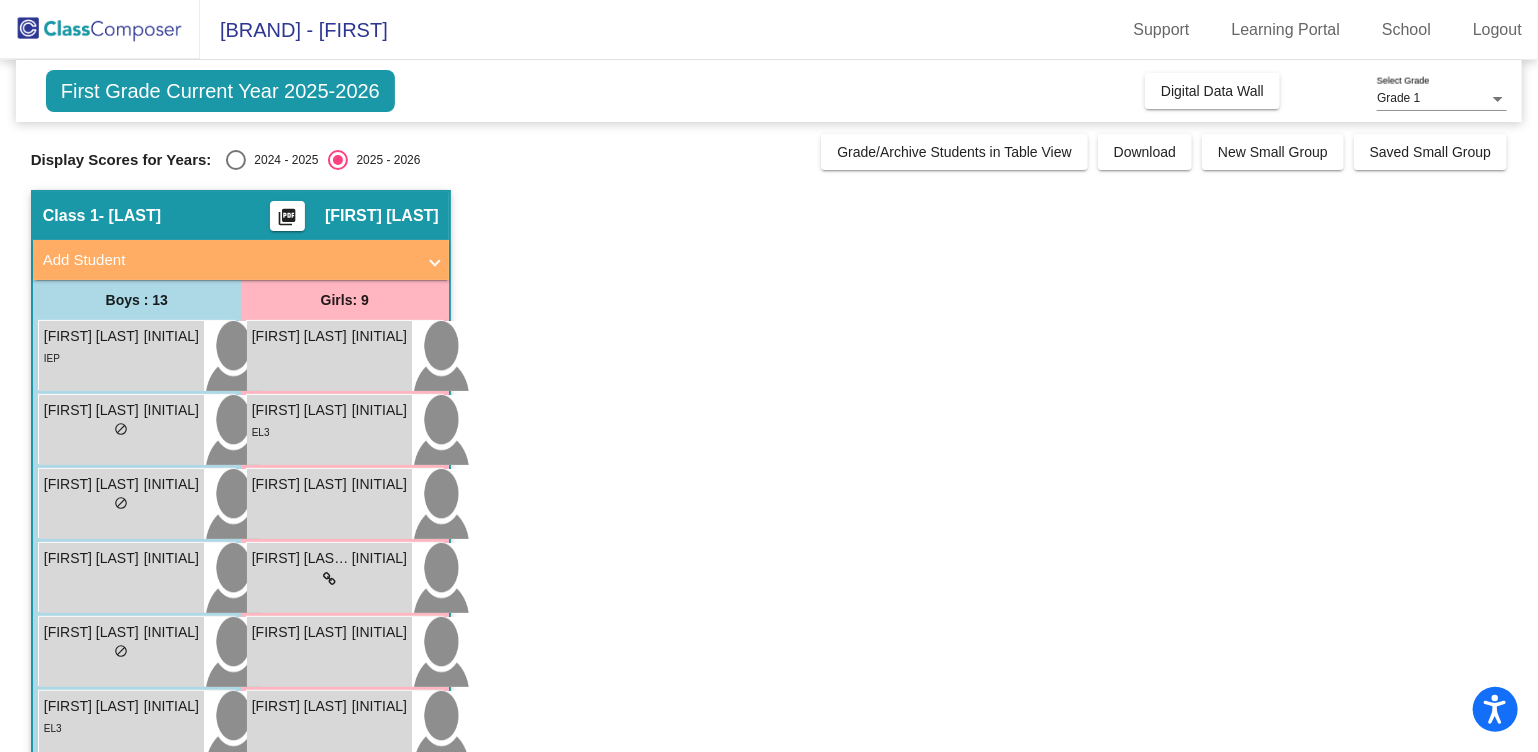click at bounding box center [236, 160] 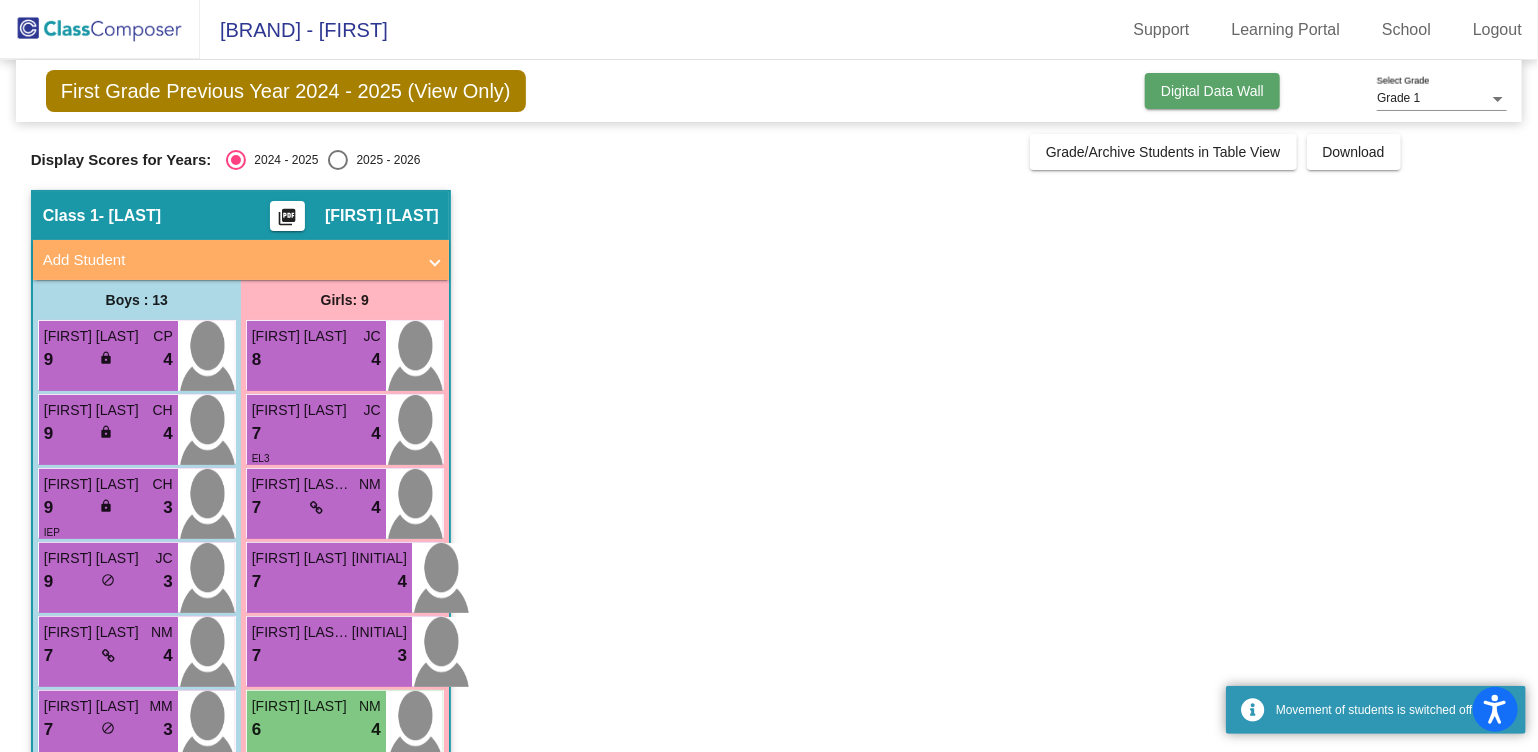 click on "Digital Data Wall" 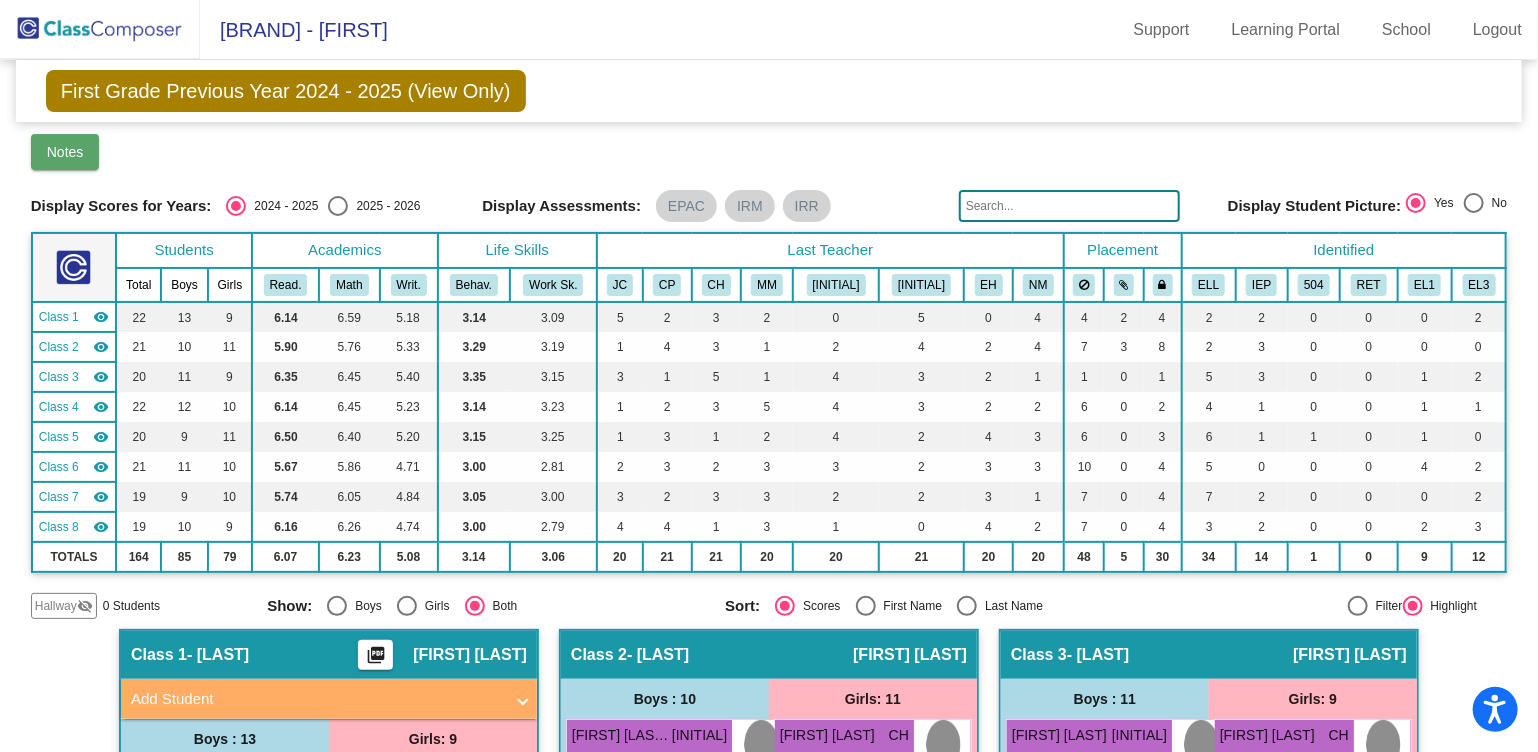 click on "Notes" 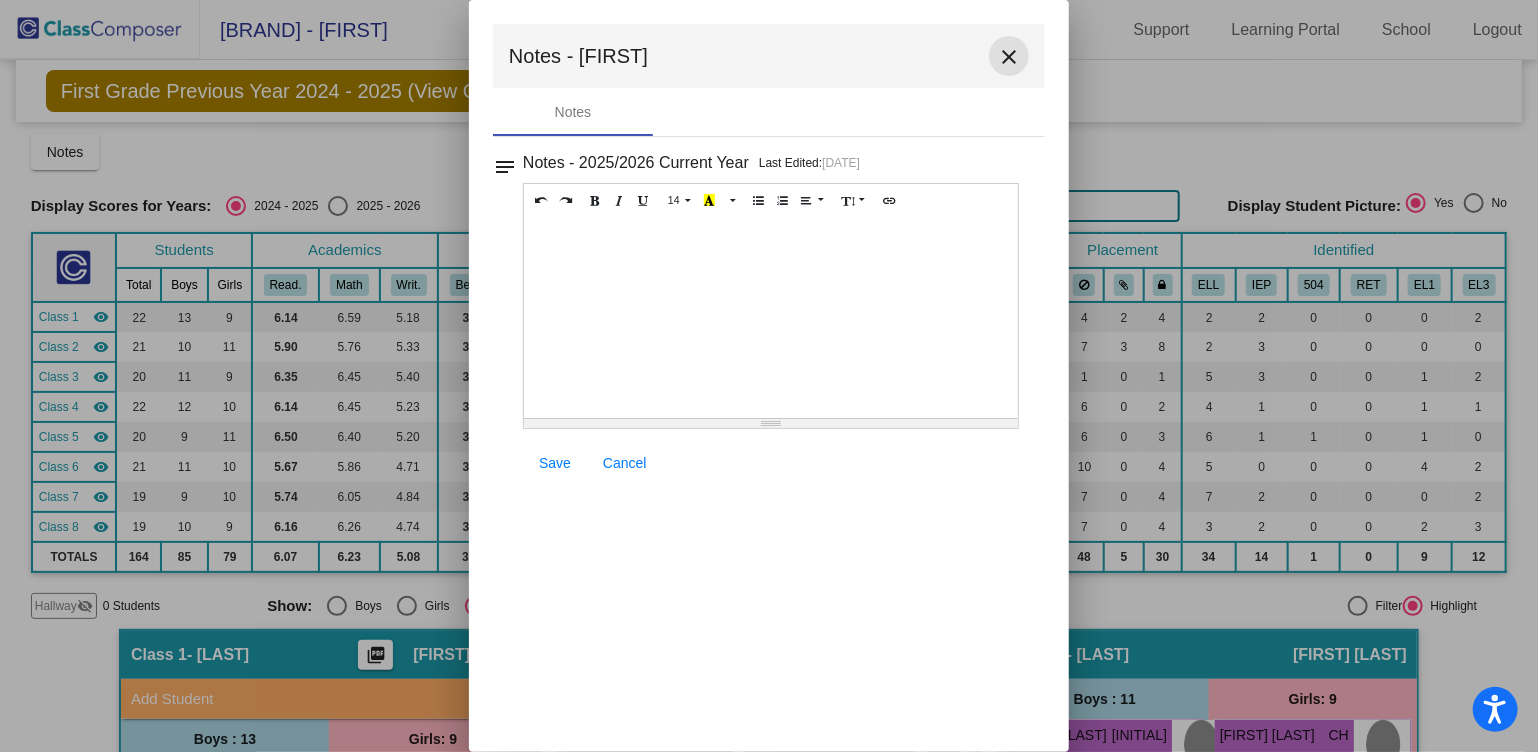 click on "close" at bounding box center (1009, 57) 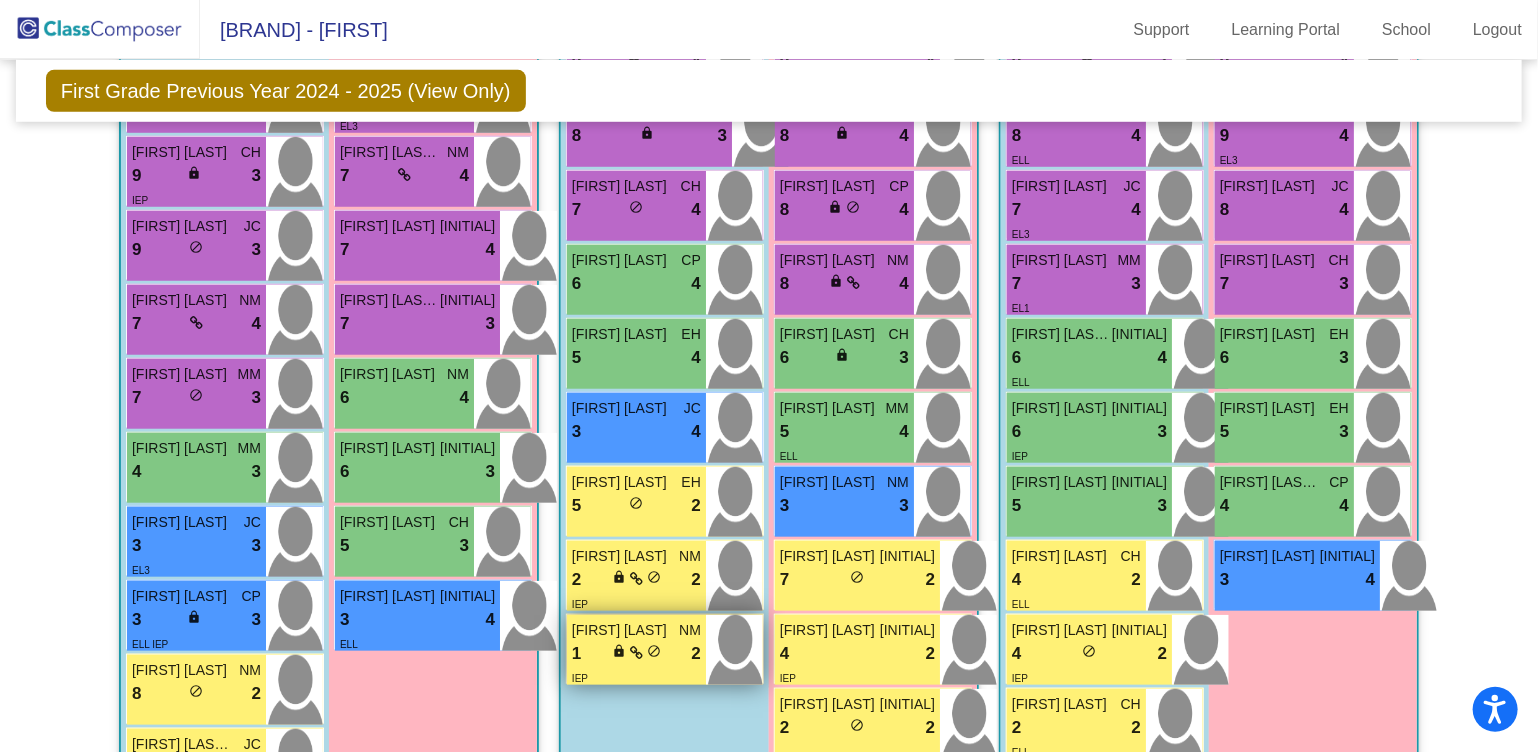 scroll, scrollTop: 800, scrollLeft: 0, axis: vertical 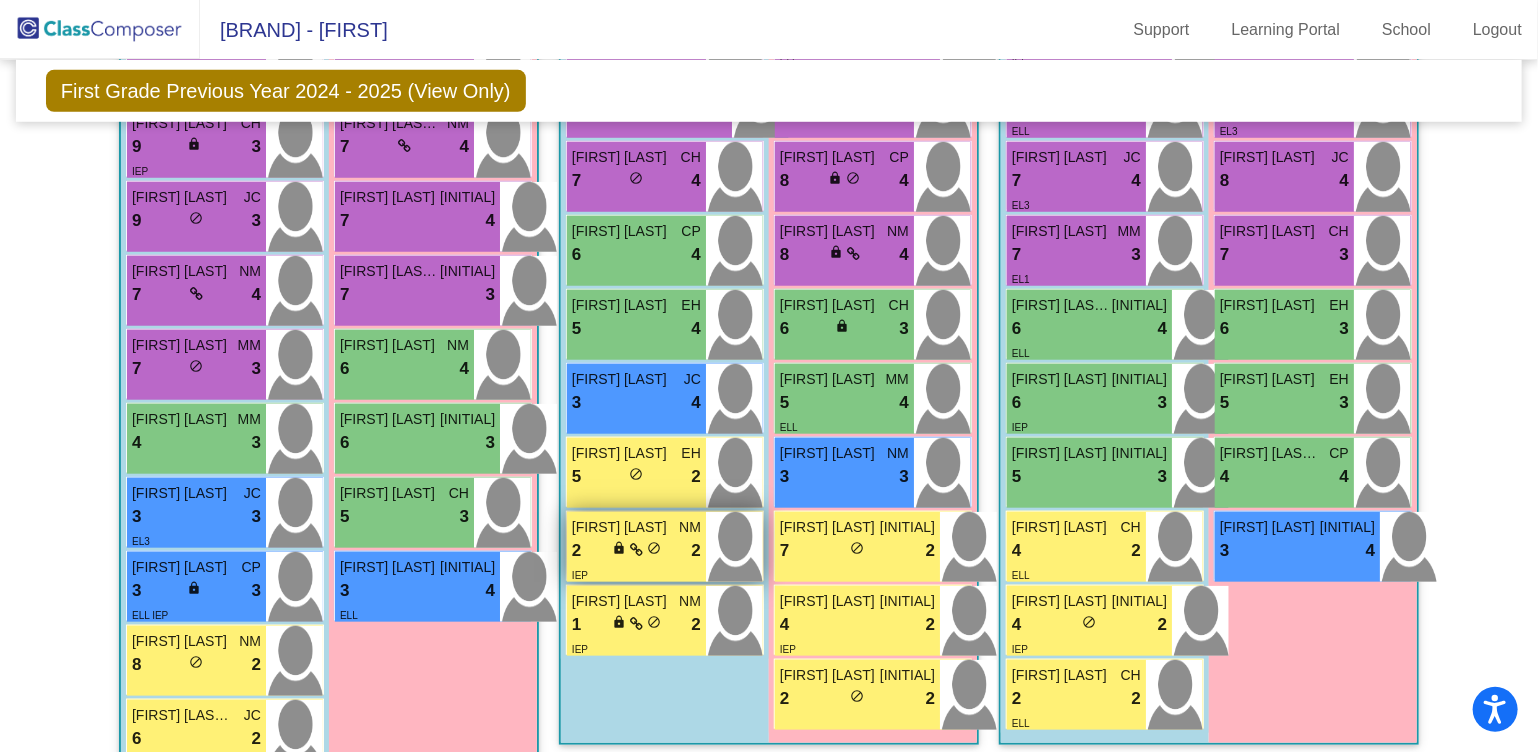 click on "lock do_not_disturb_alt" at bounding box center [636, 550] 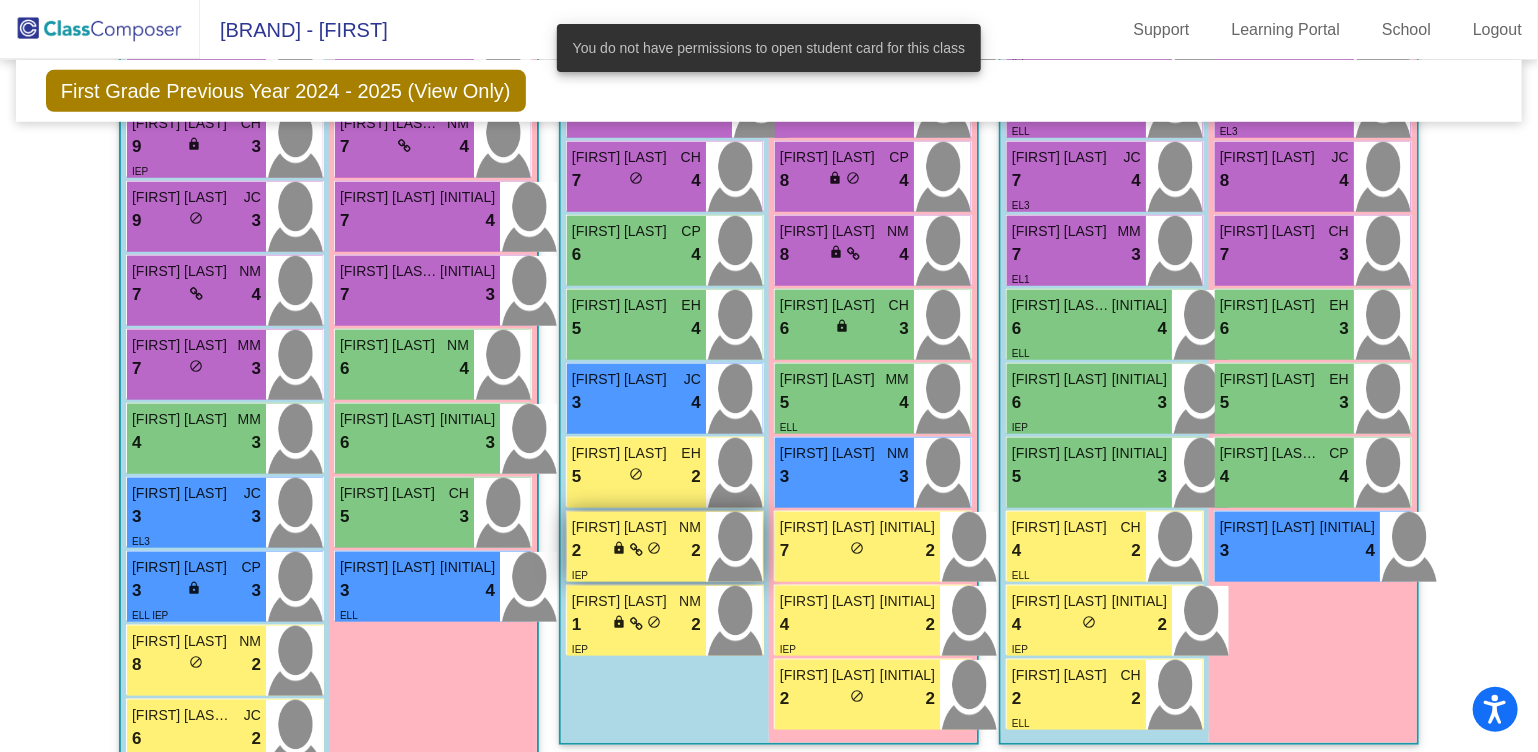 click on "lock do_not_disturb_alt" at bounding box center [636, 550] 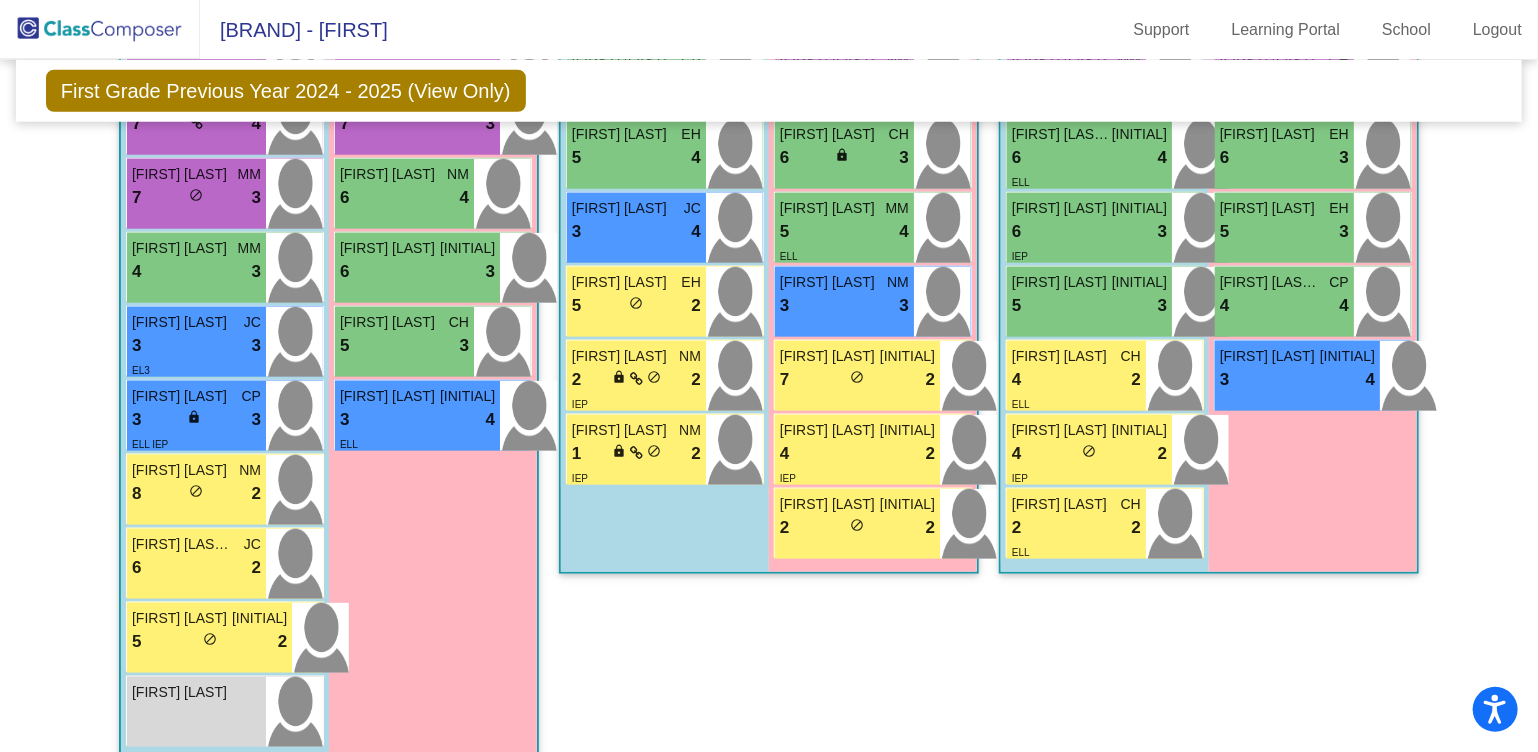 scroll, scrollTop: 968, scrollLeft: 0, axis: vertical 